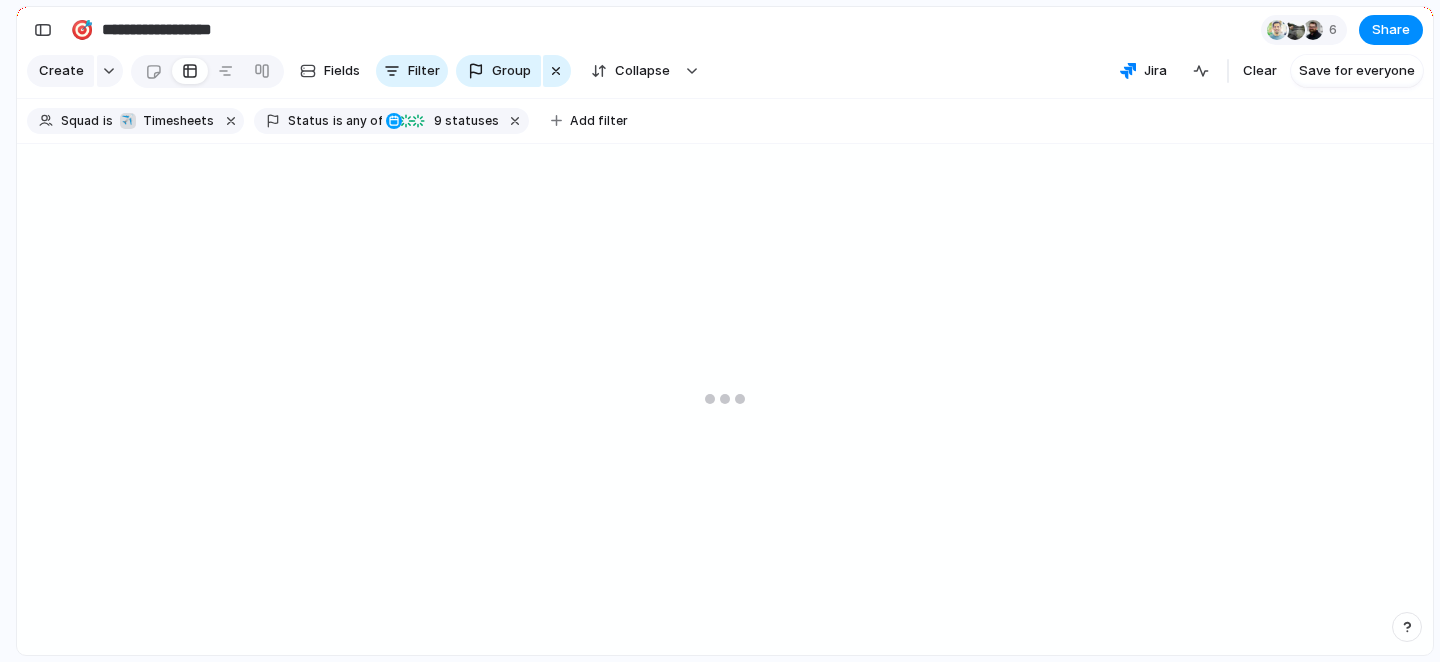 scroll, scrollTop: 0, scrollLeft: 0, axis: both 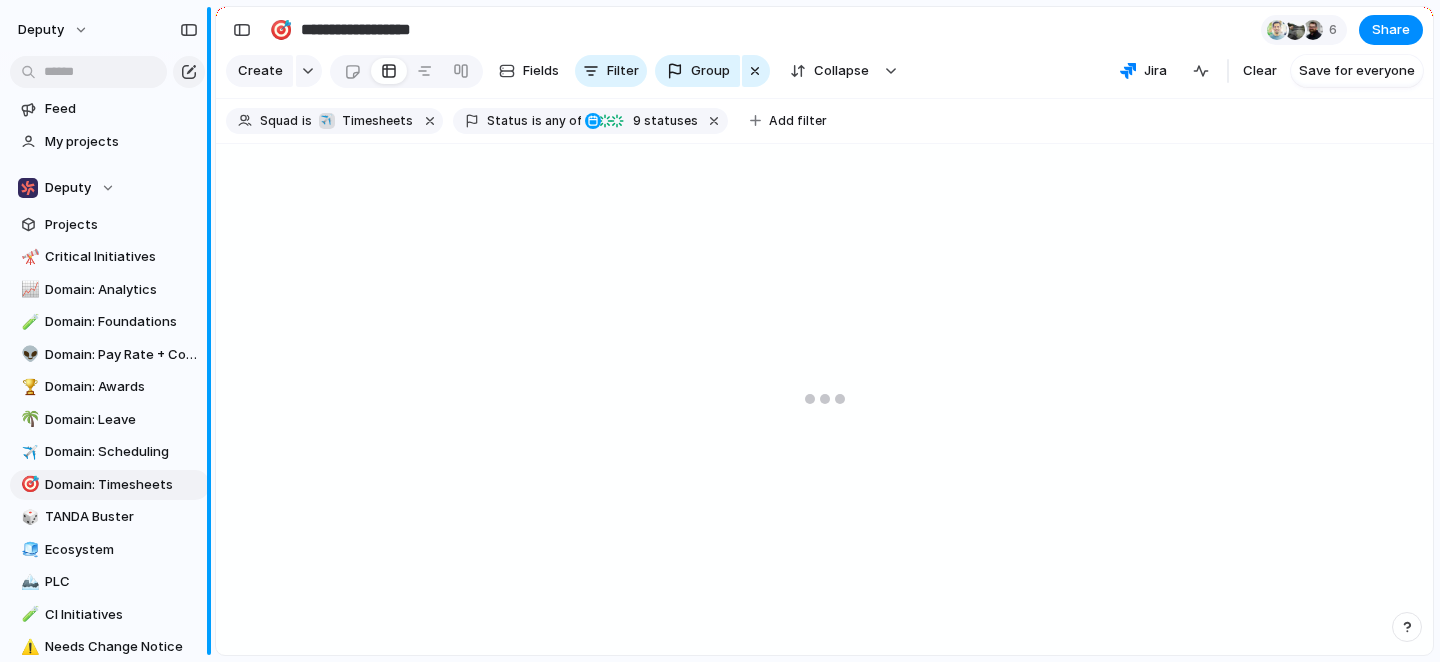 drag, startPoint x: 11, startPoint y: 76, endPoint x: 228, endPoint y: 87, distance: 217.27863 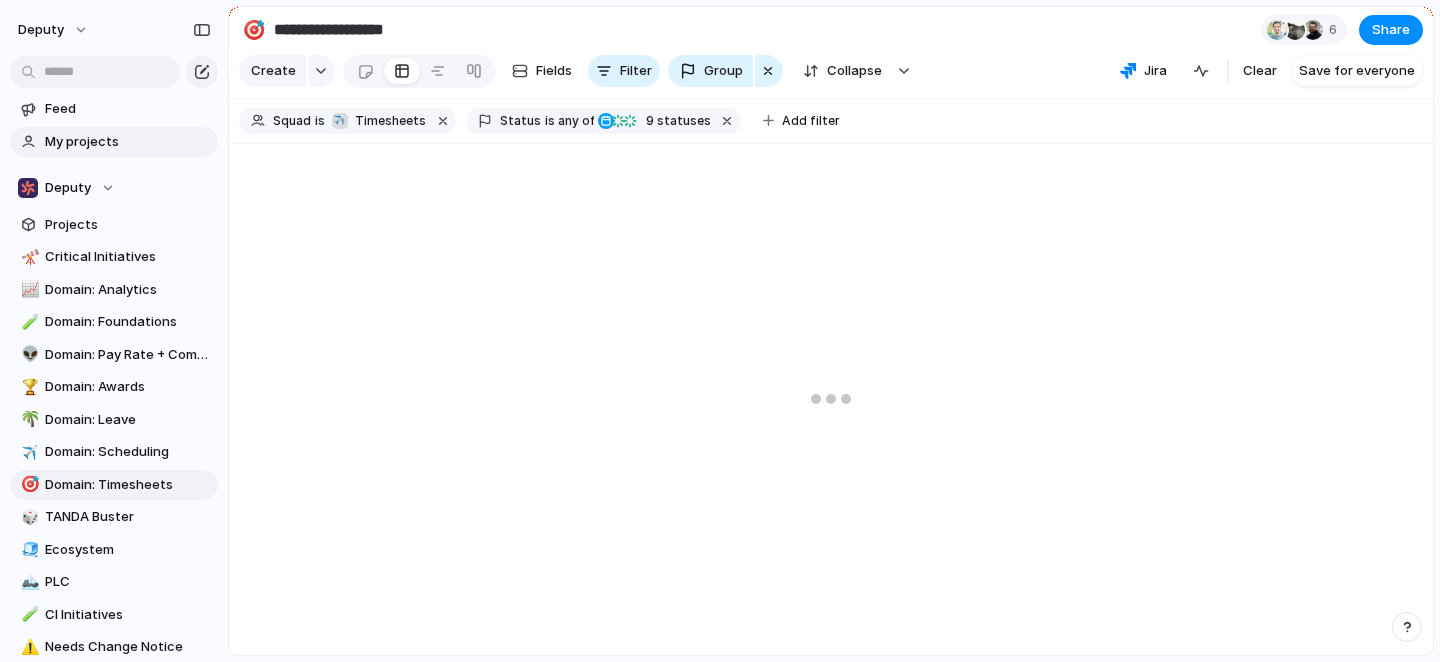 click on "My projects" at bounding box center [128, 142] 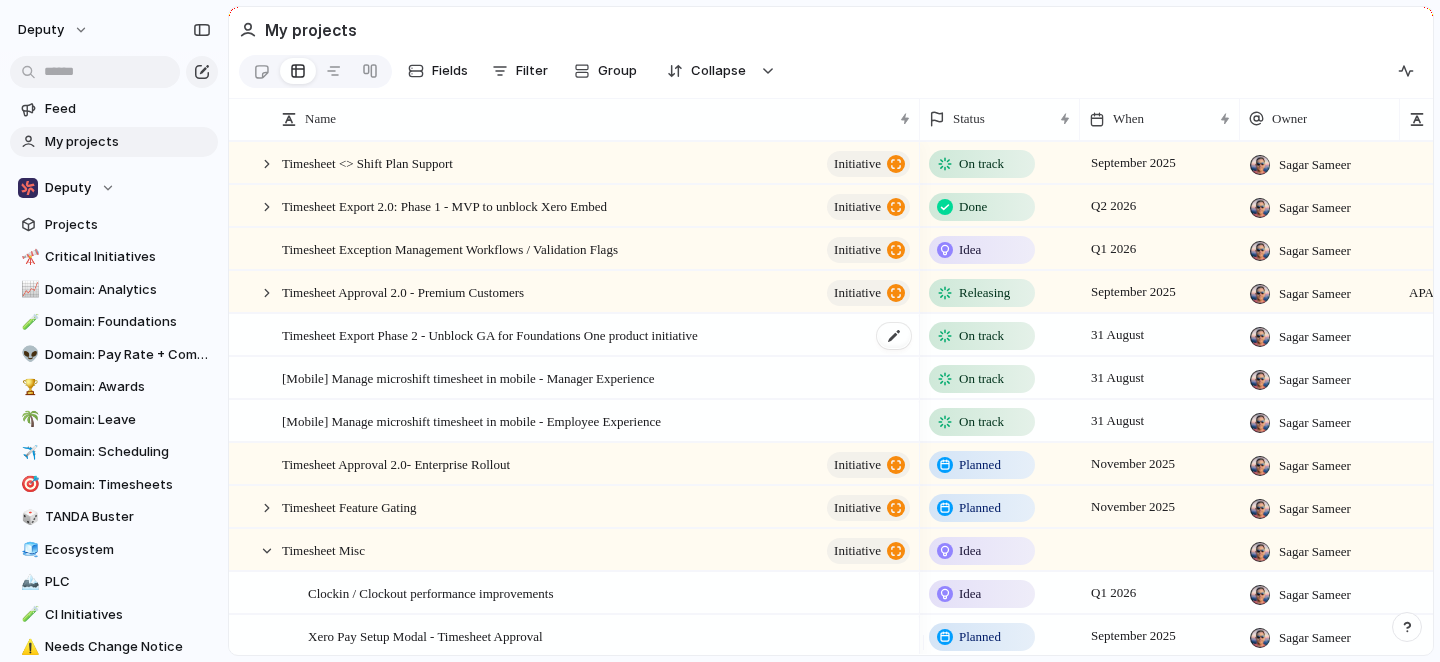 scroll, scrollTop: 2, scrollLeft: 0, axis: vertical 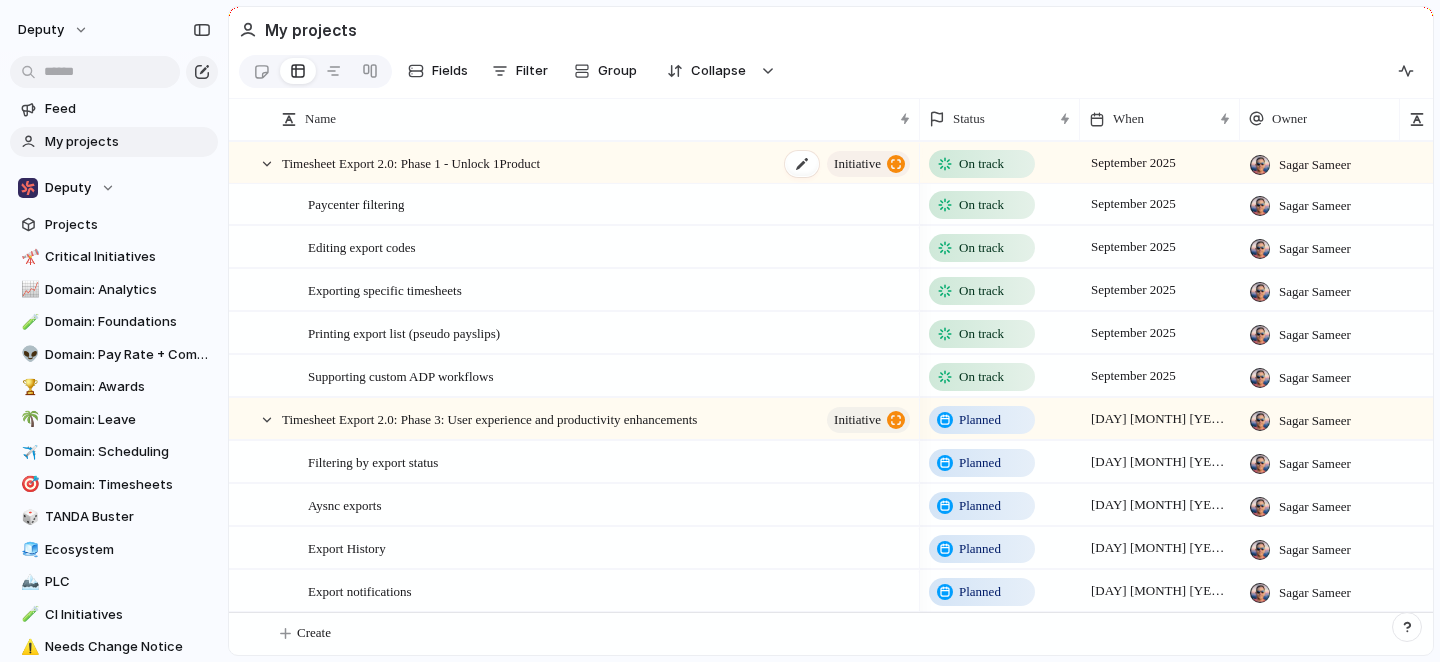 click on "Timesheet Export 2.0: Phase 1 - Unlock 1Product initiative" at bounding box center (597, 163) 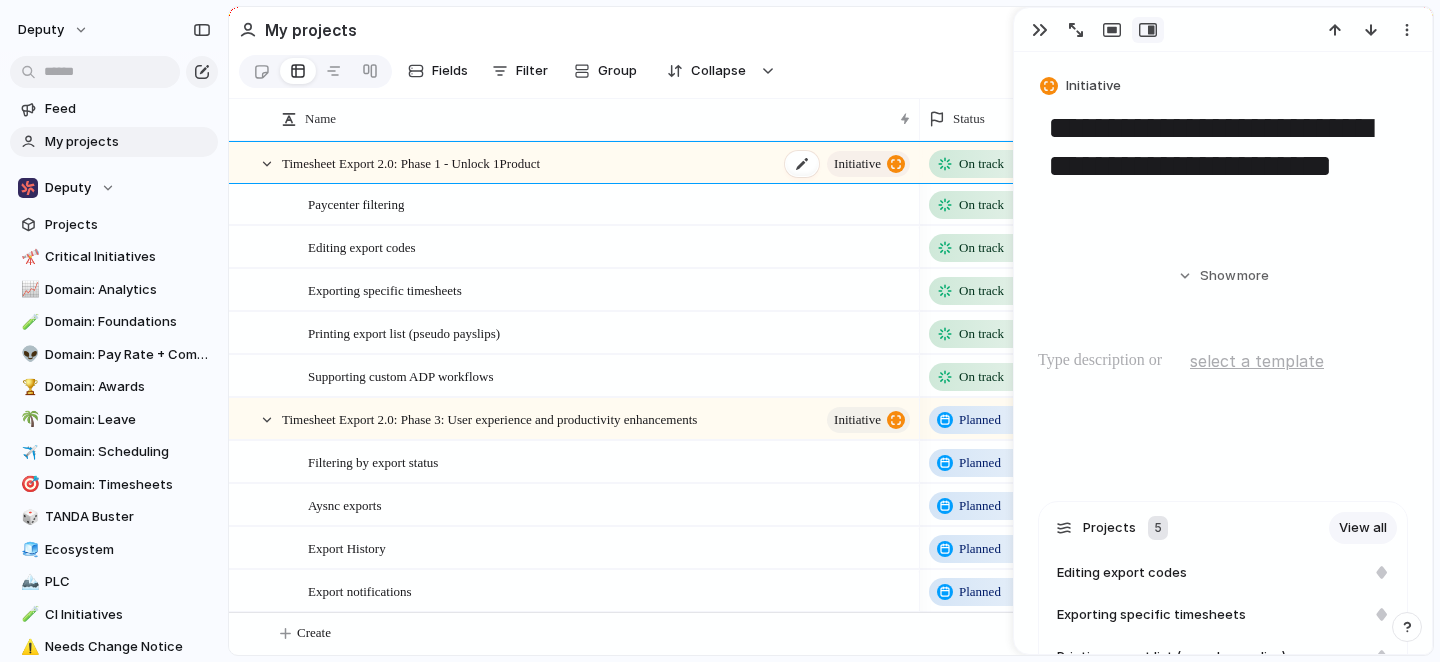 click on "Timesheet Export 2.0: Phase 1 - Unlock 1Product initiative" at bounding box center (597, 163) 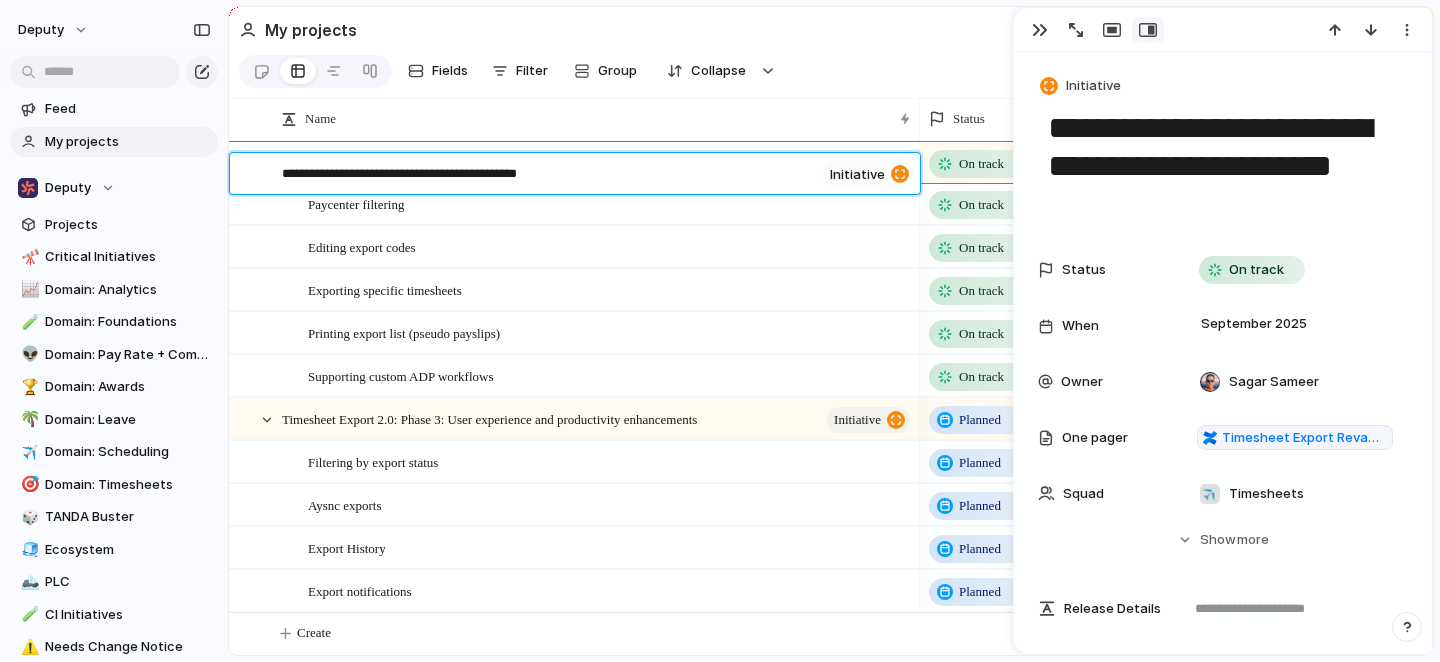 click on "**********" at bounding box center (548, 176) 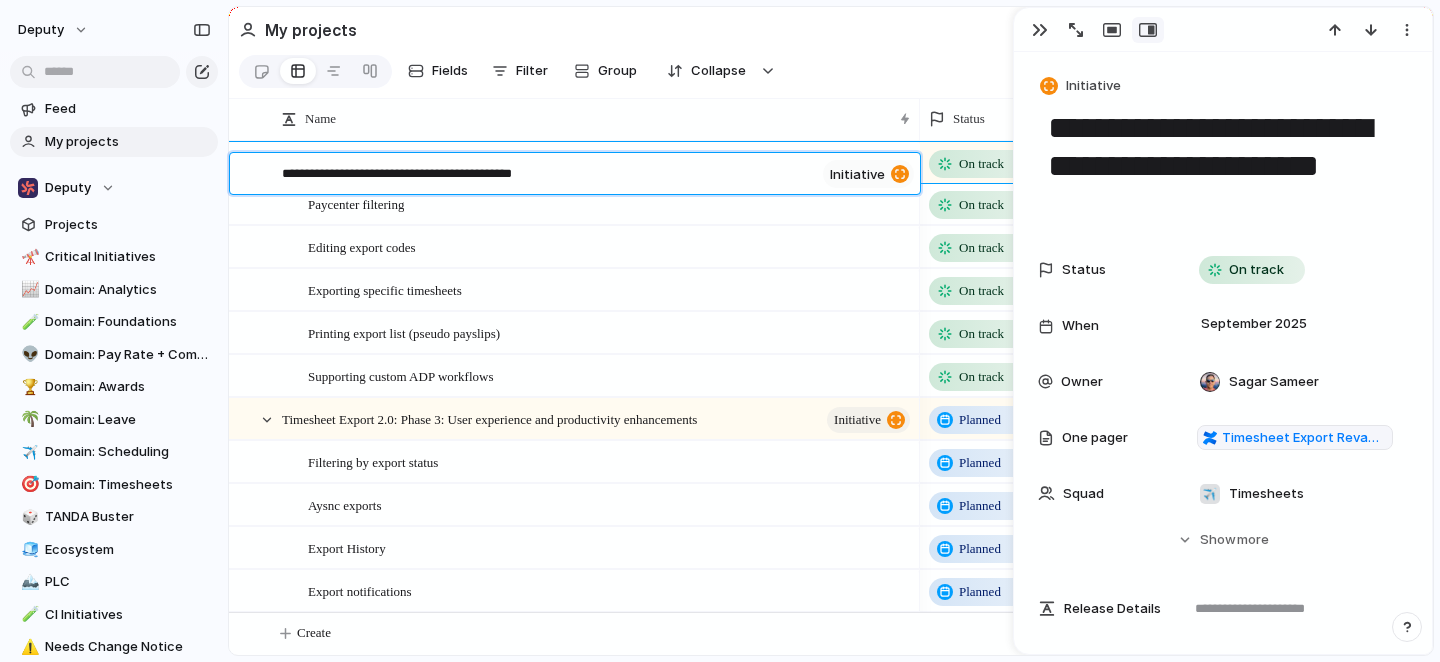 type on "**********" 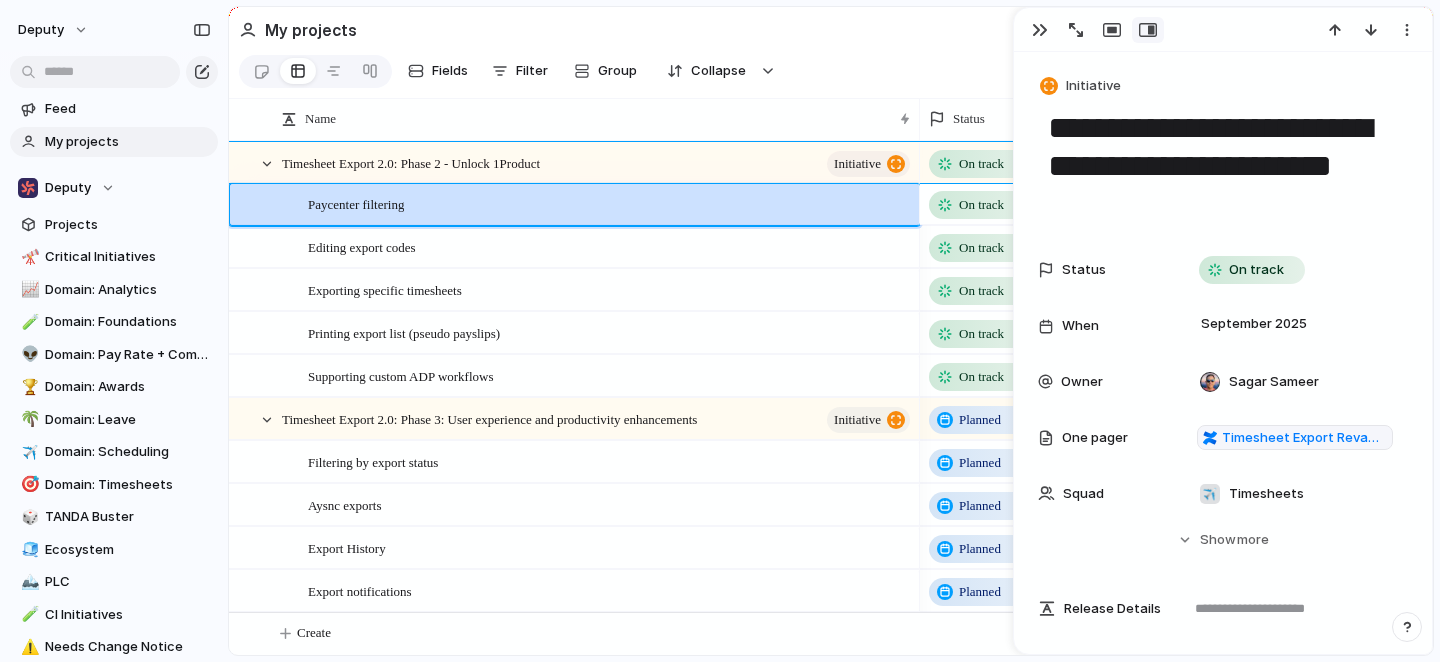 click on "My projects" at bounding box center [831, 29] 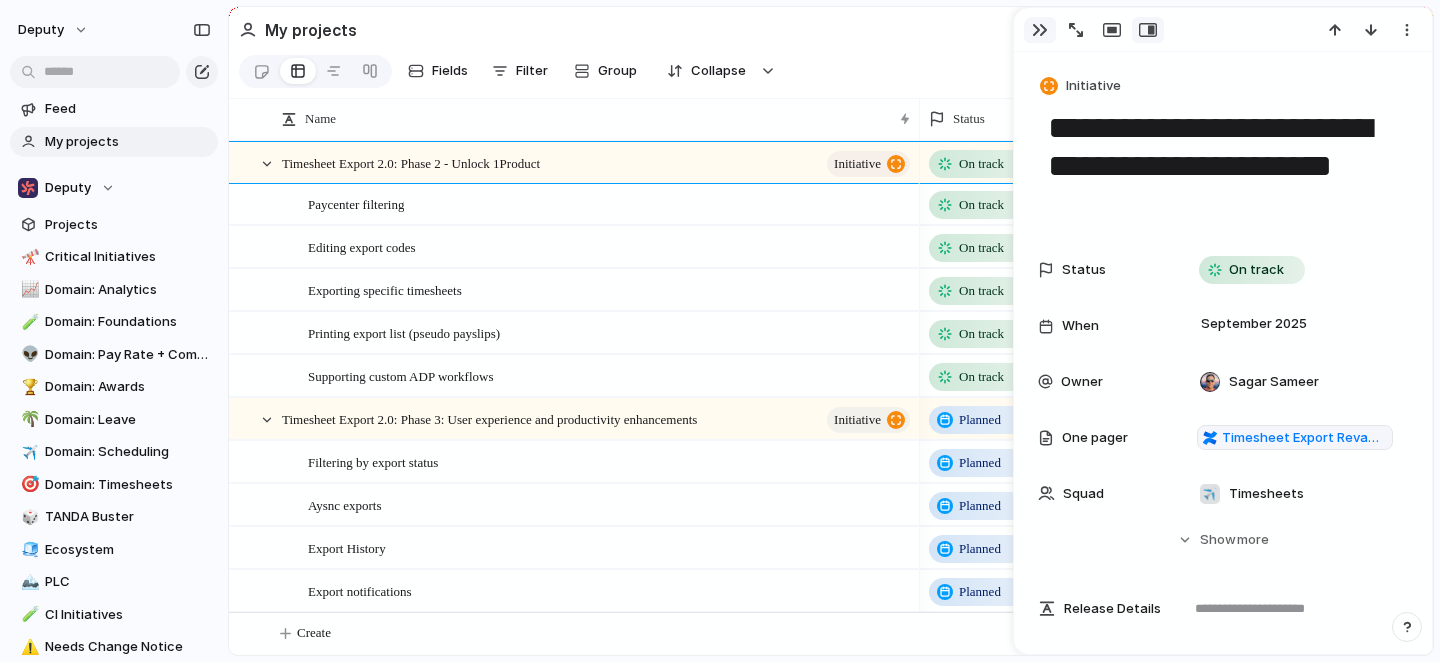 click at bounding box center [1040, 30] 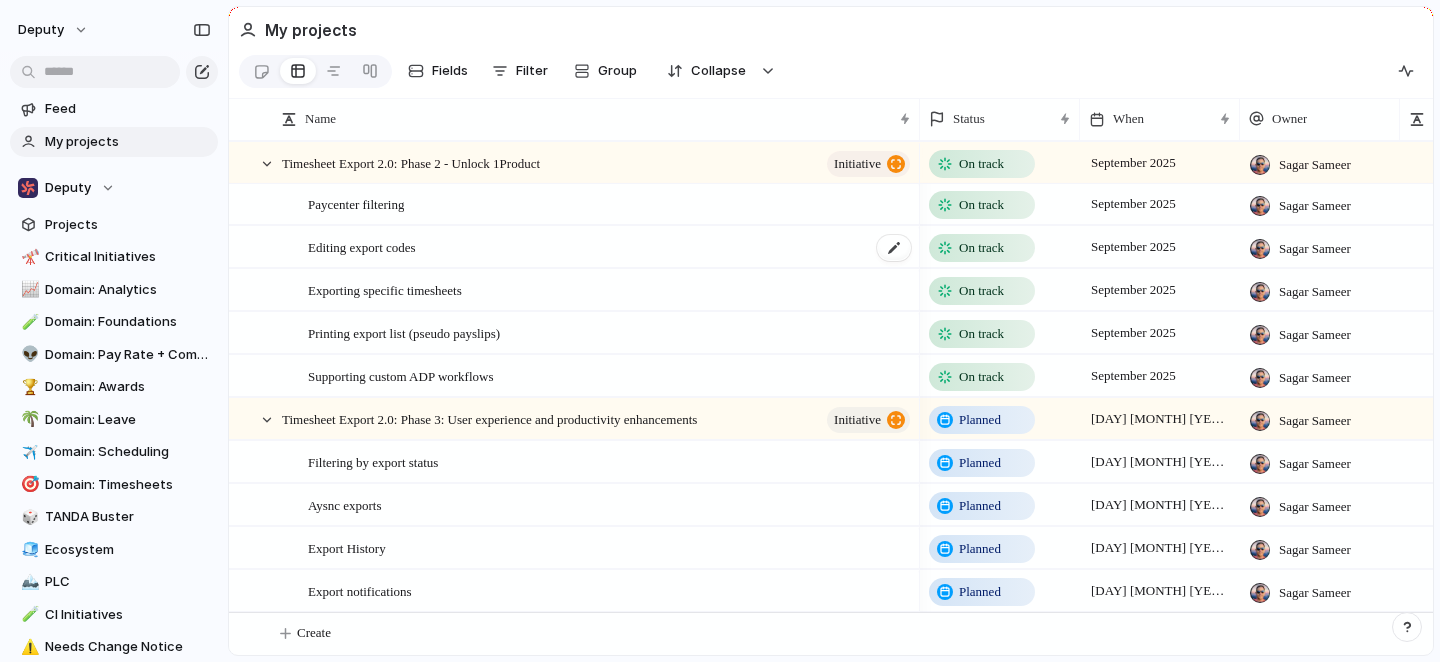scroll, scrollTop: 340, scrollLeft: 0, axis: vertical 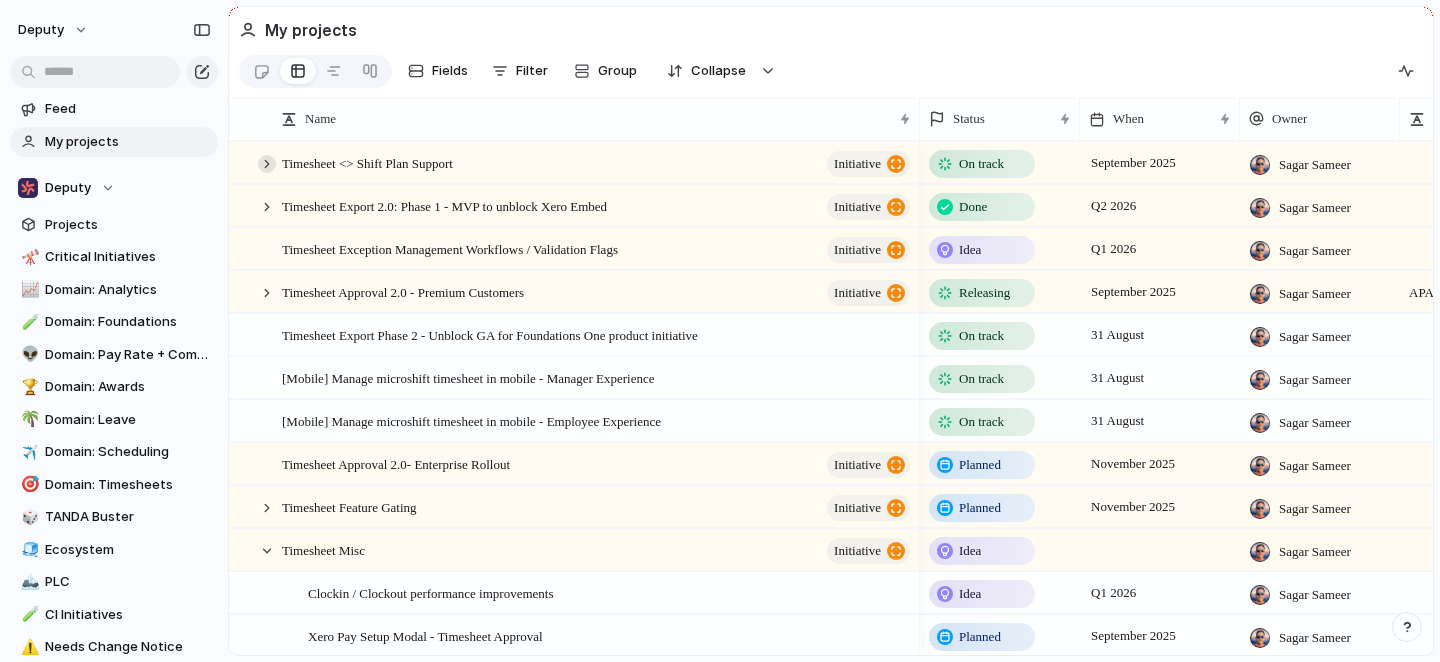 click at bounding box center (267, 164) 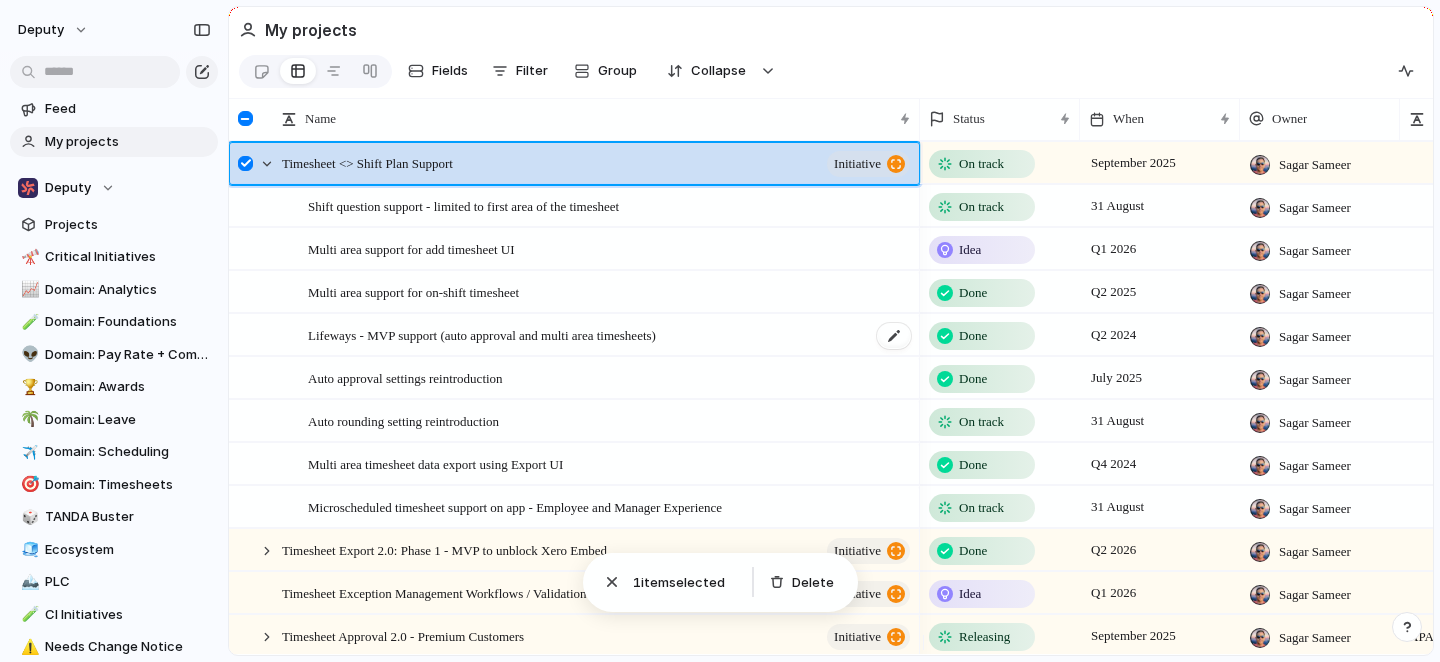 scroll, scrollTop: 46, scrollLeft: 0, axis: vertical 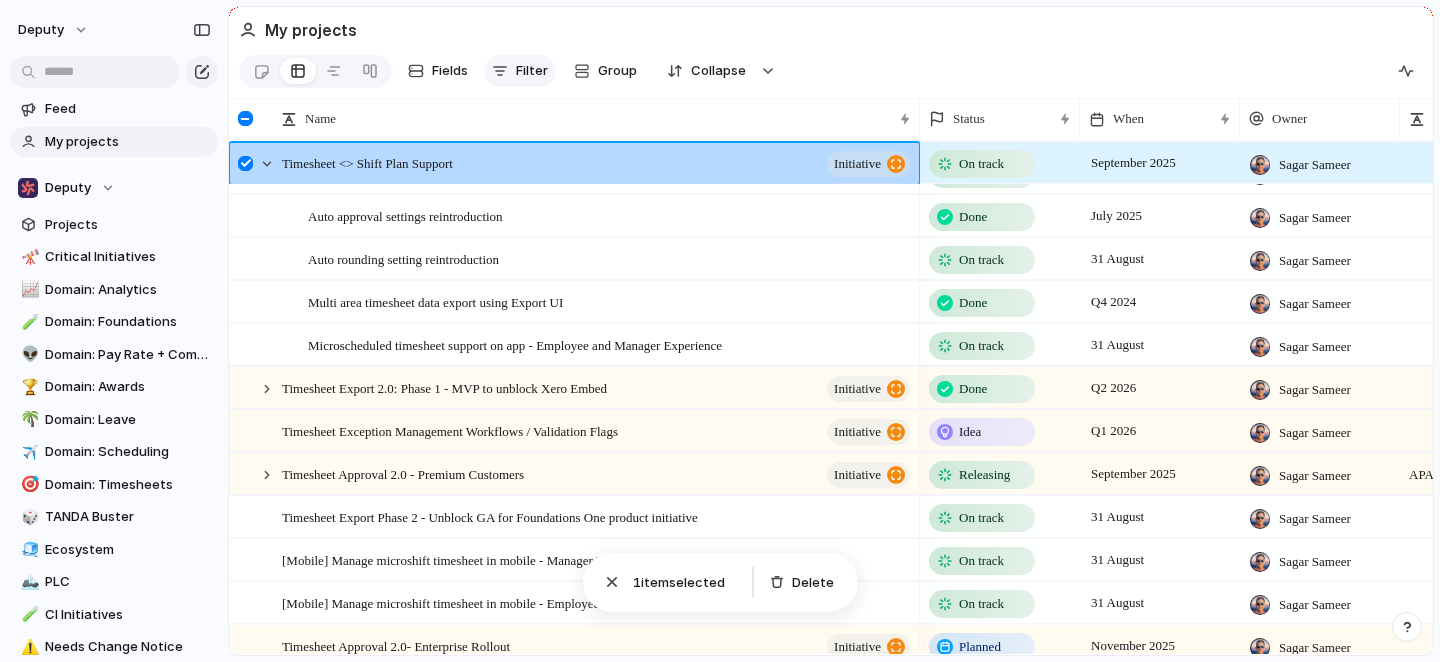 click on "Filter" at bounding box center (532, 71) 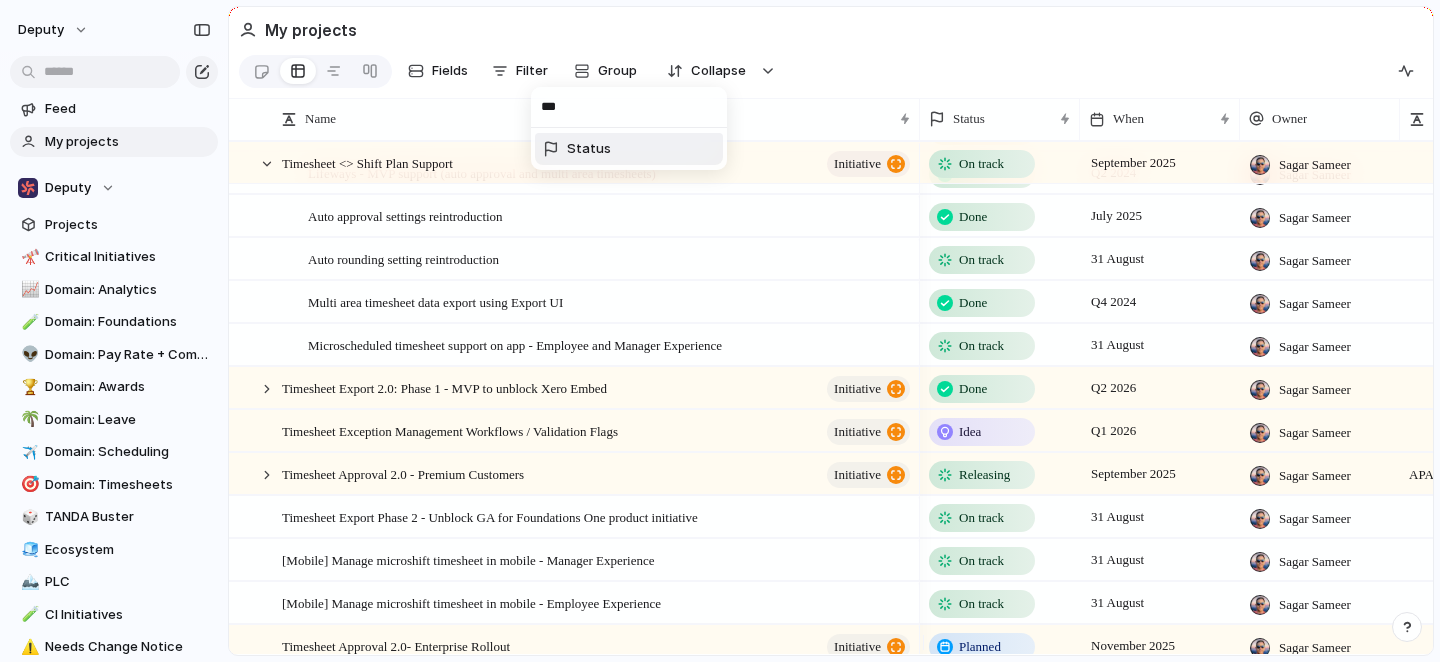 type on "****" 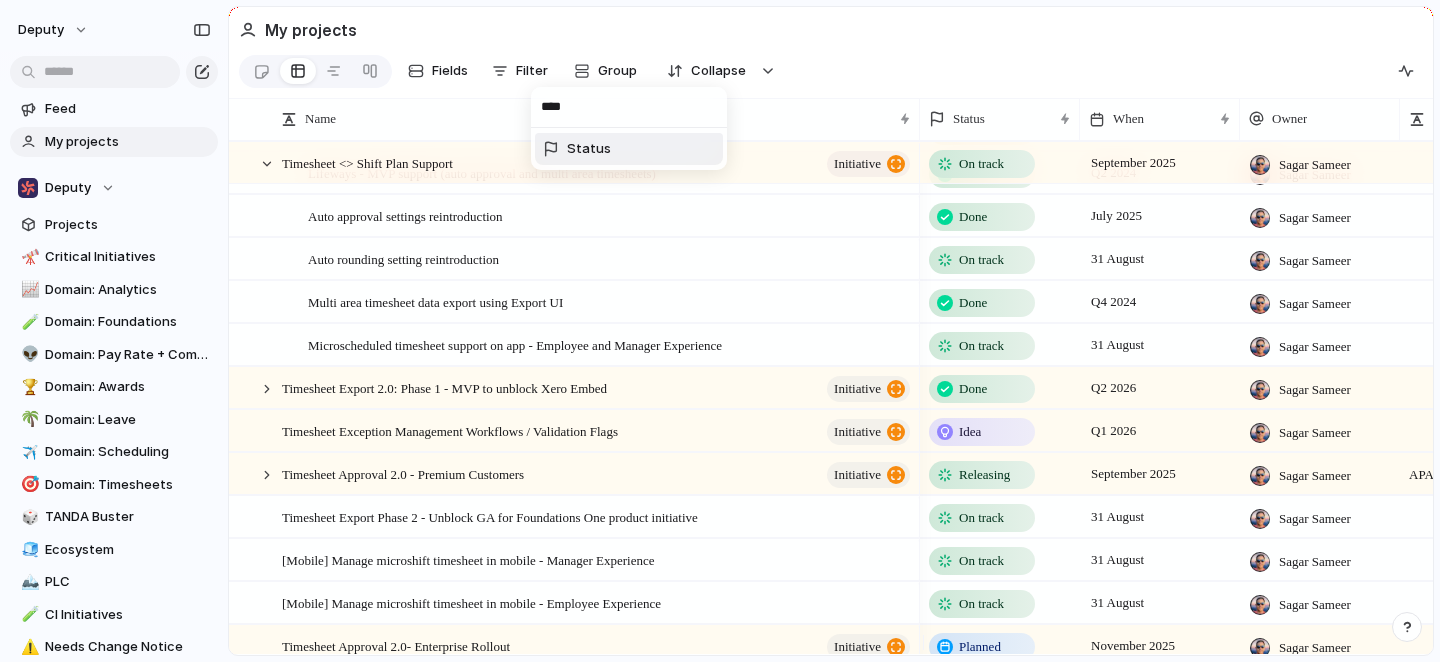 click on "Status" at bounding box center [629, 149] 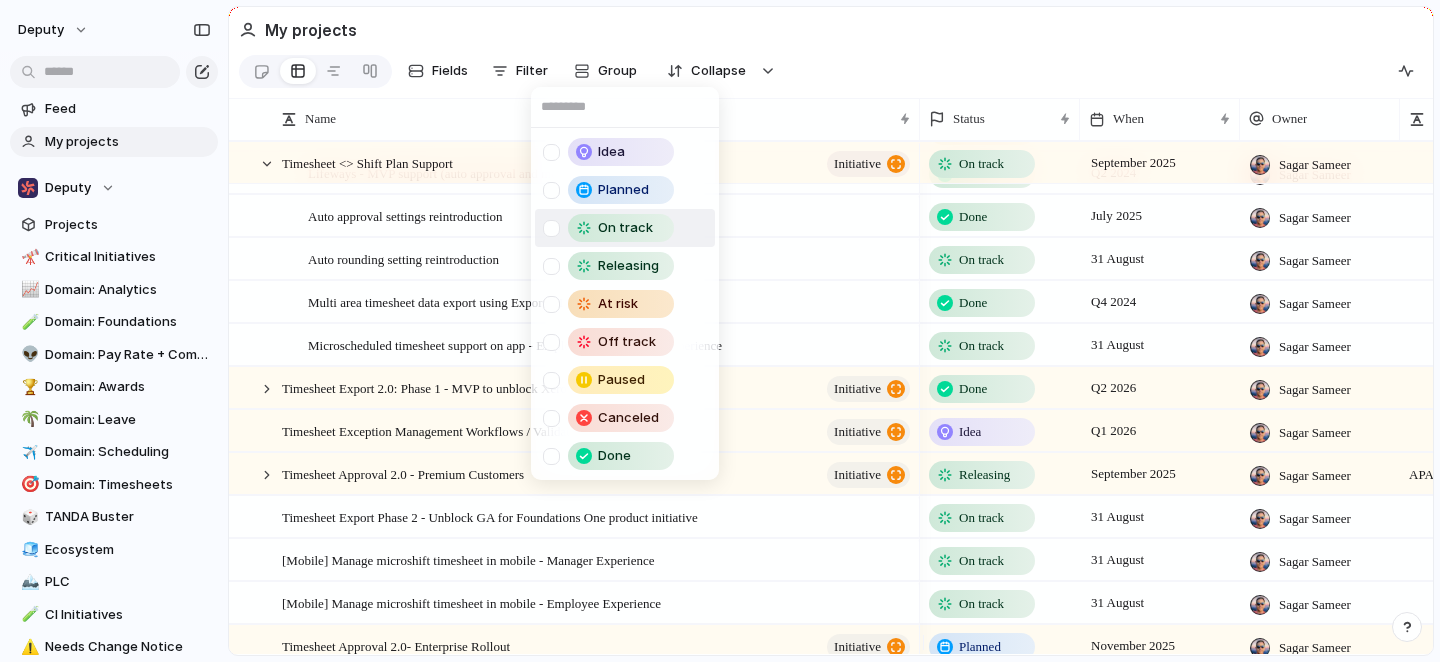 click at bounding box center (551, 228) 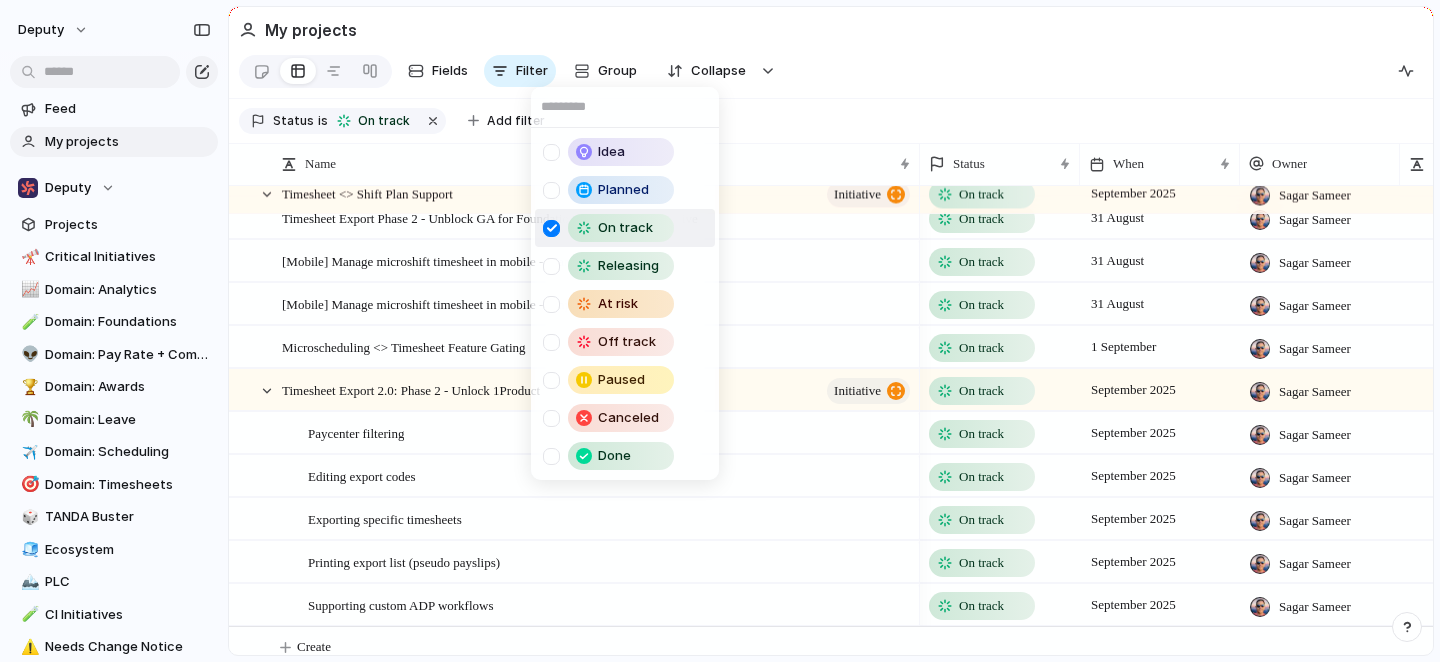 scroll, scrollTop: 143, scrollLeft: 0, axis: vertical 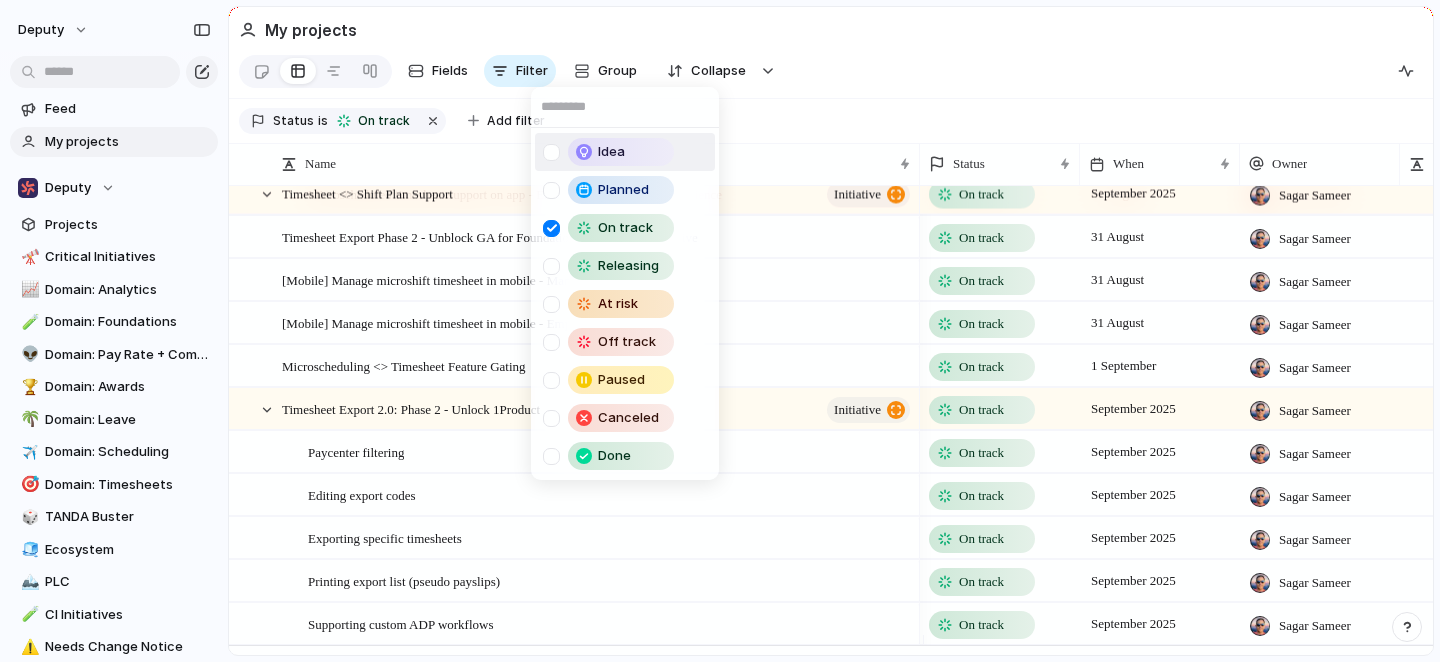 click on "Idea   Planned   On track   Releasing   At risk   Off track   Paused   Canceled   Done" at bounding box center [720, 331] 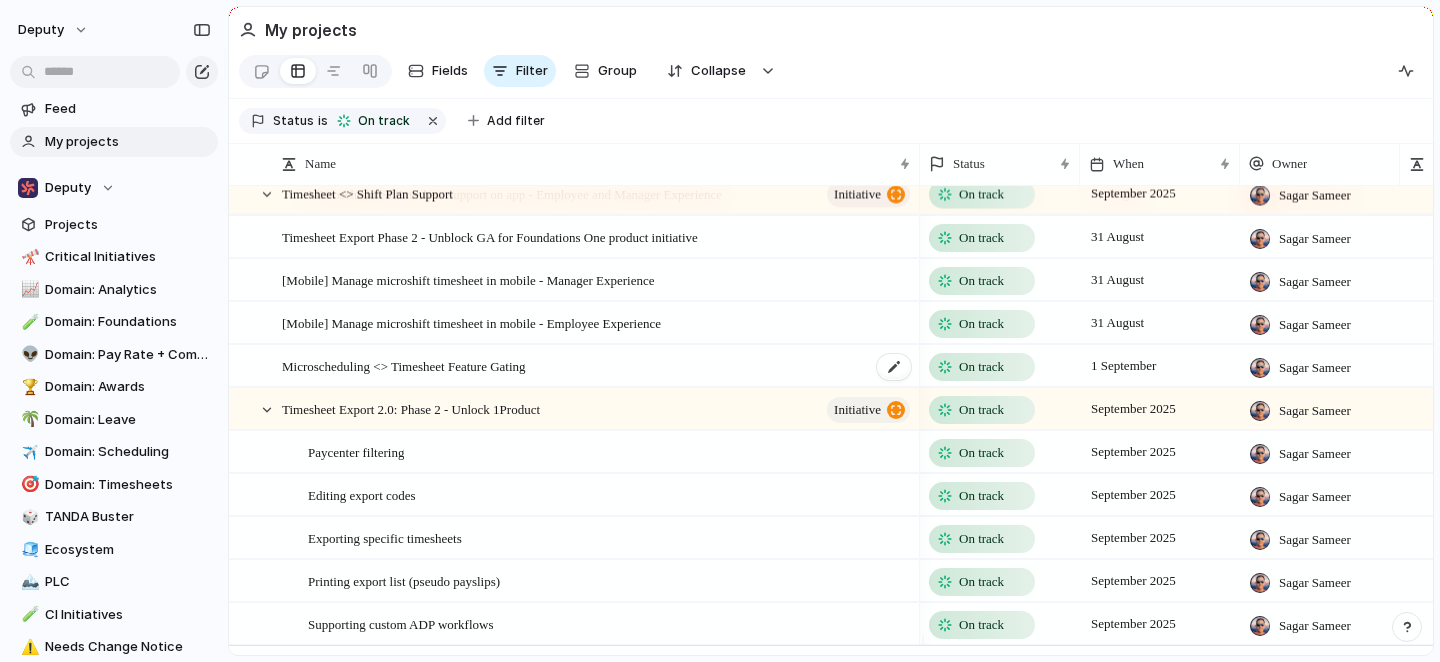 scroll, scrollTop: 134, scrollLeft: 0, axis: vertical 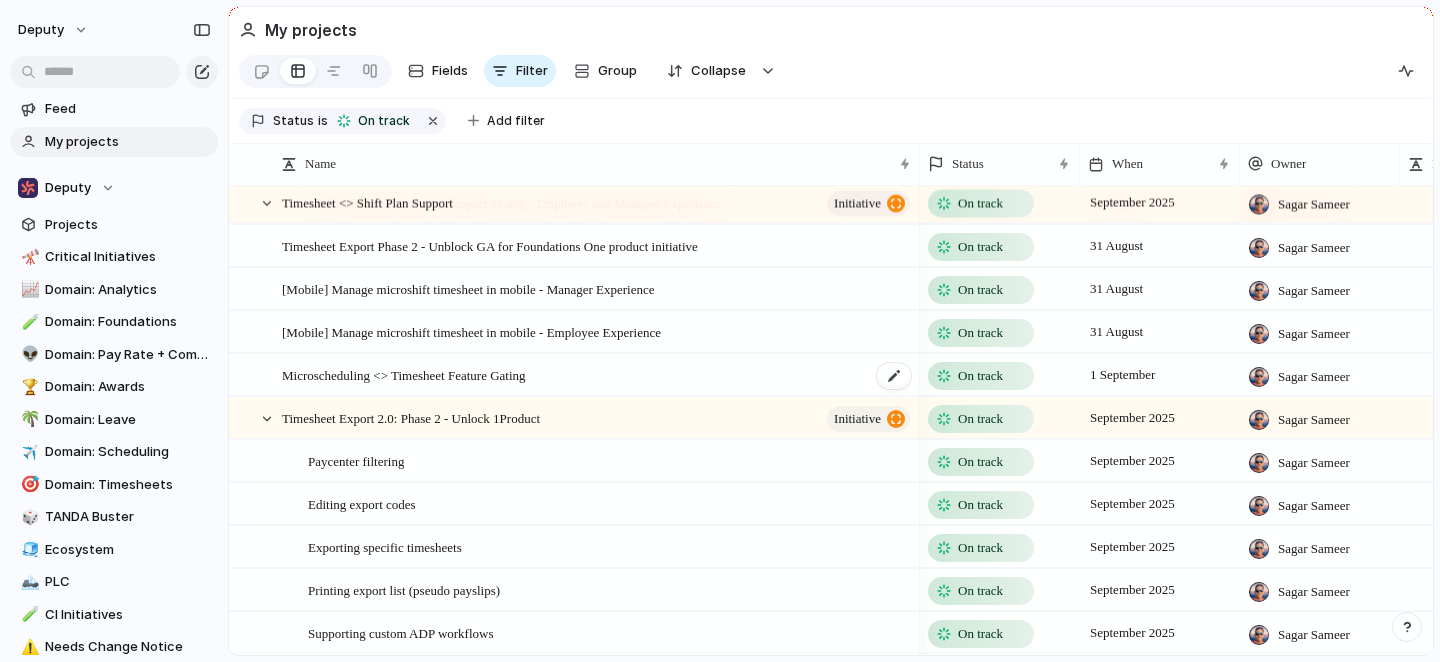 click on "Microscheduling <> Timesheet Feature Gating" at bounding box center (597, 375) 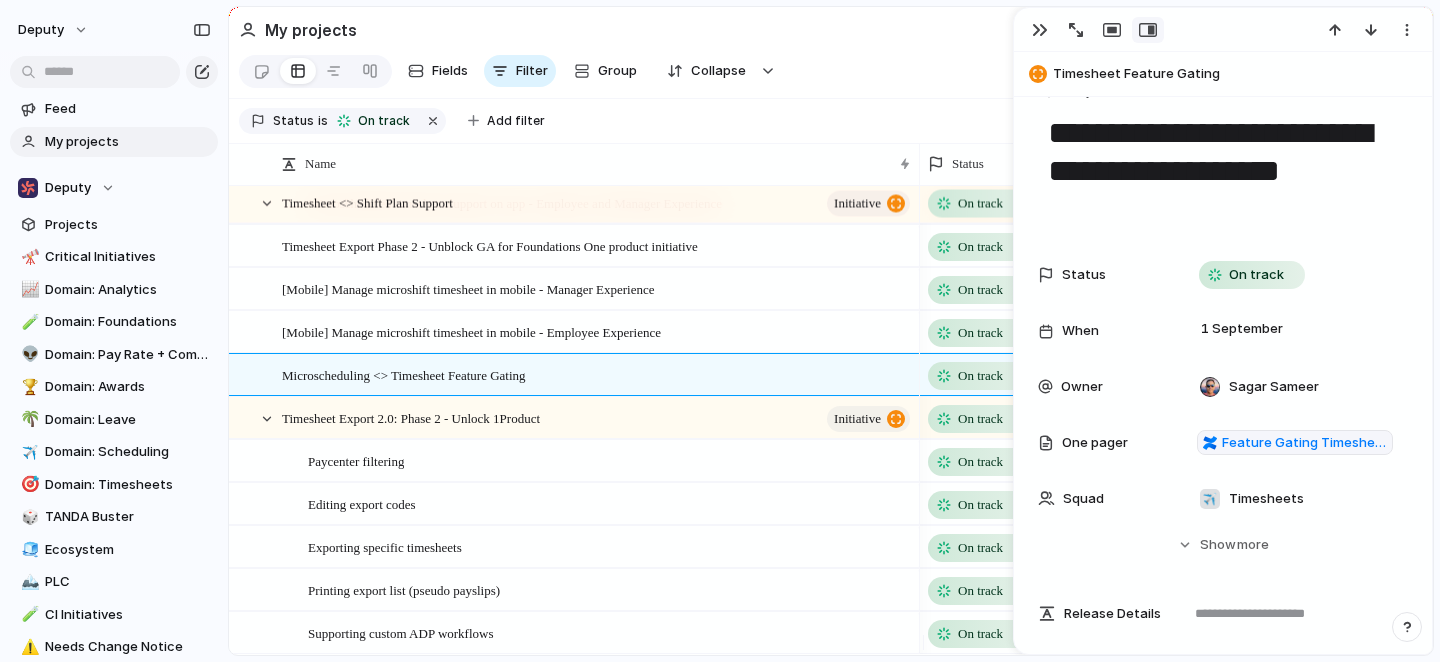 scroll, scrollTop: 60, scrollLeft: 0, axis: vertical 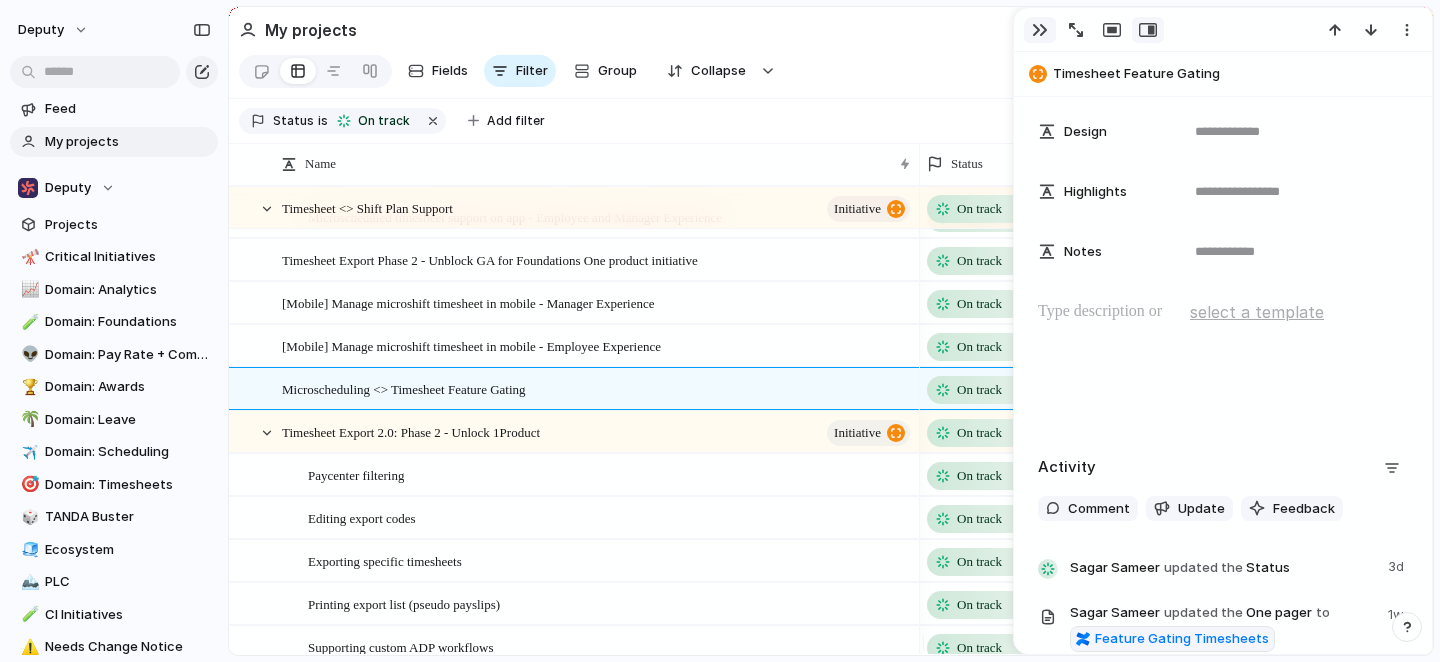 click at bounding box center (1040, 30) 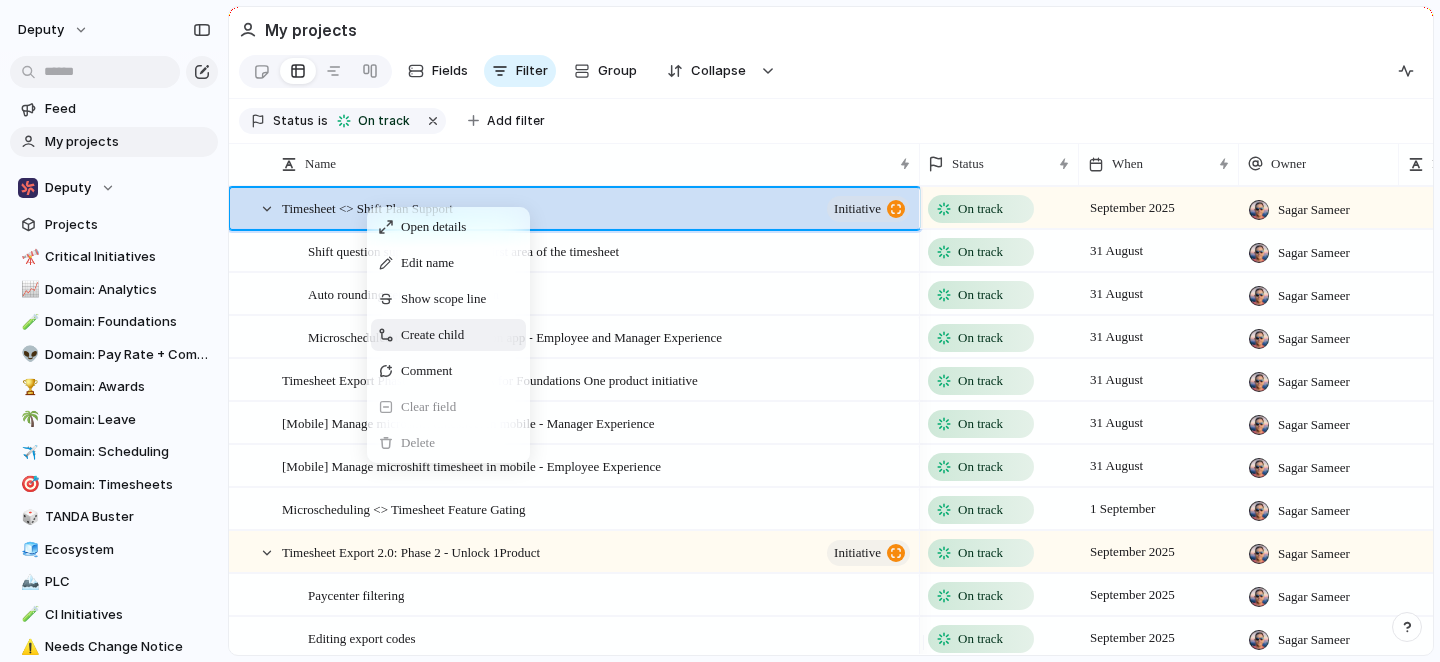 click on "Create child" at bounding box center [432, 335] 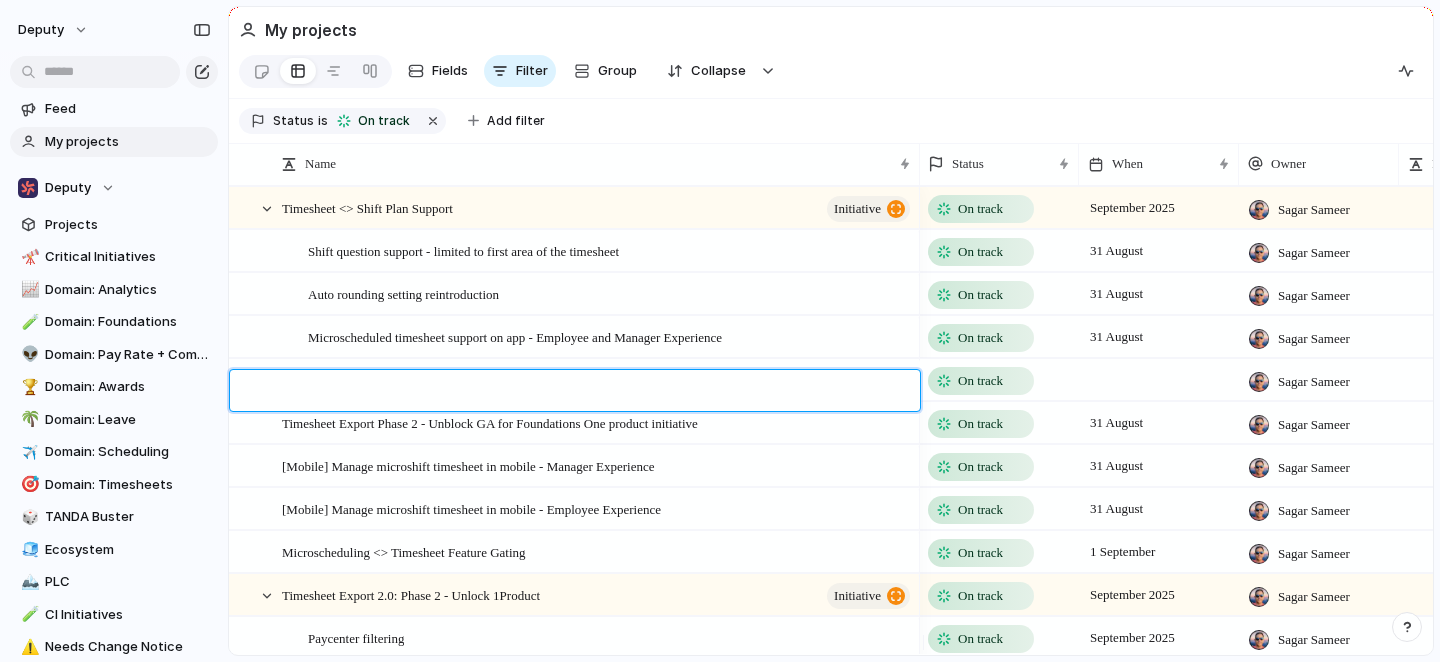 click on "Microscheduled timesheet support on app - Employee and Manager Experience" at bounding box center (515, 336) 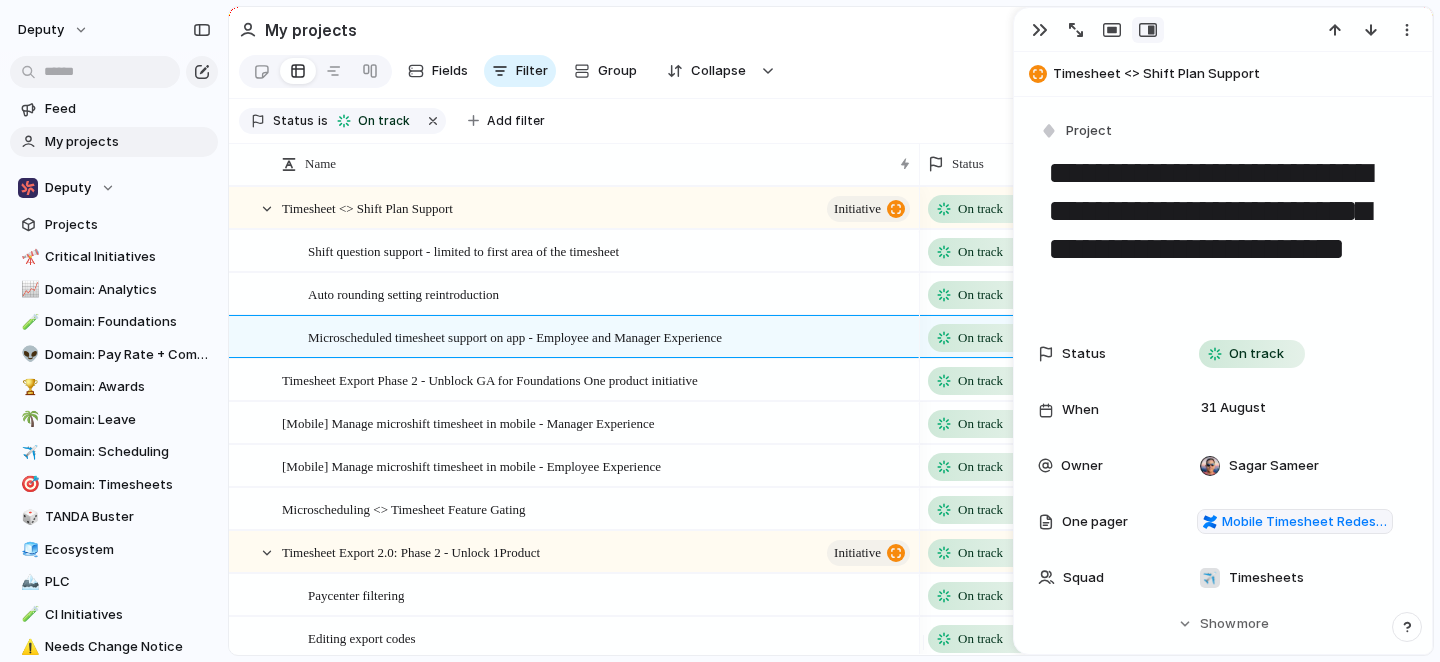 click on "Microscheduled timesheet support on app - Employee and Manager Experience" at bounding box center [515, 336] 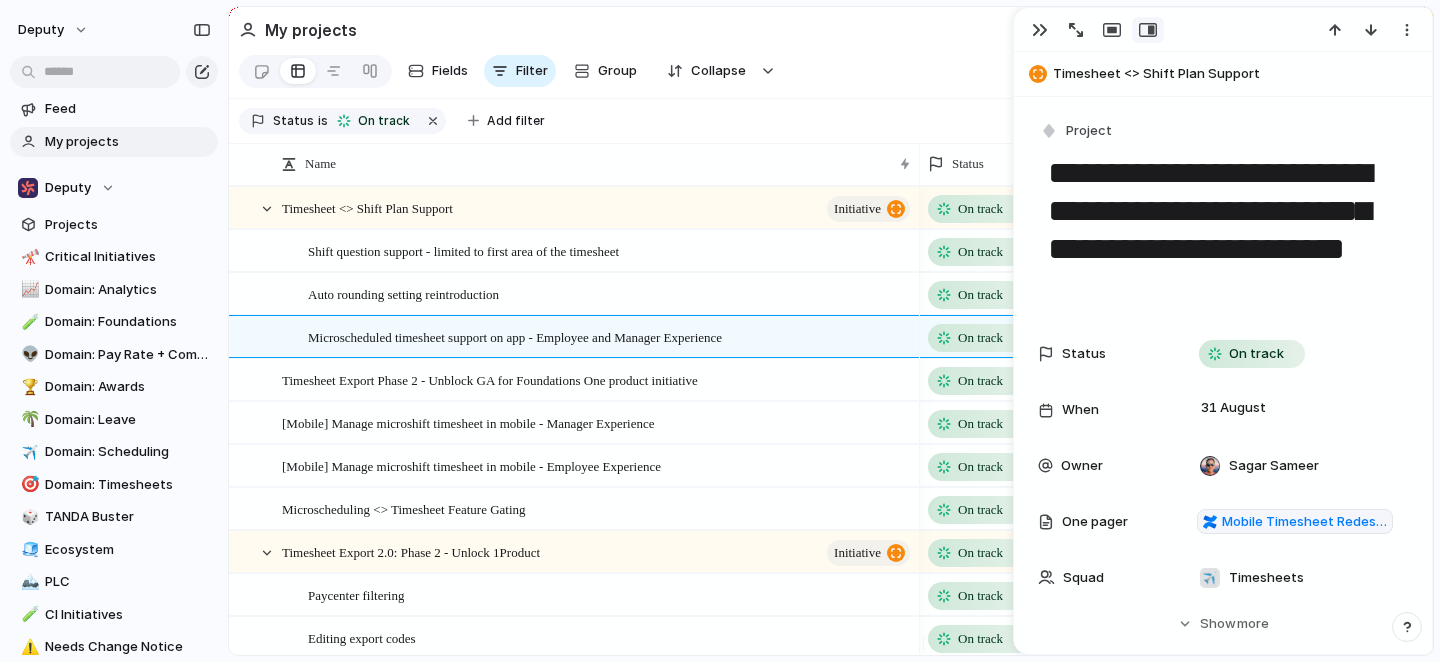 click on "Microscheduled timesheet support on app - Employee and Manager Experience" at bounding box center (515, 336) 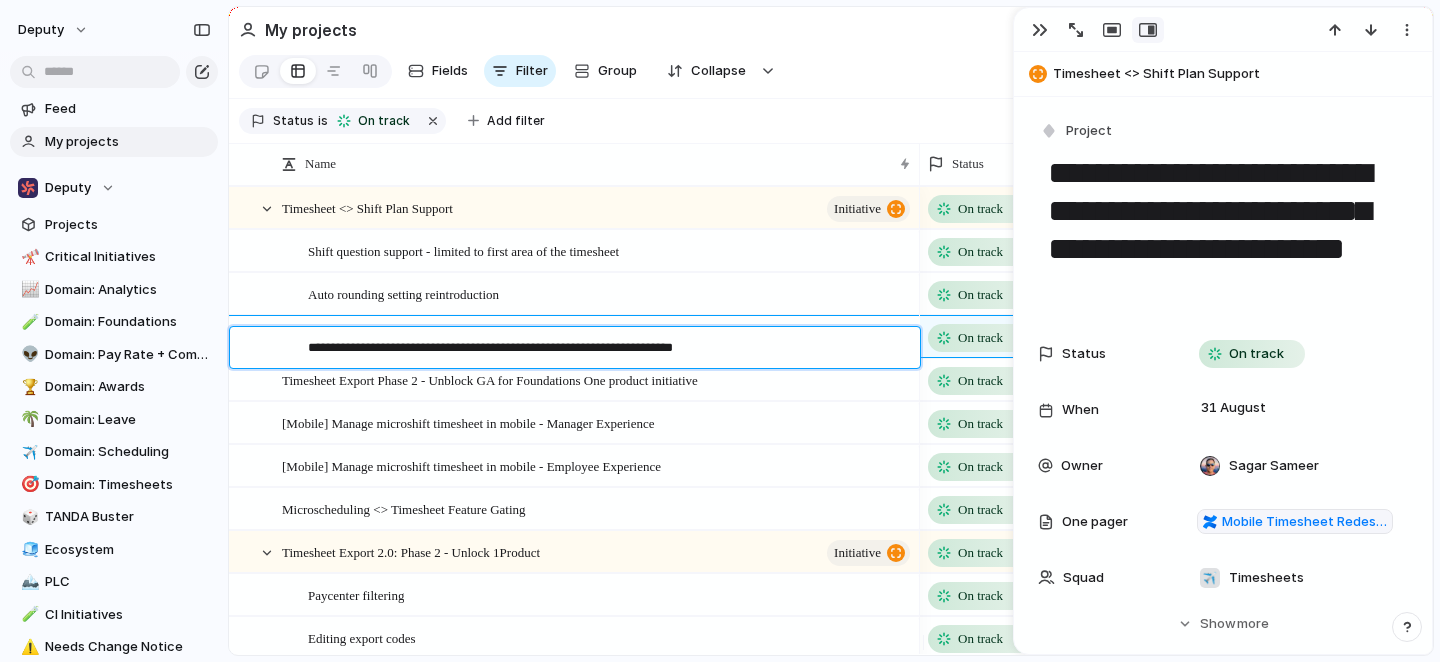 click on "**********" at bounding box center [607, 350] 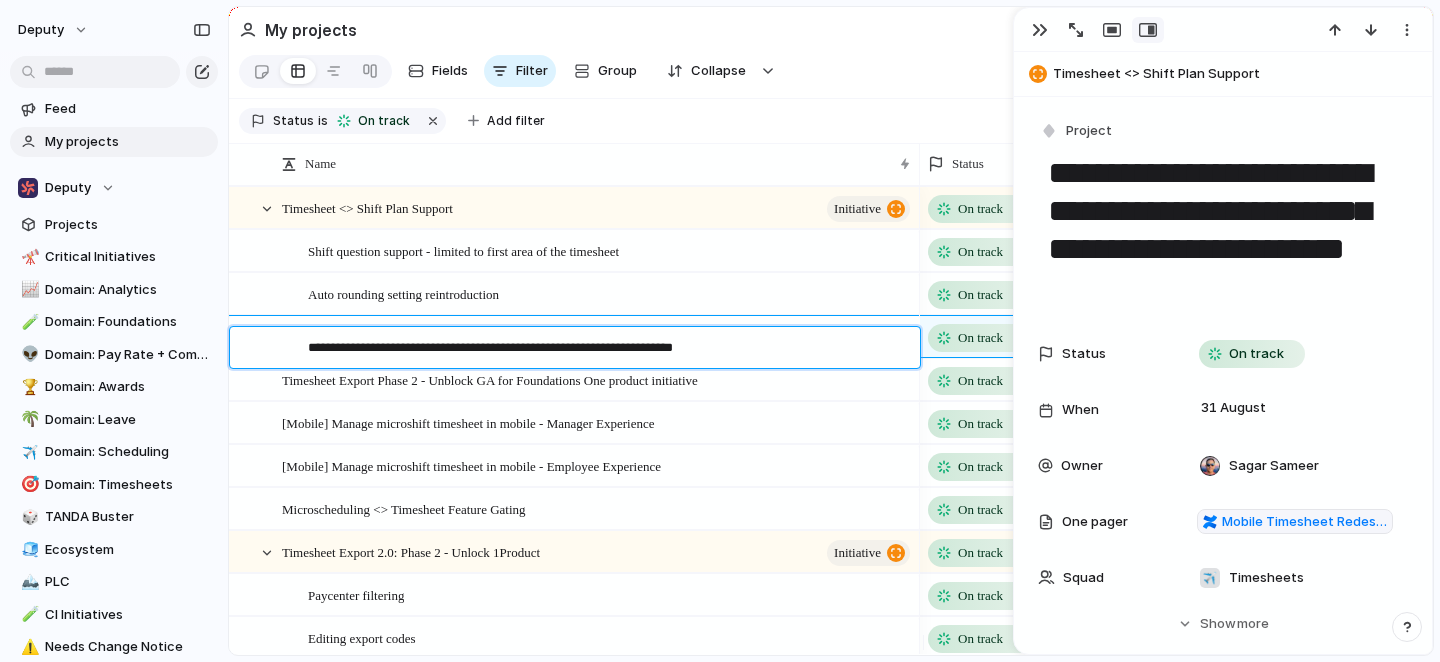 click on "**********" at bounding box center [607, 350] 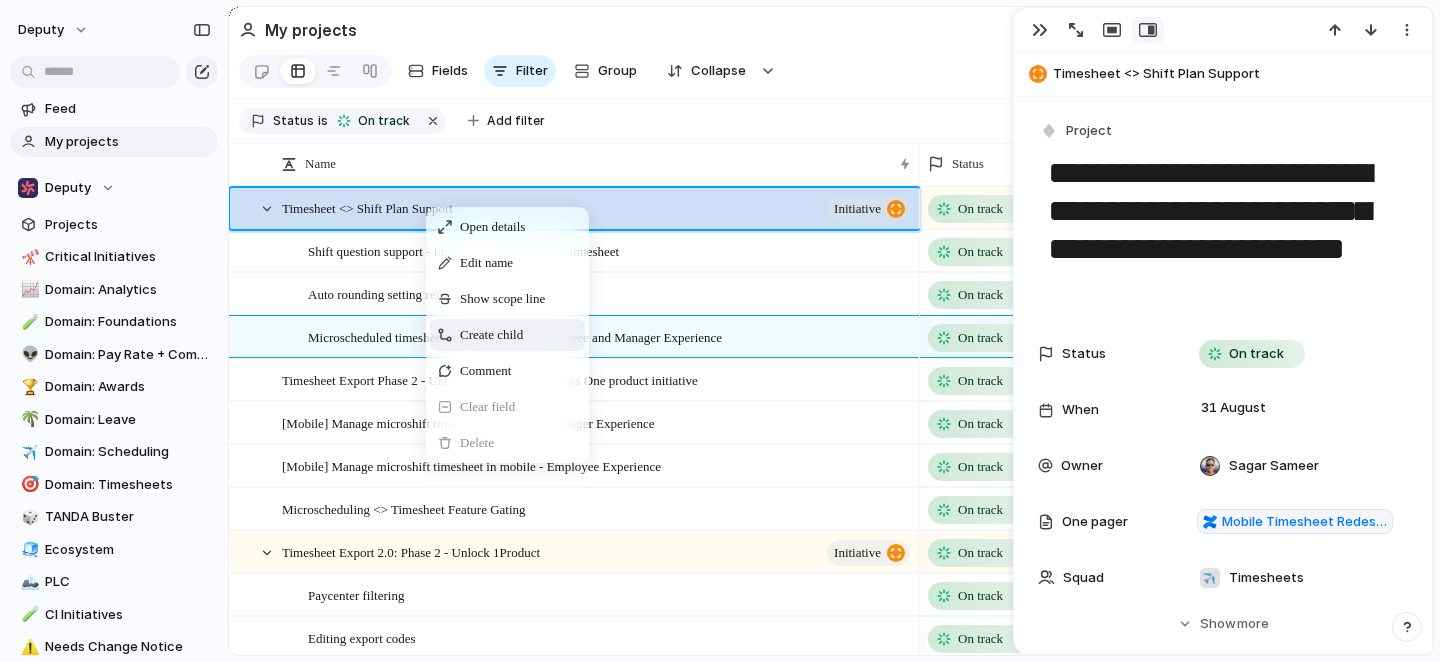 click on "Create child" at bounding box center [491, 335] 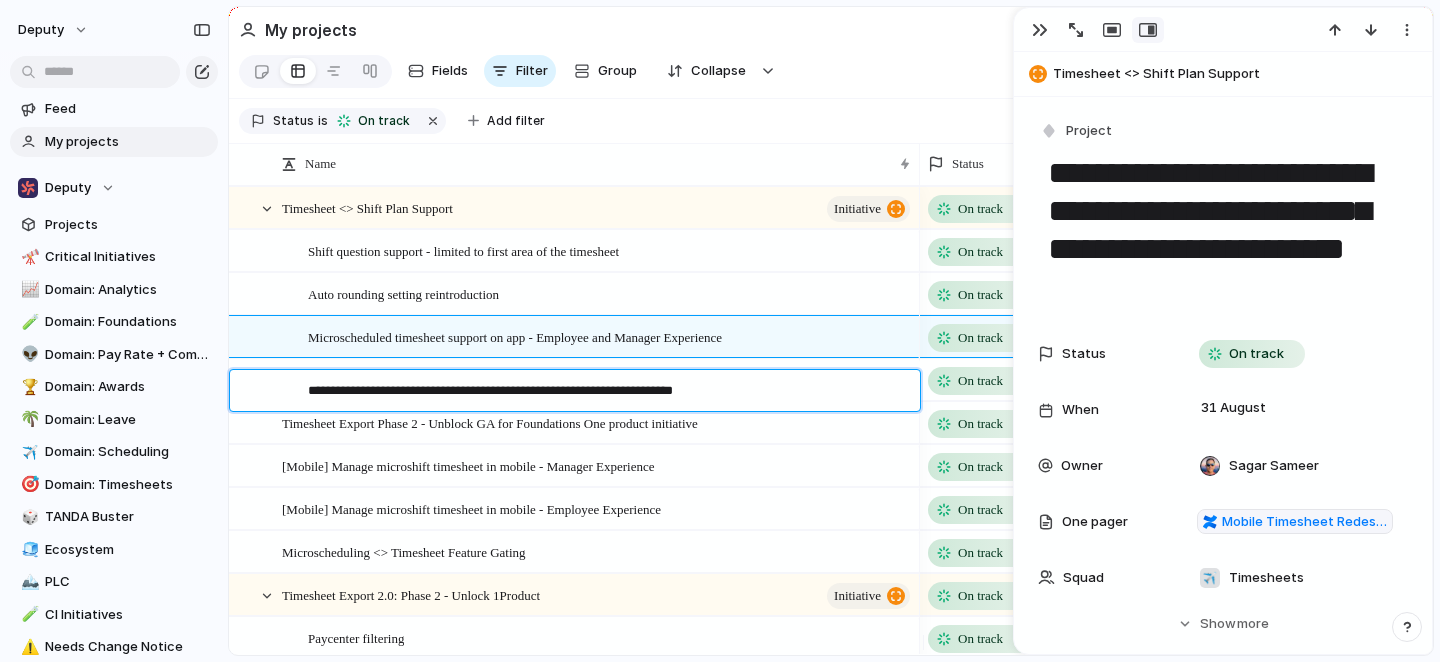drag, startPoint x: 646, startPoint y: 390, endPoint x: 729, endPoint y: 390, distance: 83 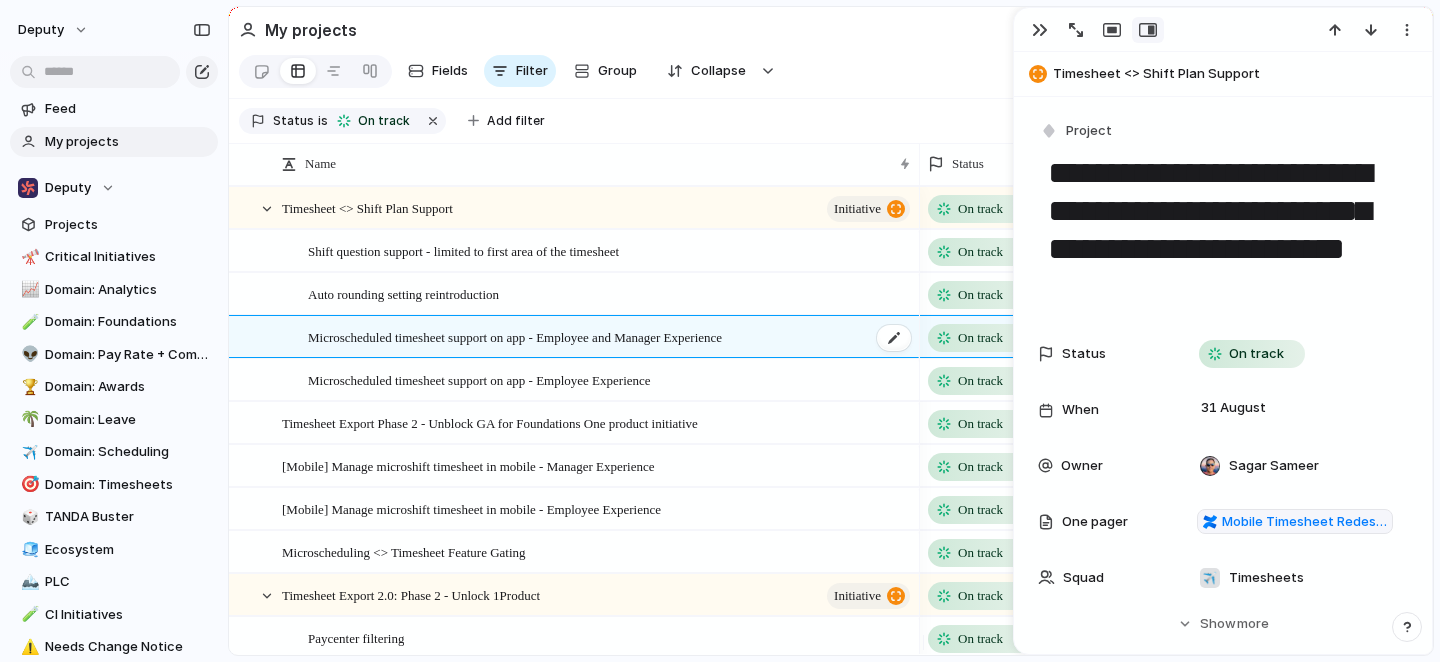 click on "Microscheduled timesheet support on app - Employee and Manager Experience" at bounding box center [515, 336] 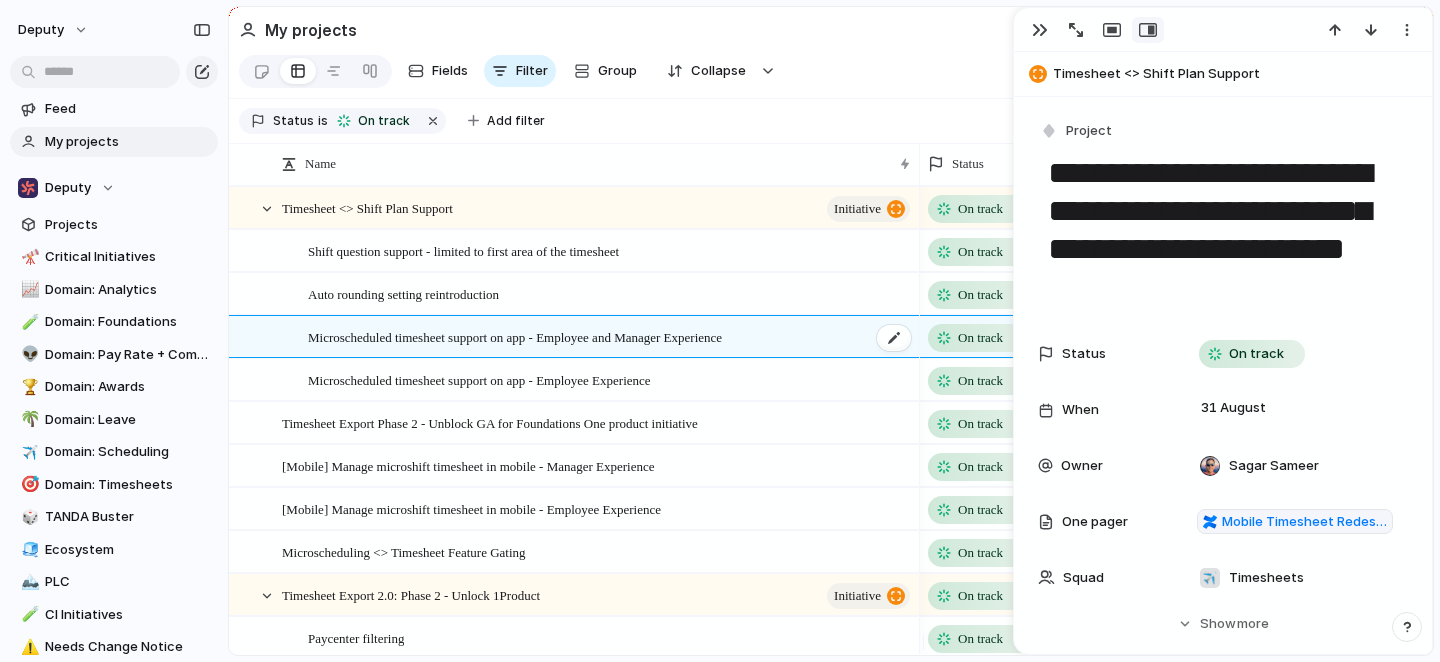 click on "Microscheduled timesheet support on app - Employee and Manager Experience" at bounding box center [515, 336] 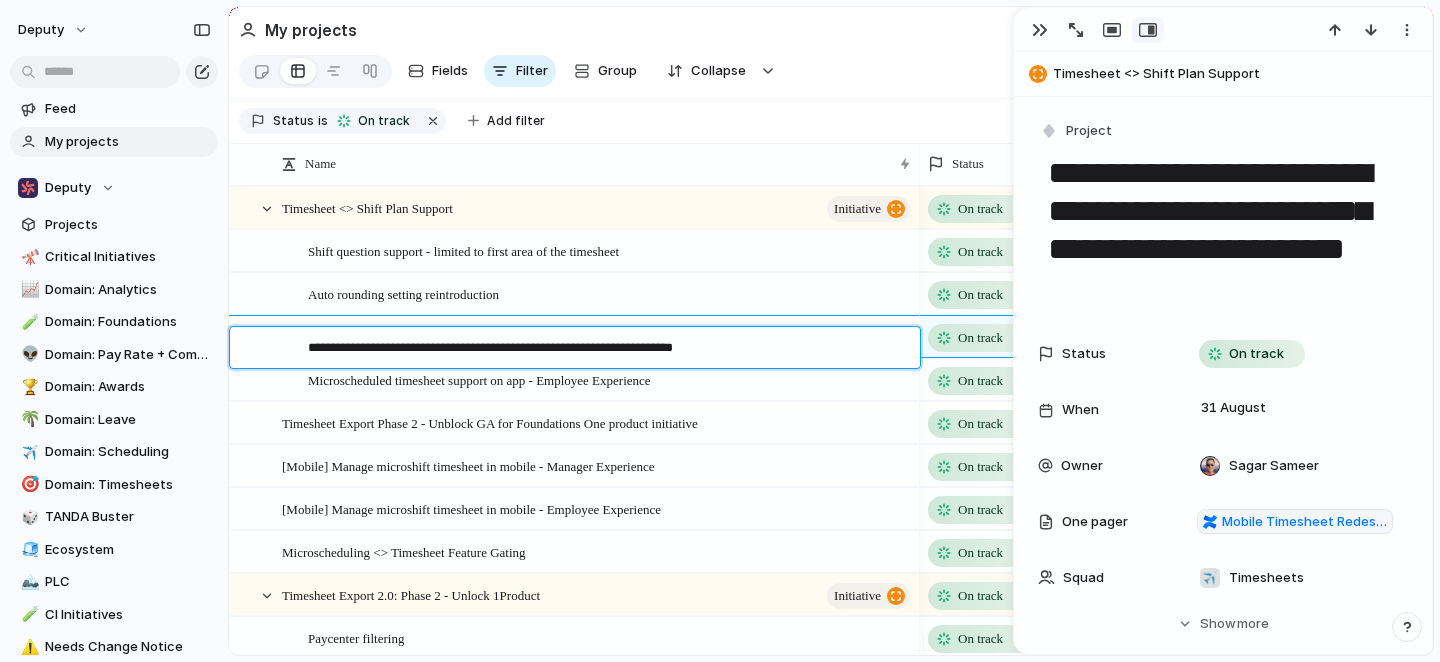 click on "**********" at bounding box center [607, 350] 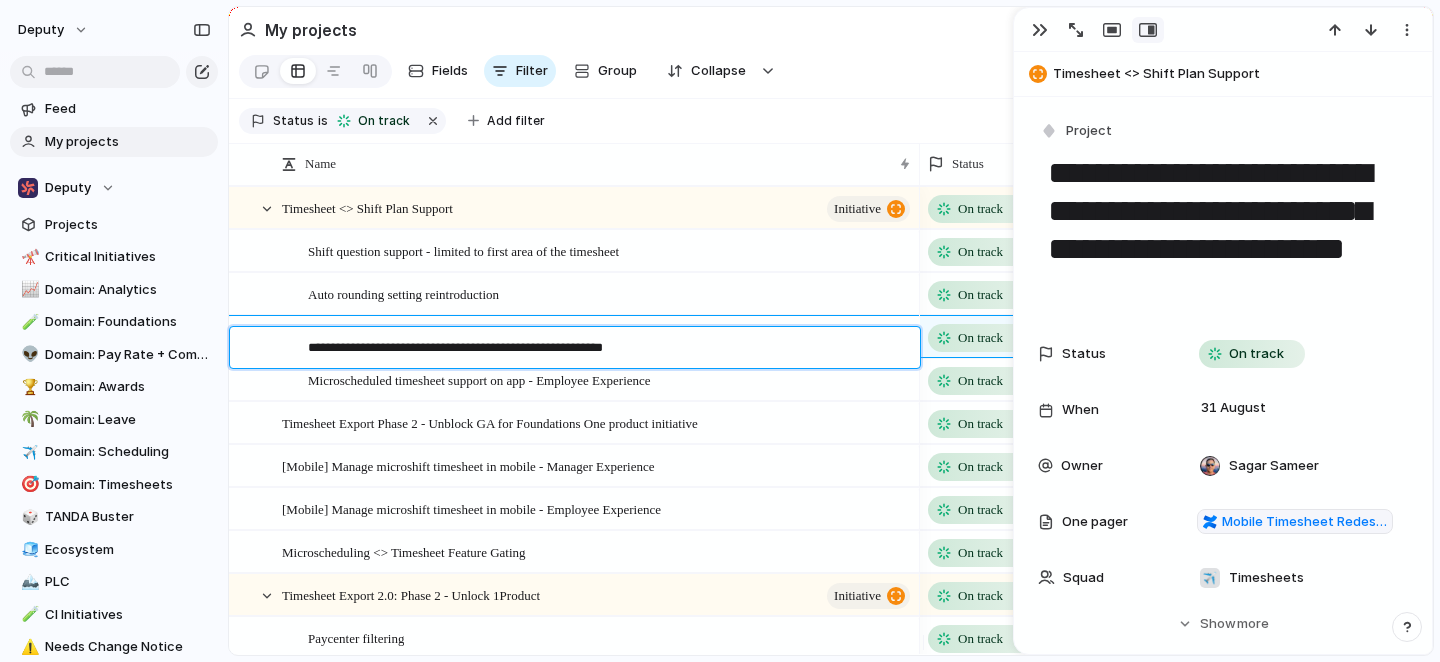 type on "**********" 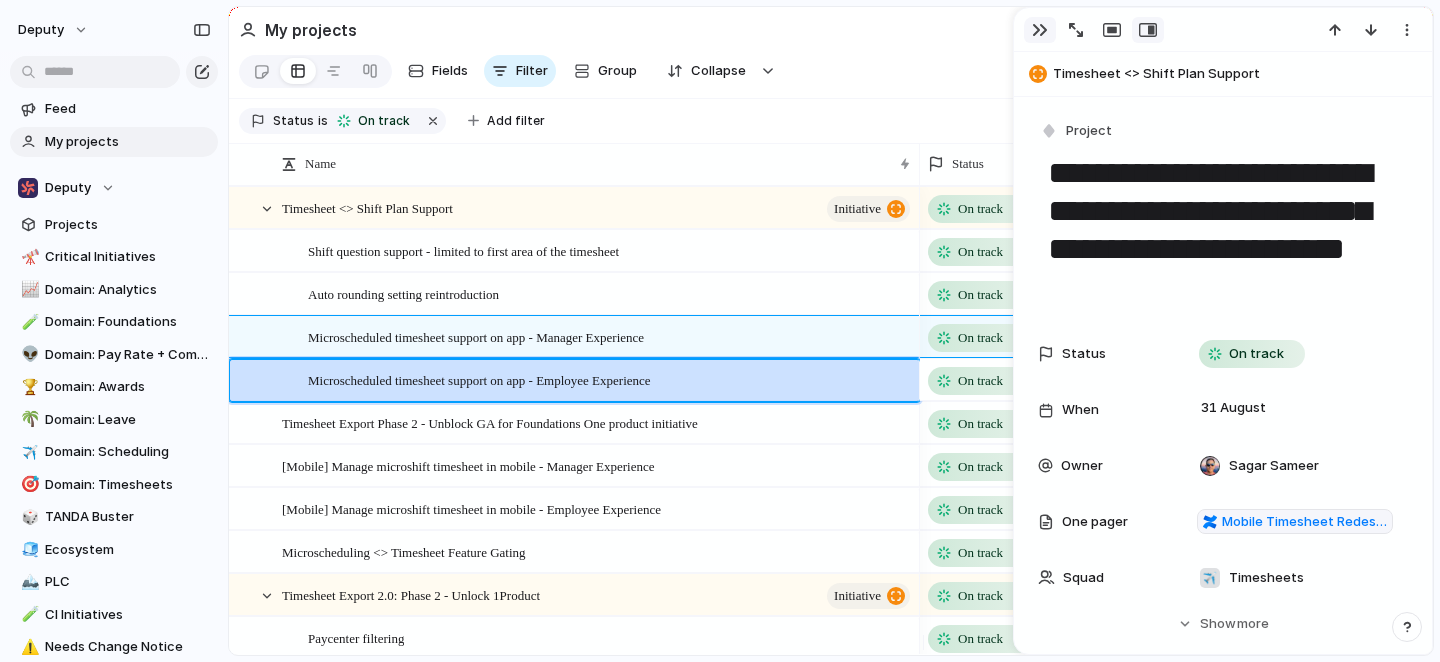 click at bounding box center (1040, 30) 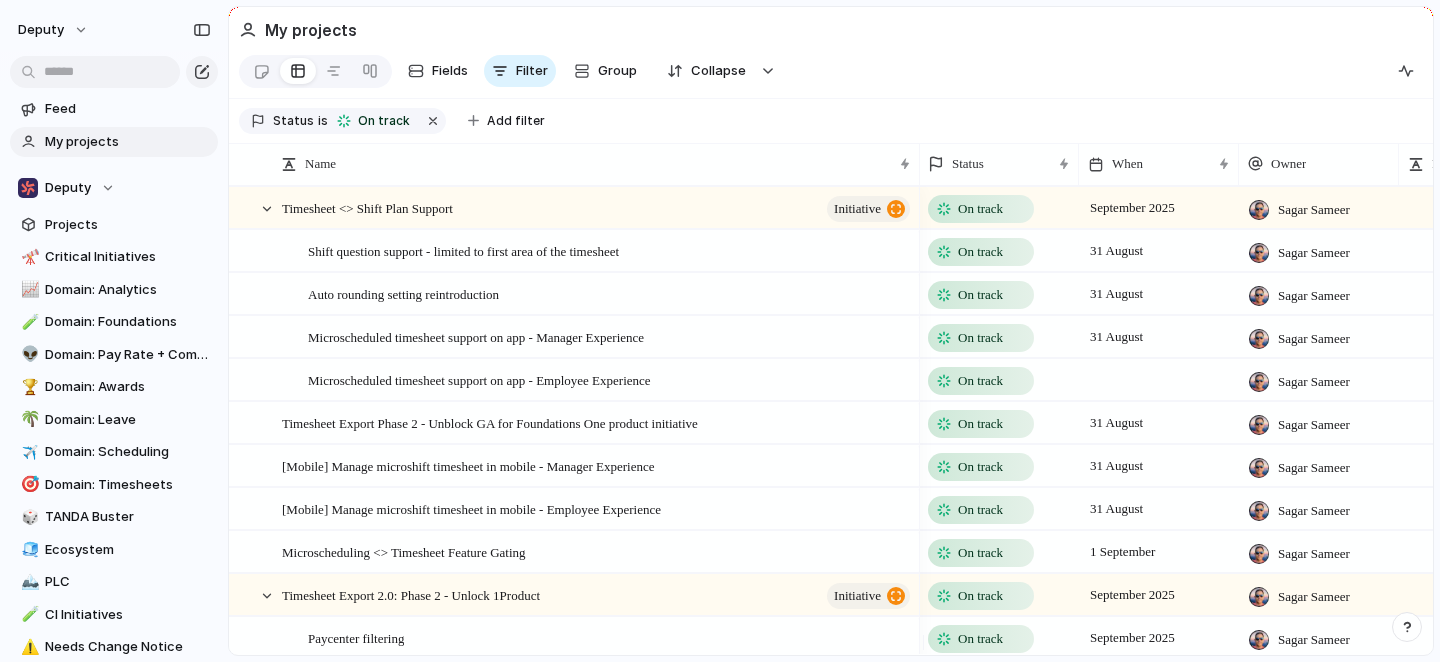 click on "Fields Filter Group Zoom Collapse Clear Save for everyone" at bounding box center [831, 75] 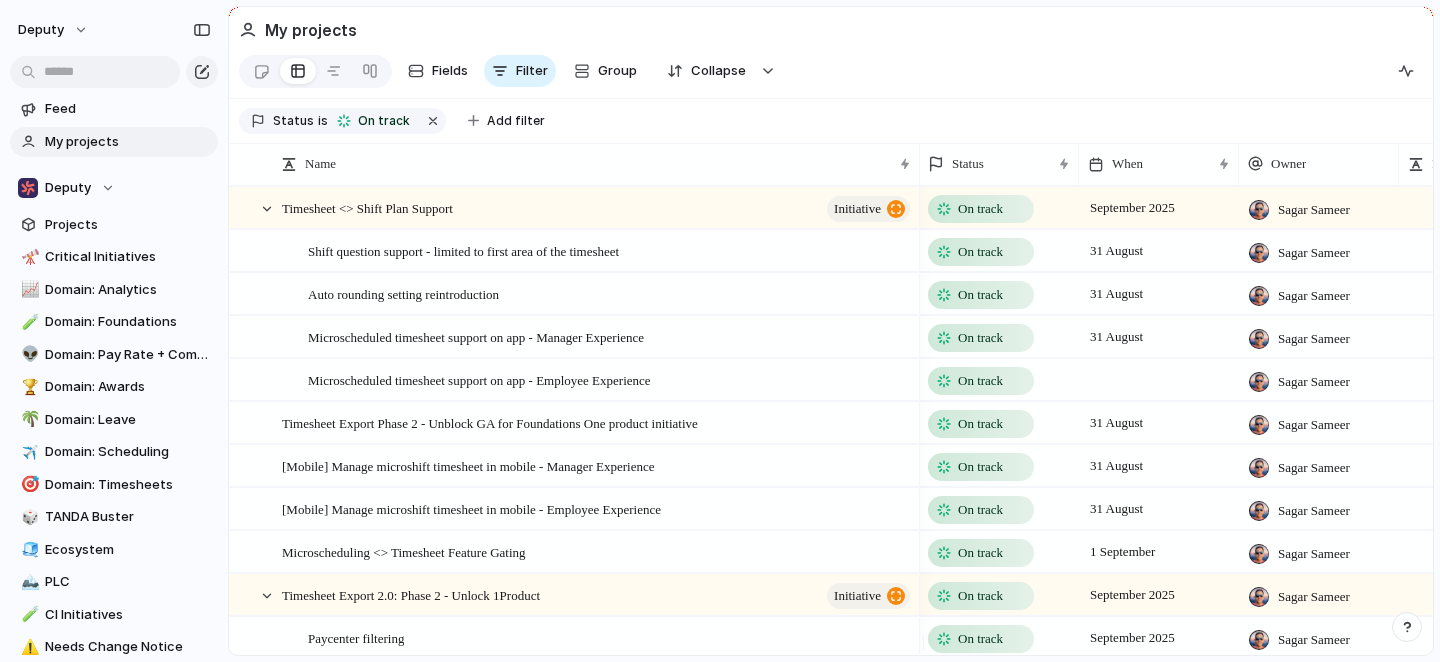 click at bounding box center [1159, 379] 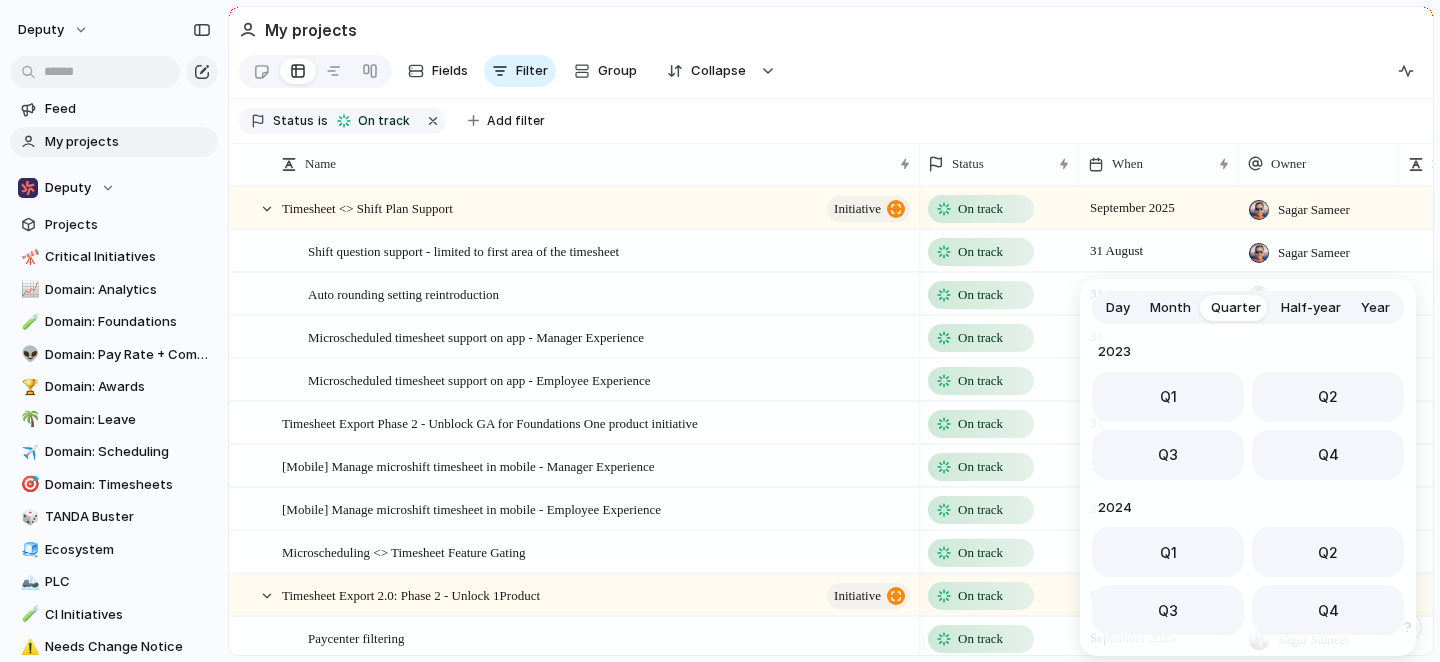 click on "Q1" at bounding box center (1168, 708) 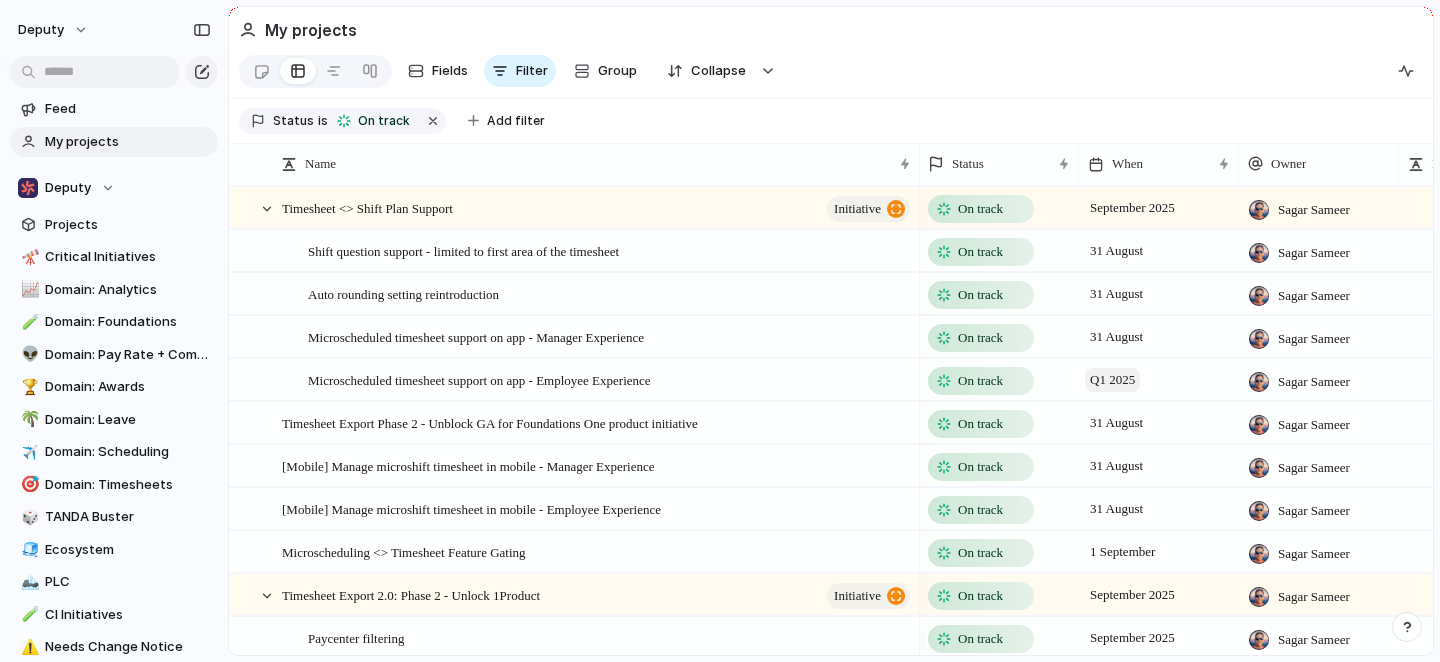 click on "Q1 2025" at bounding box center (1112, 380) 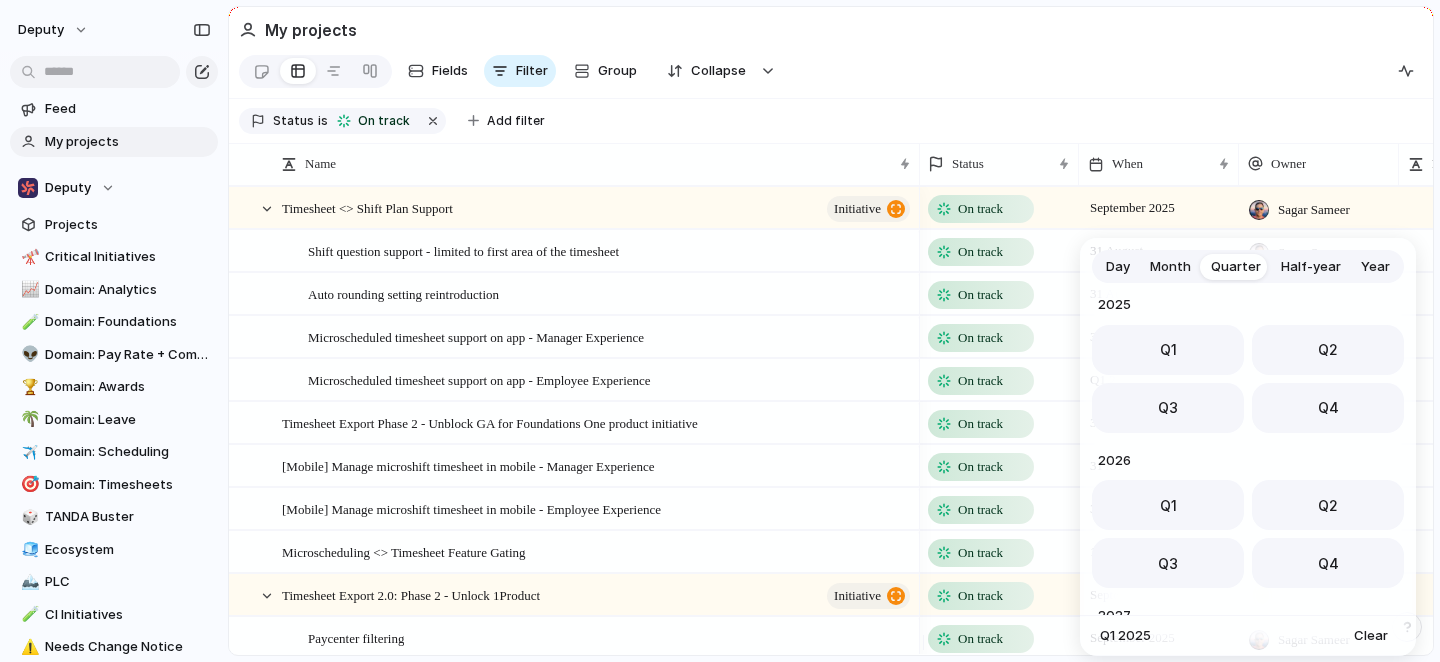 click on "Month" at bounding box center (1170, 267) 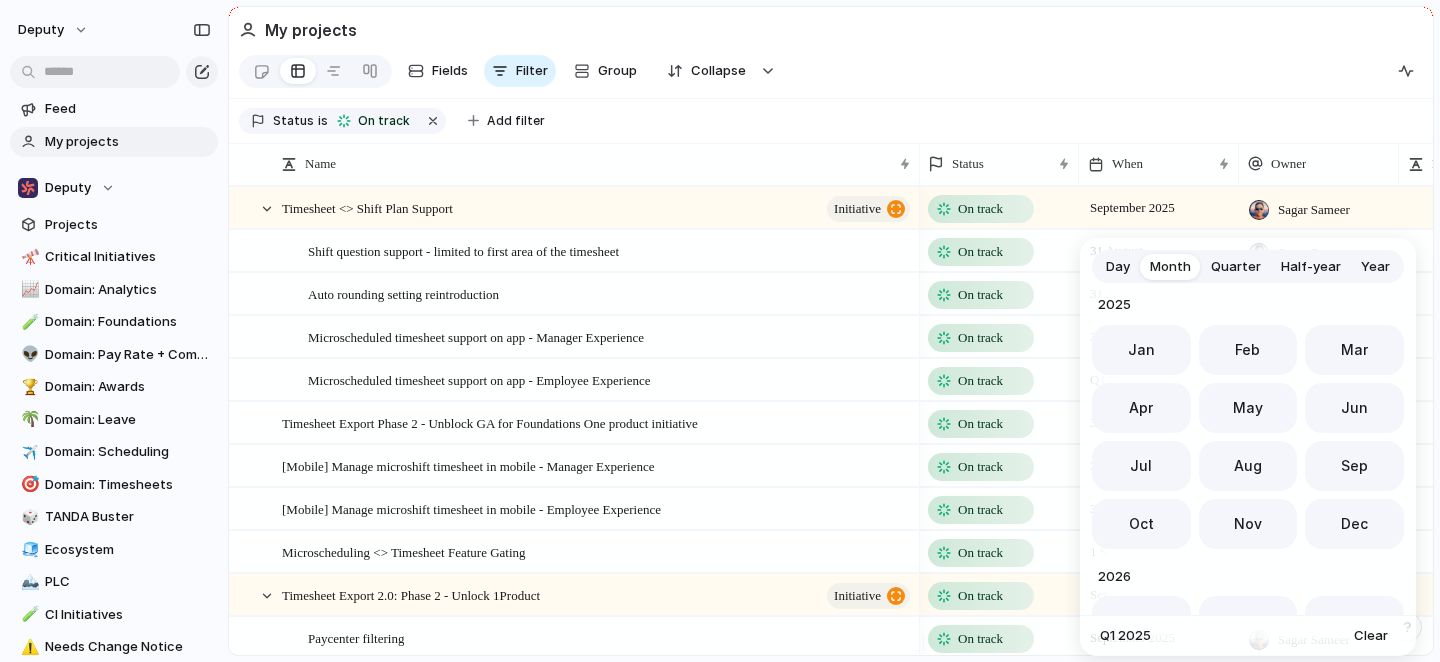 click on "Month" at bounding box center [1170, 267] 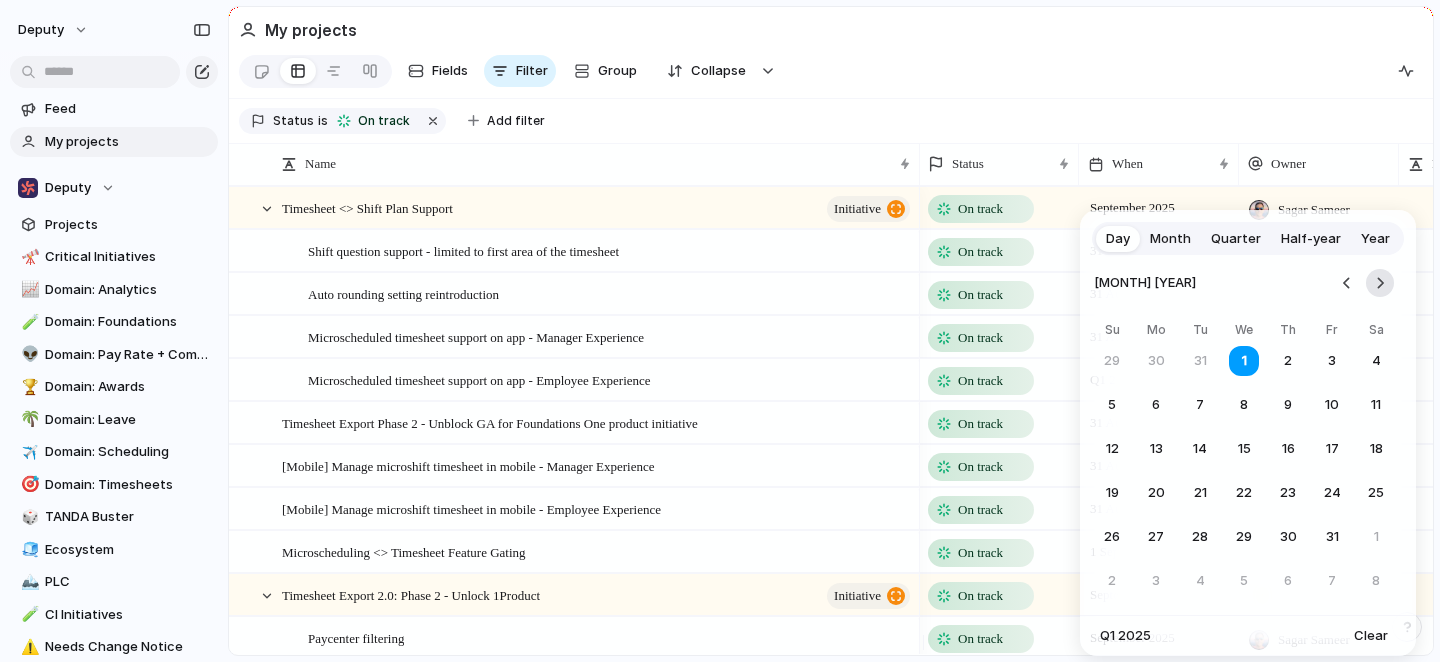 click at bounding box center [1380, 283] 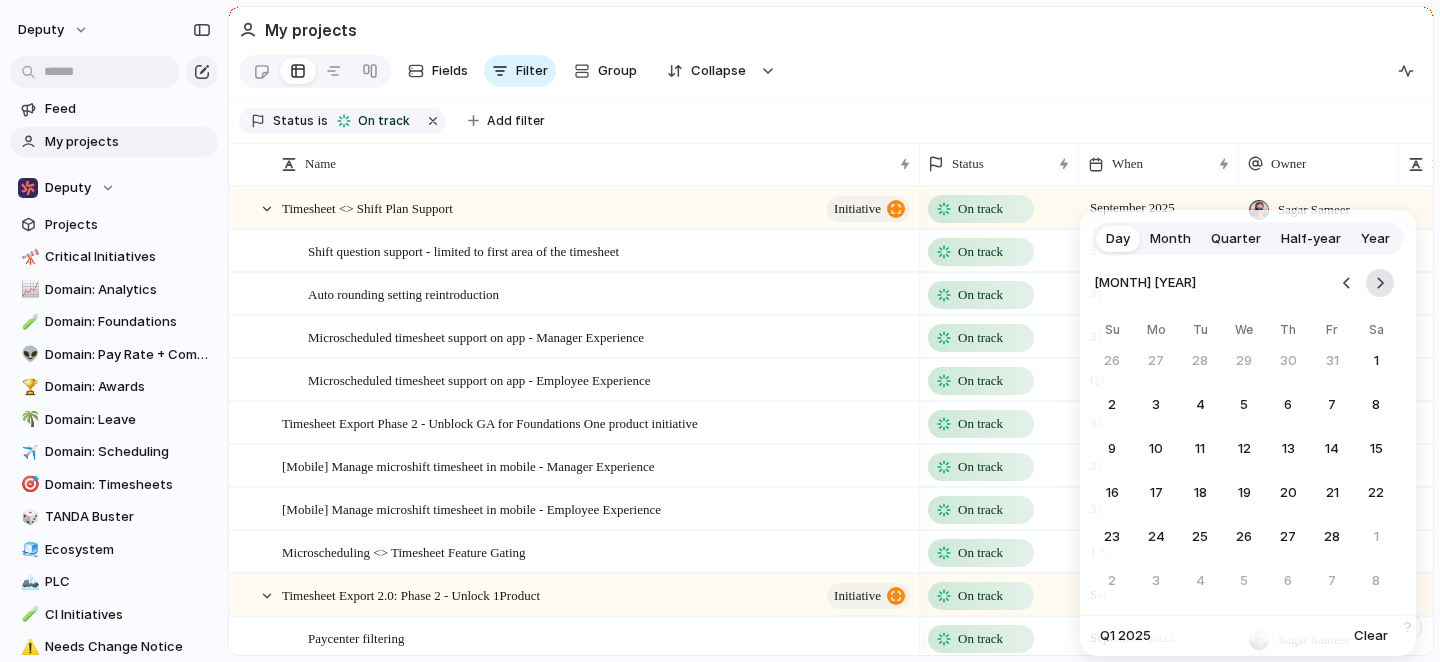click at bounding box center (1380, 283) 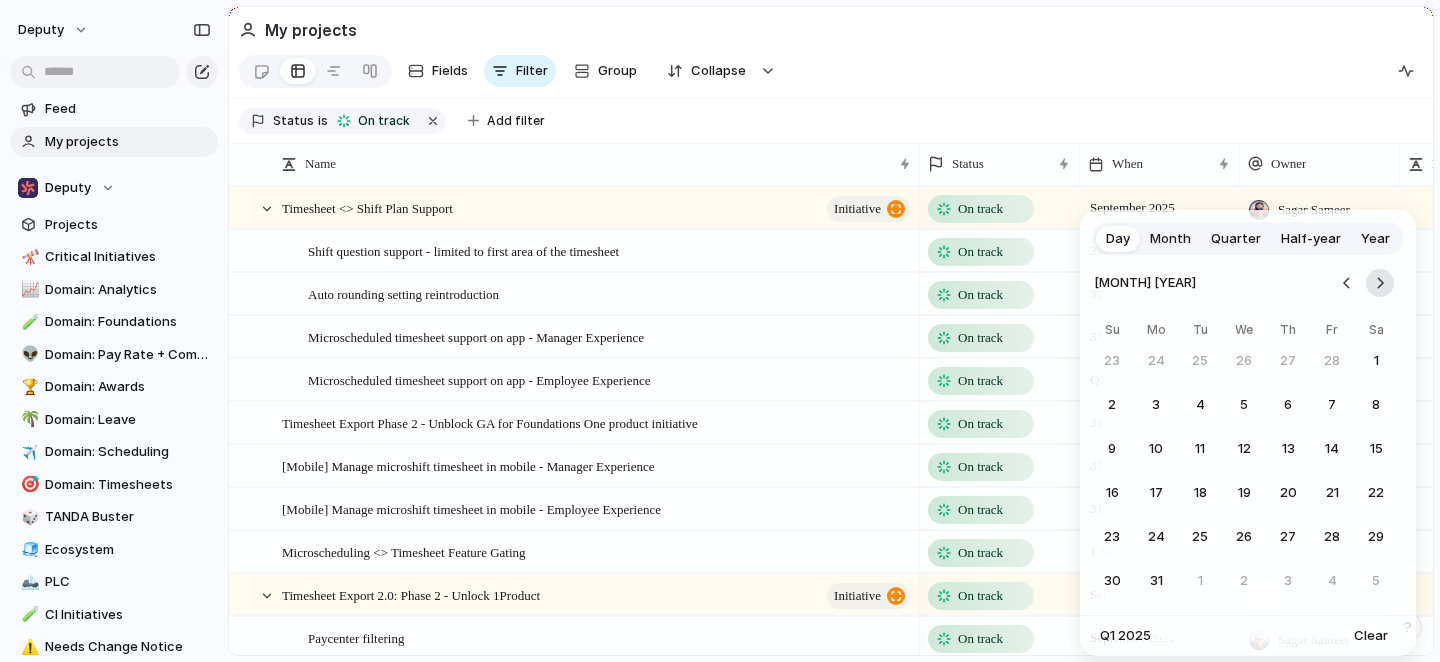 click at bounding box center [1380, 283] 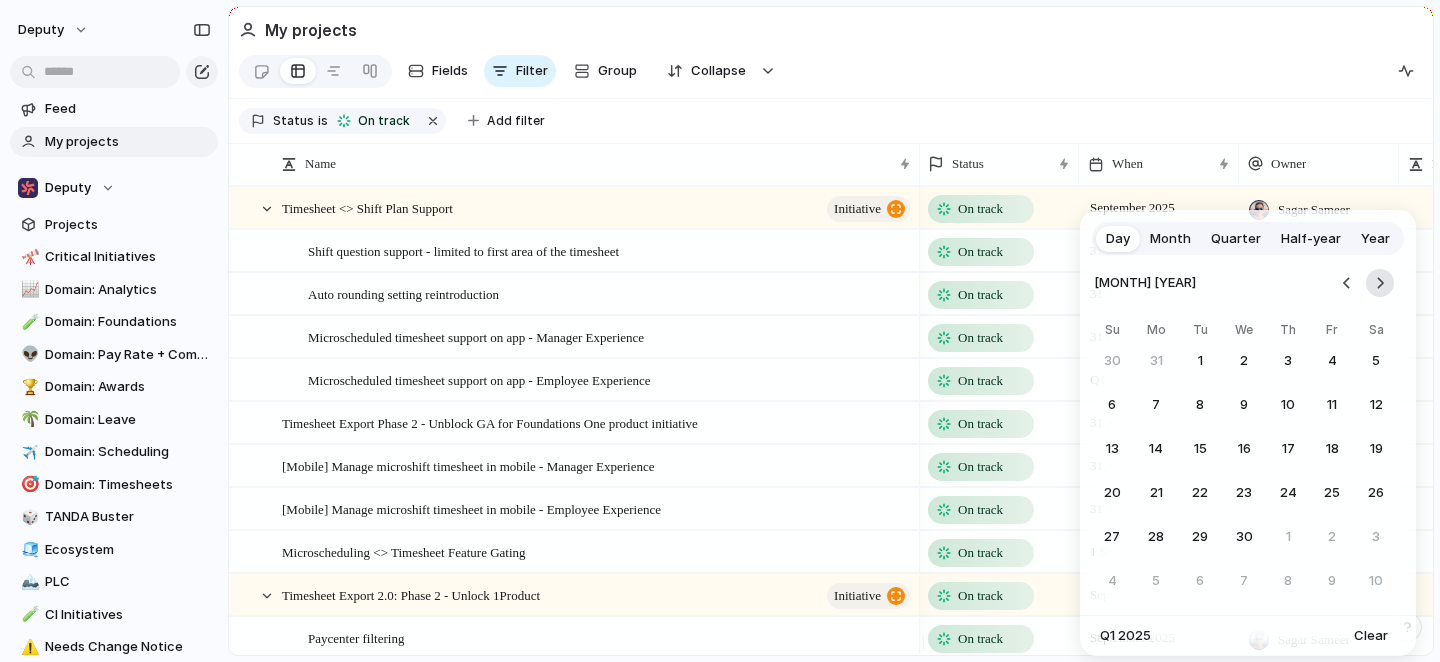 click at bounding box center [1380, 283] 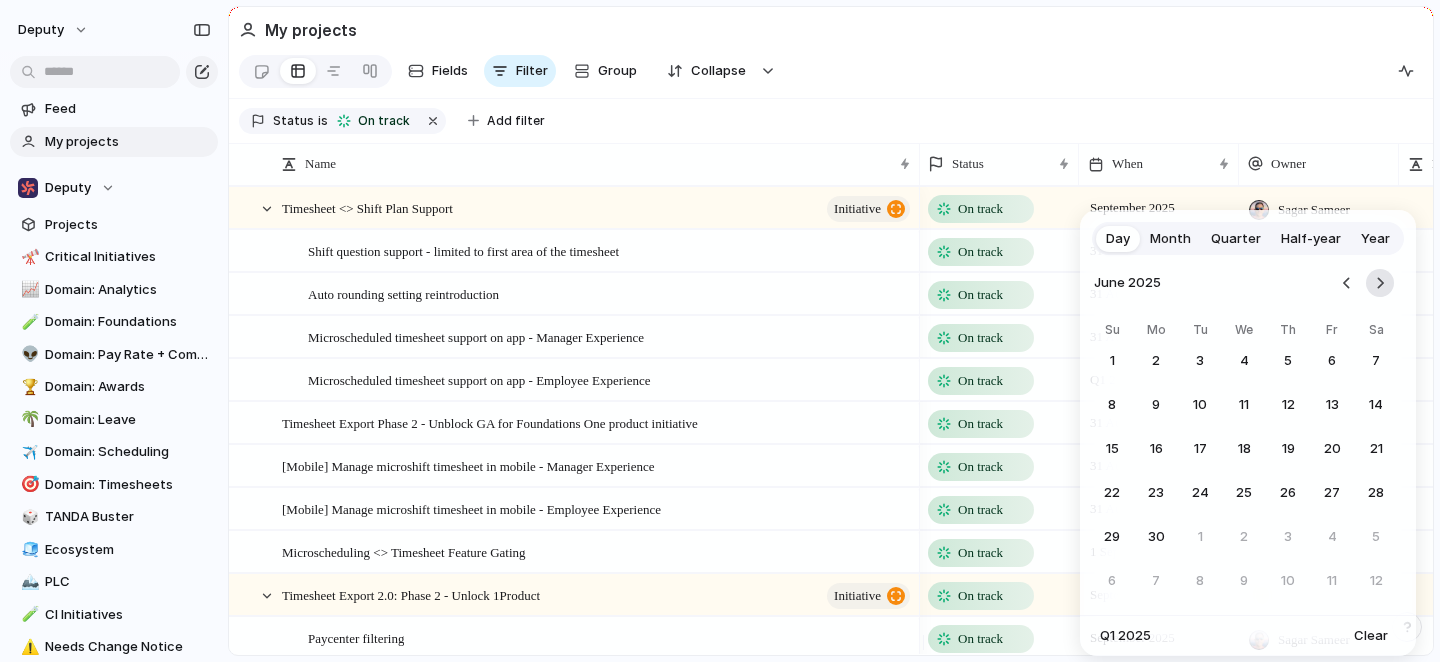 click at bounding box center [1380, 283] 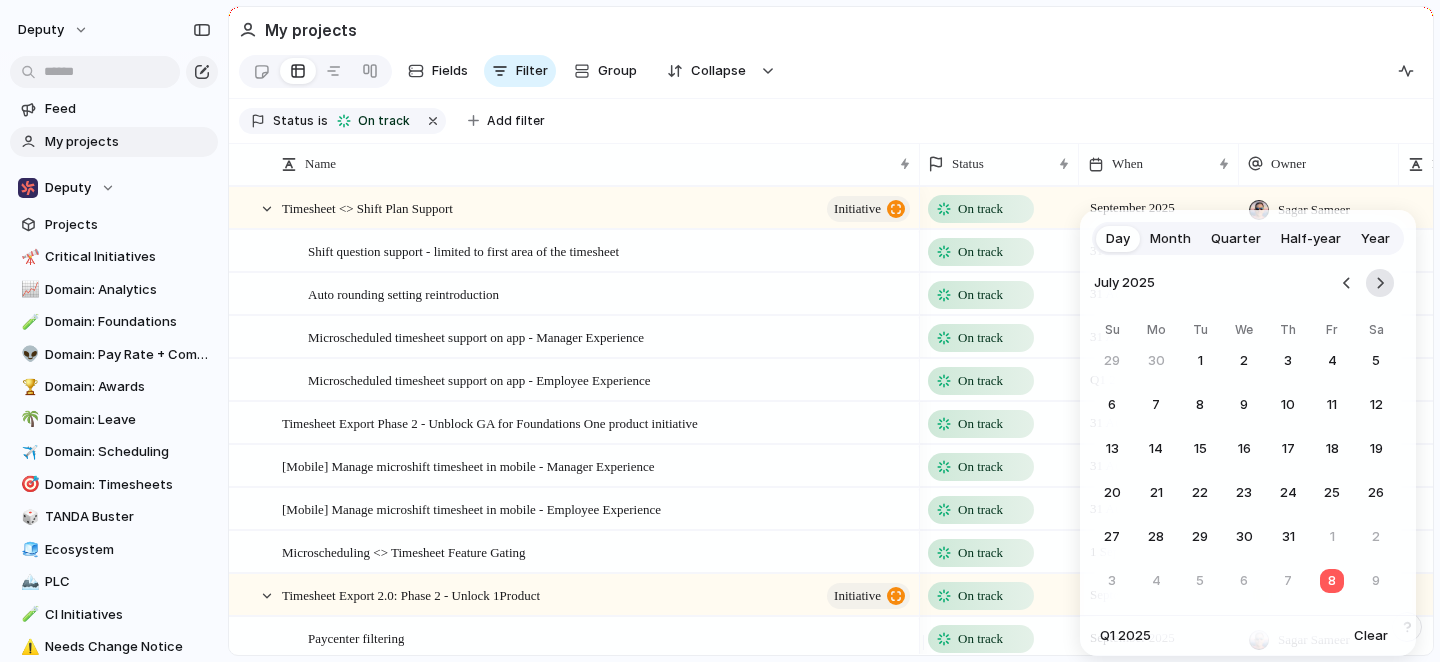 click at bounding box center (1380, 283) 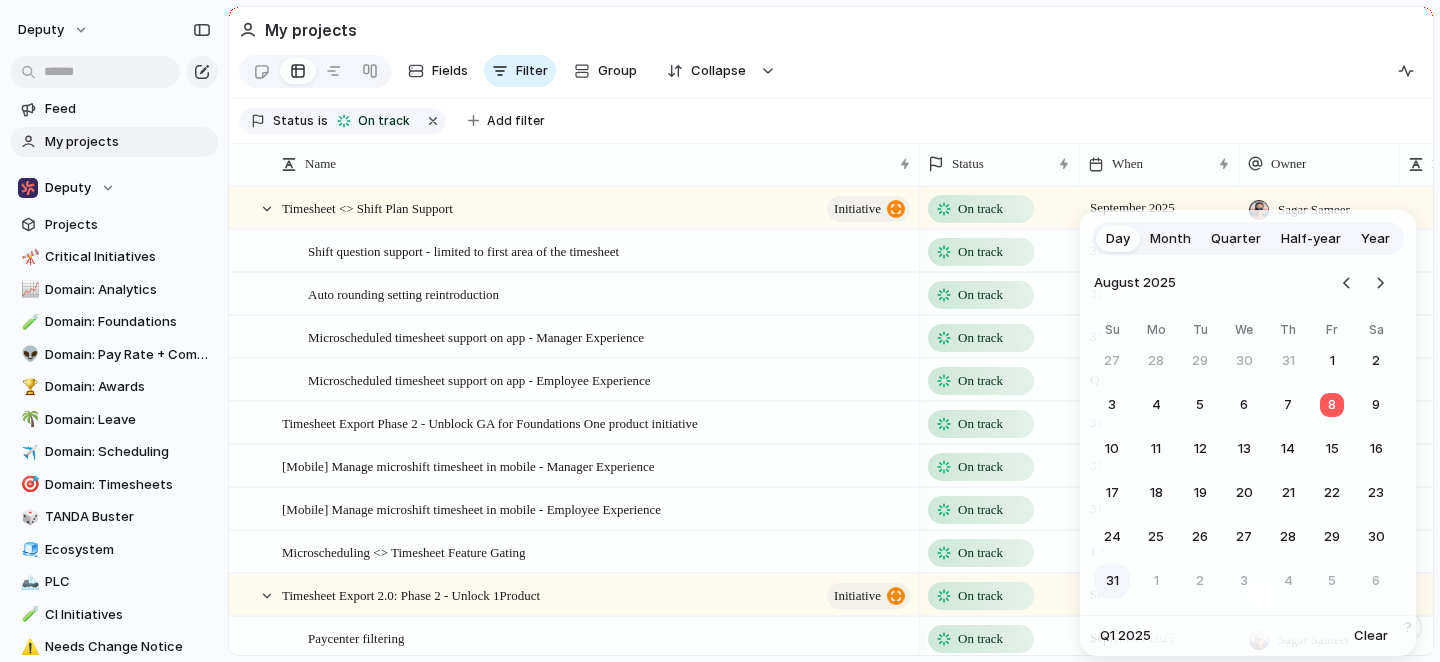click on "31" at bounding box center (1112, 581) 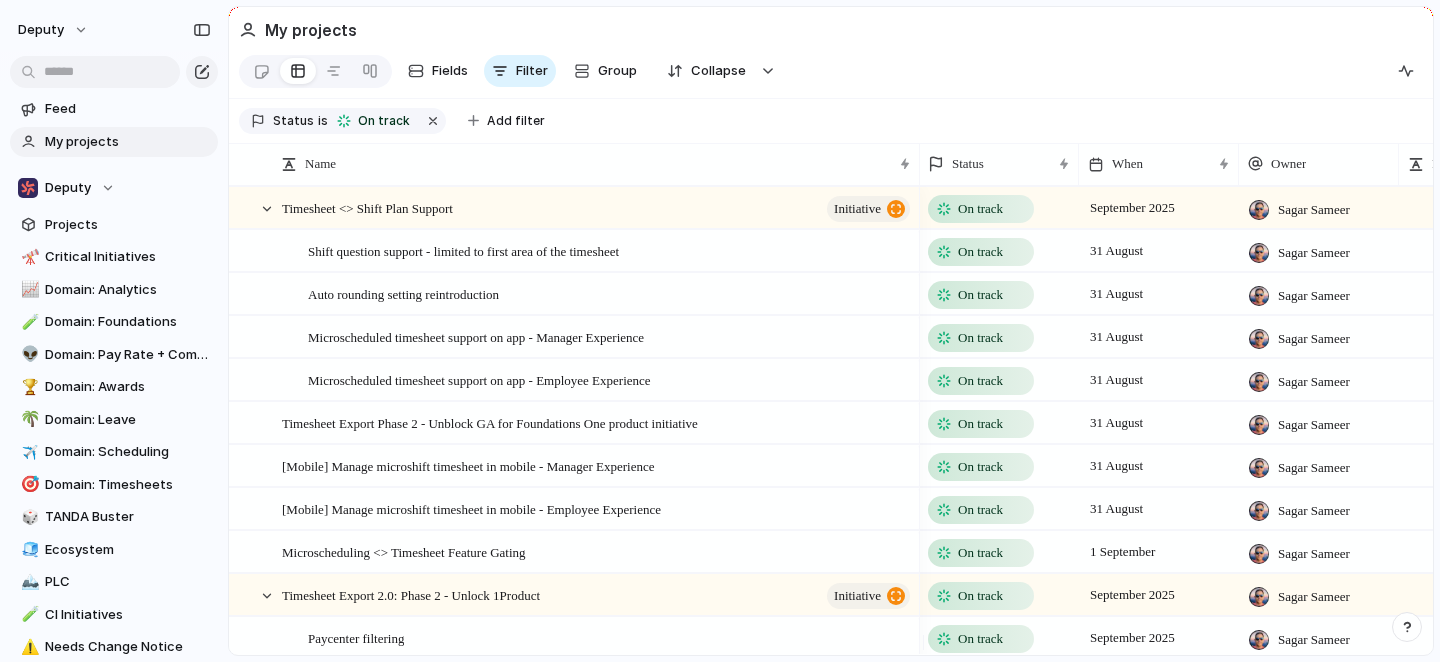 click on "Fields Filter Group Zoom Collapse Clear Save for everyone" at bounding box center (831, 75) 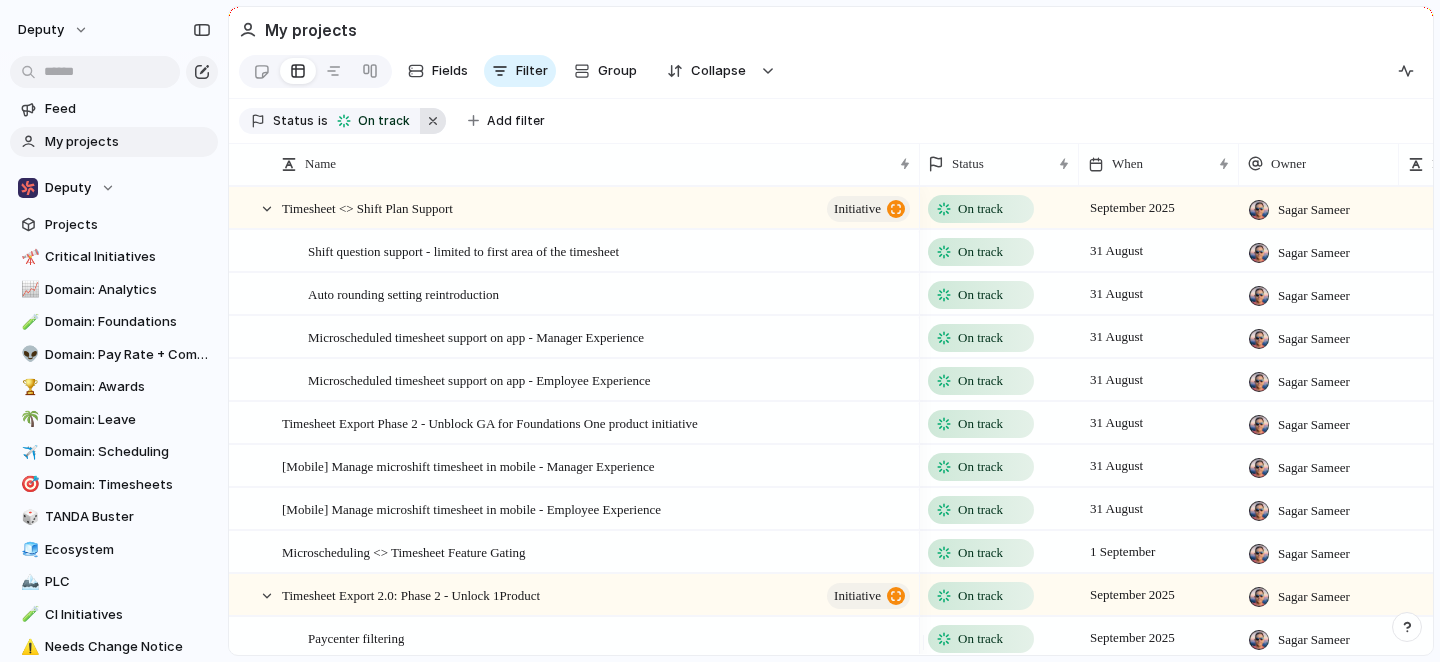 click at bounding box center (433, 121) 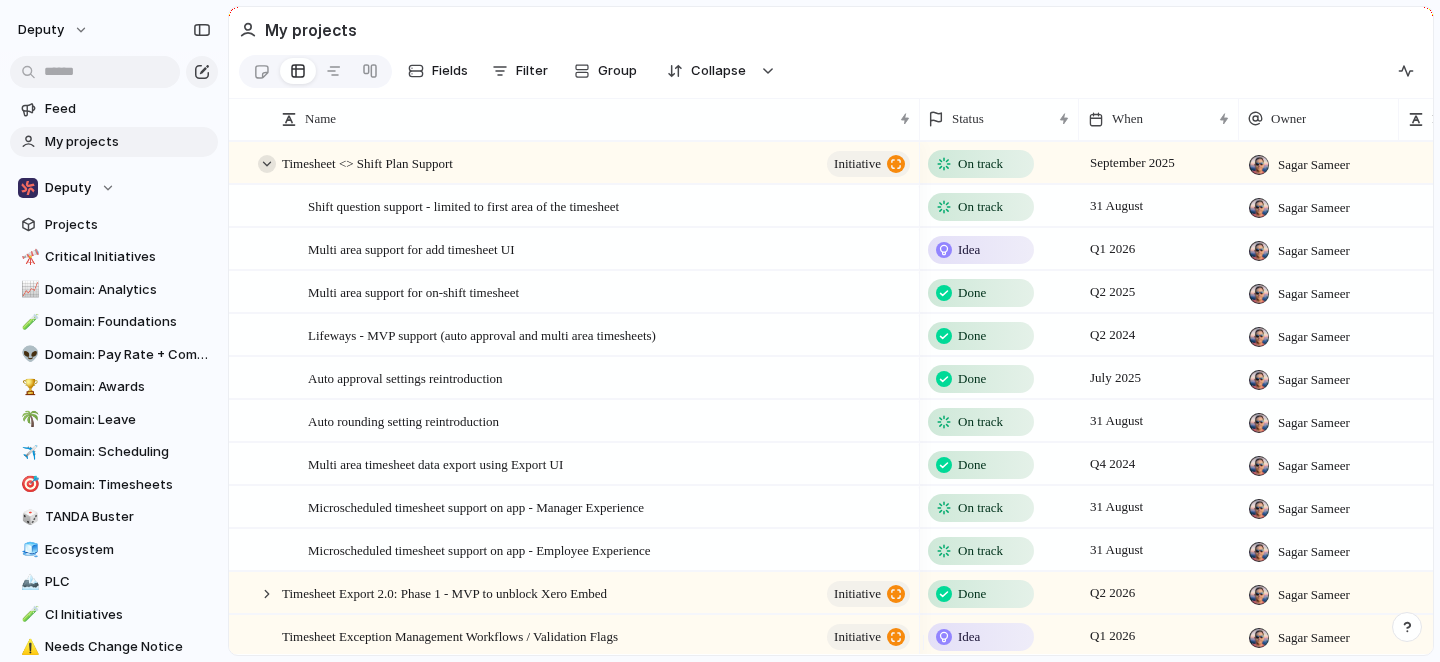 click at bounding box center [267, 164] 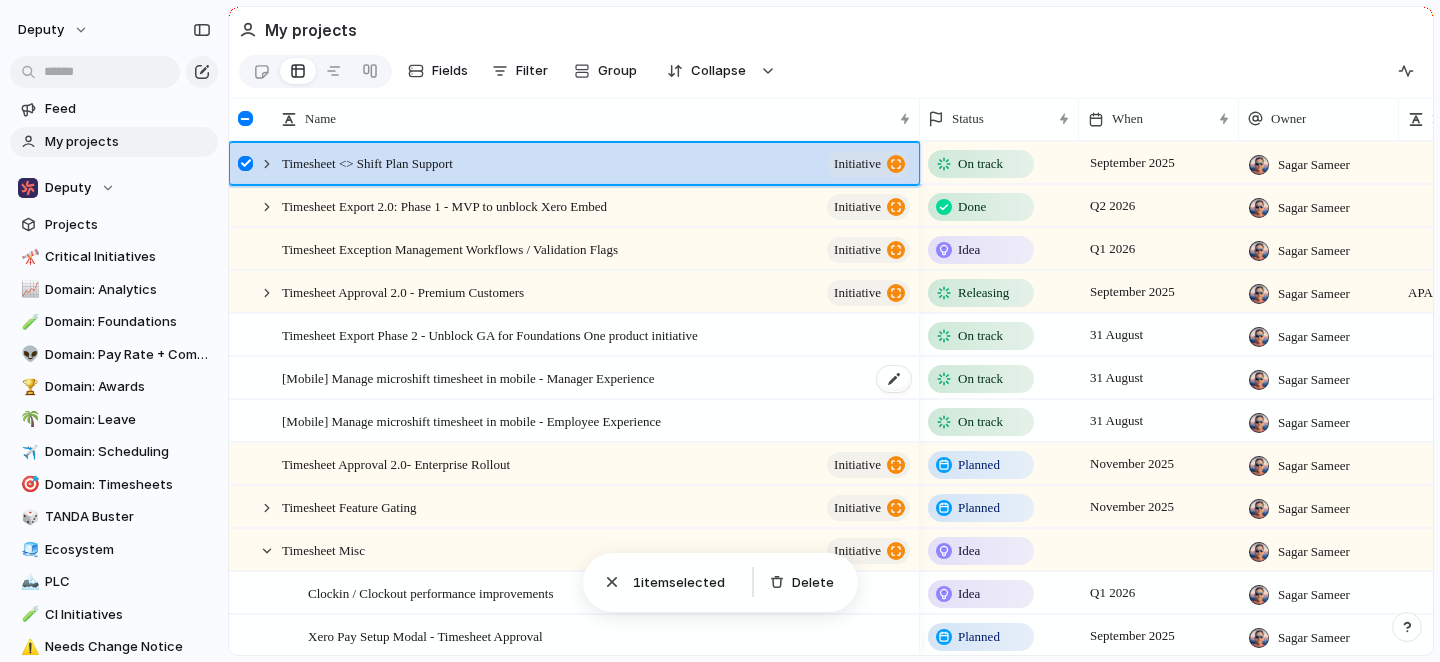 scroll, scrollTop: 83, scrollLeft: 0, axis: vertical 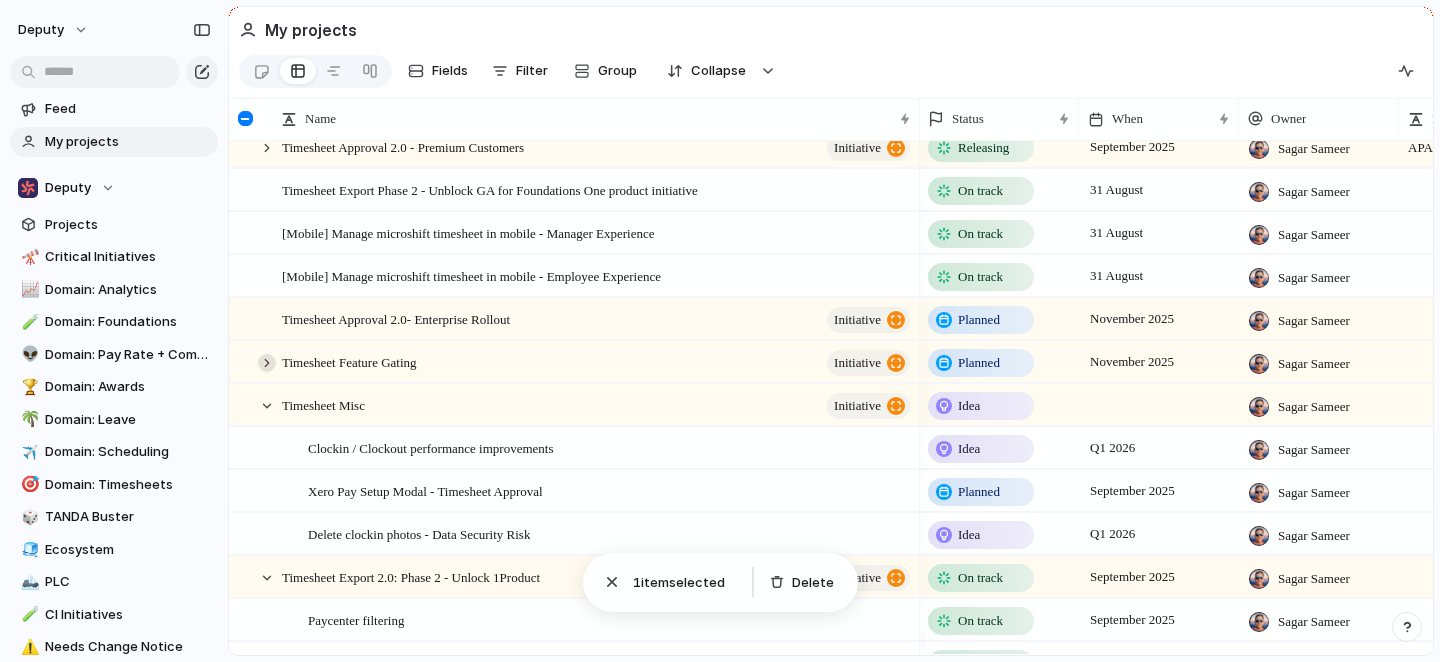 click at bounding box center (267, 363) 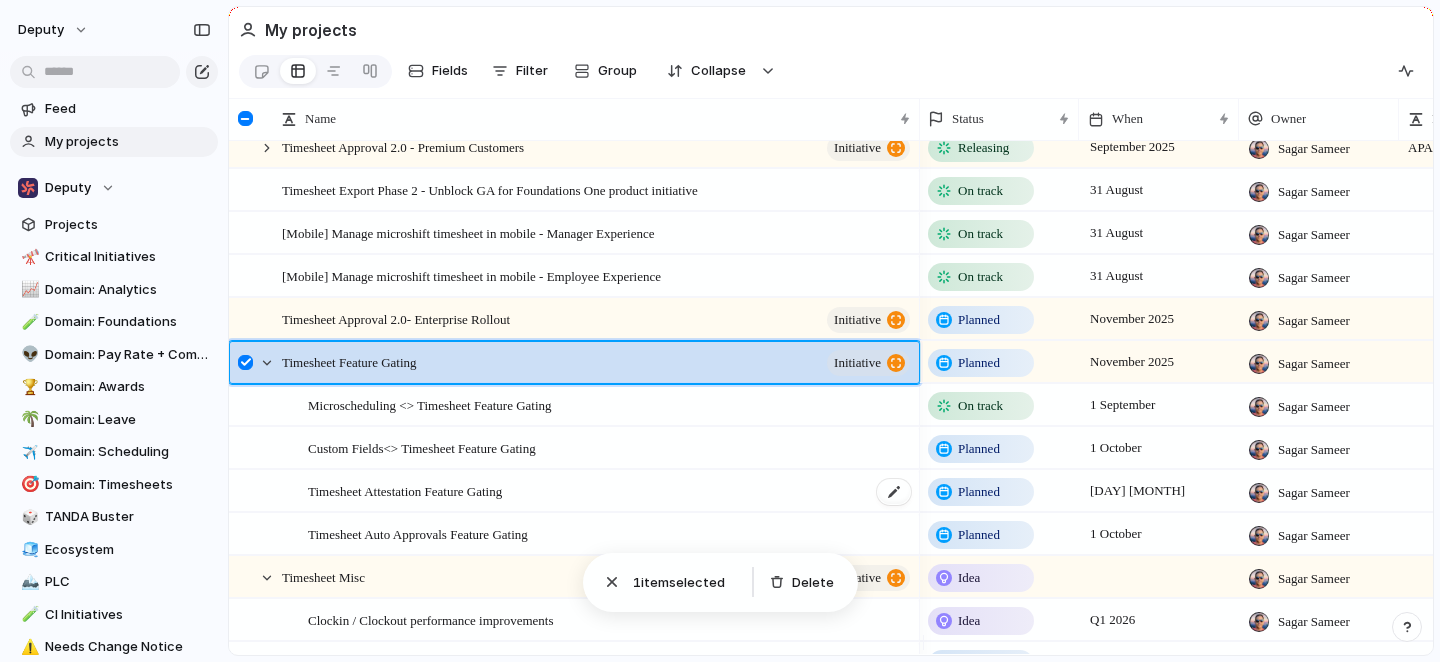 scroll, scrollTop: 245, scrollLeft: 0, axis: vertical 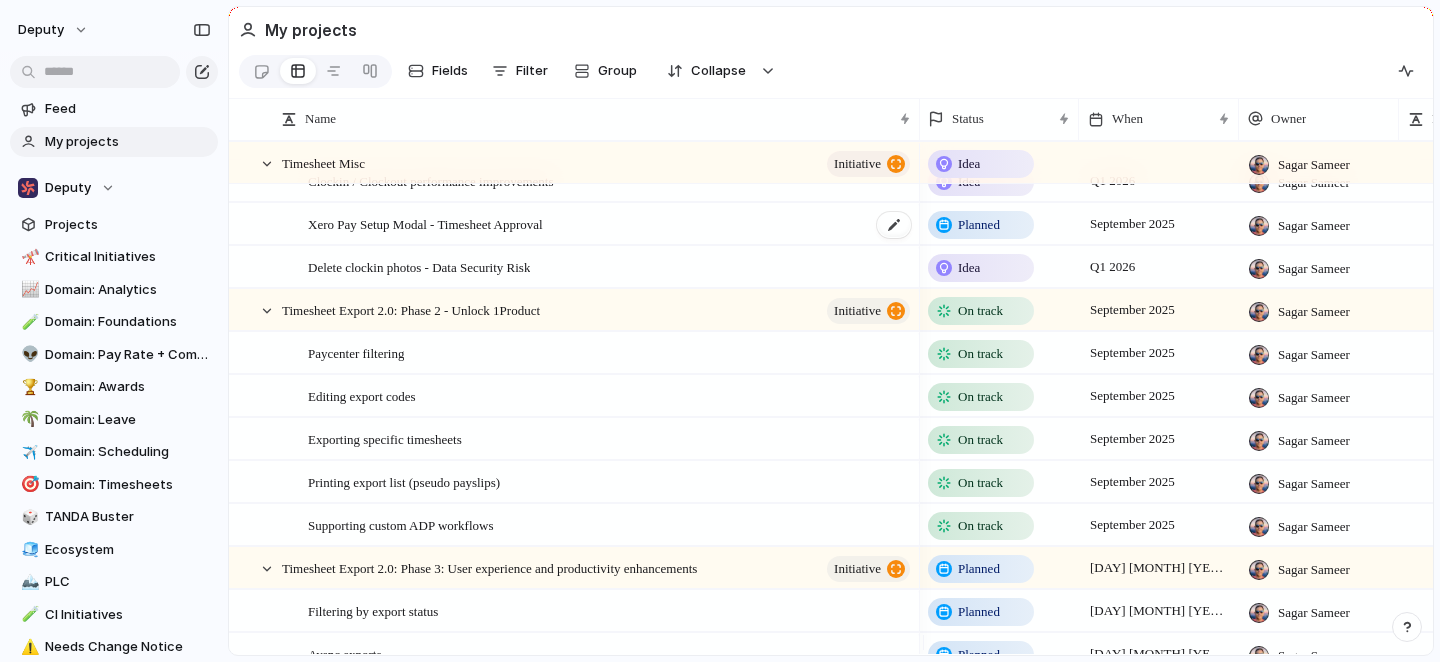 click on "Xero Pay Setup Modal - Timesheet Approval" at bounding box center (425, 223) 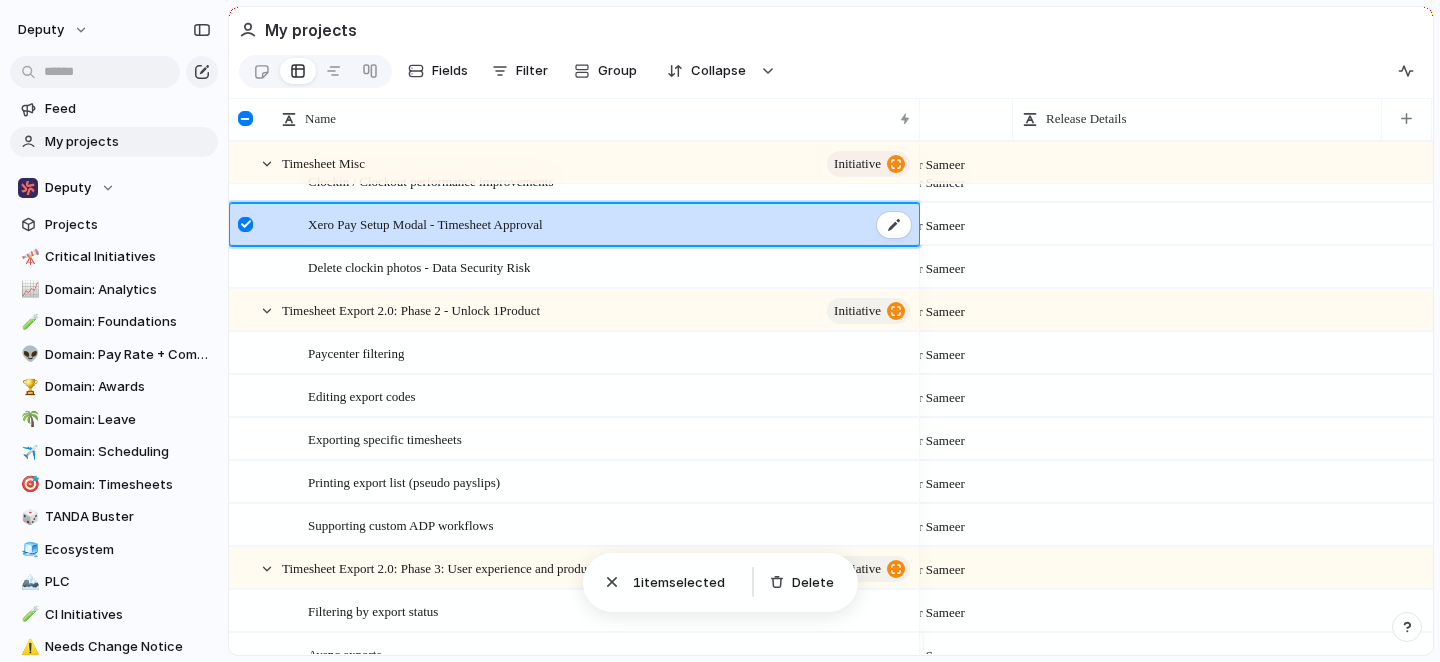 click on "Xero Pay Setup Modal - Timesheet Approval" at bounding box center [425, 223] 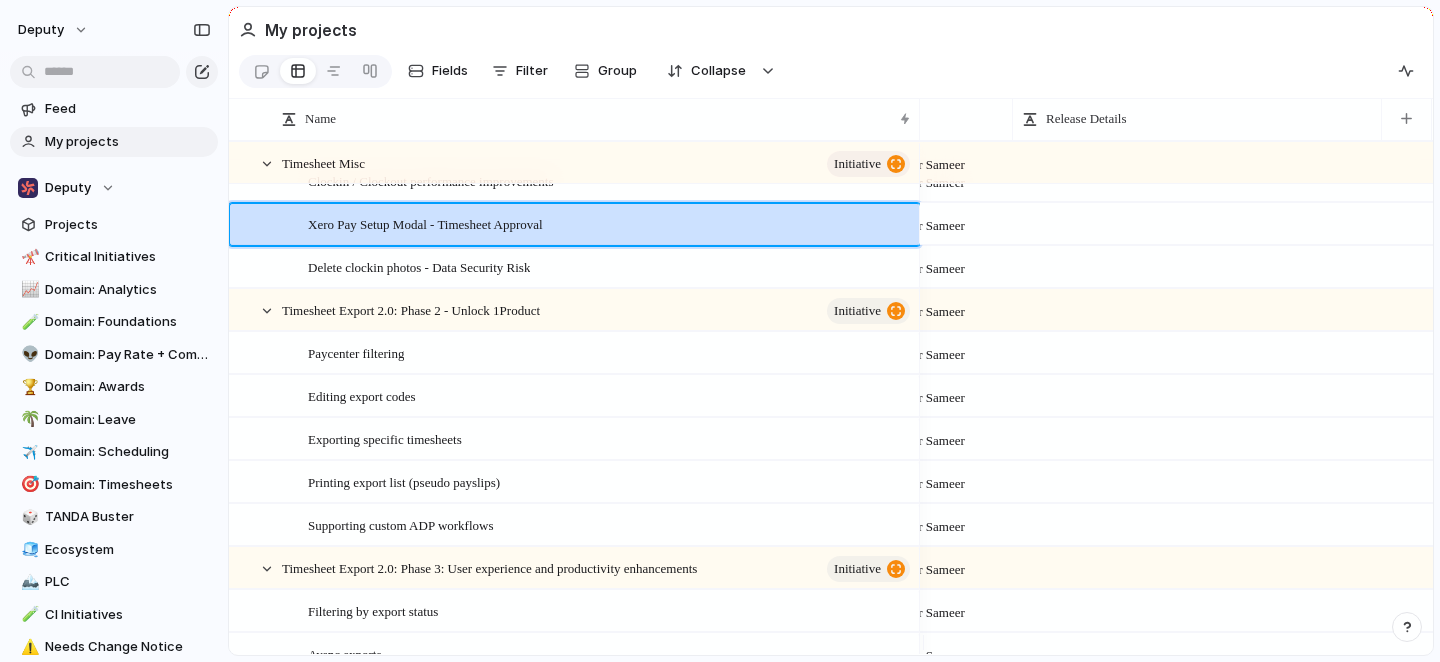 click on "Sagar Sameer" at bounding box center [914, 263] 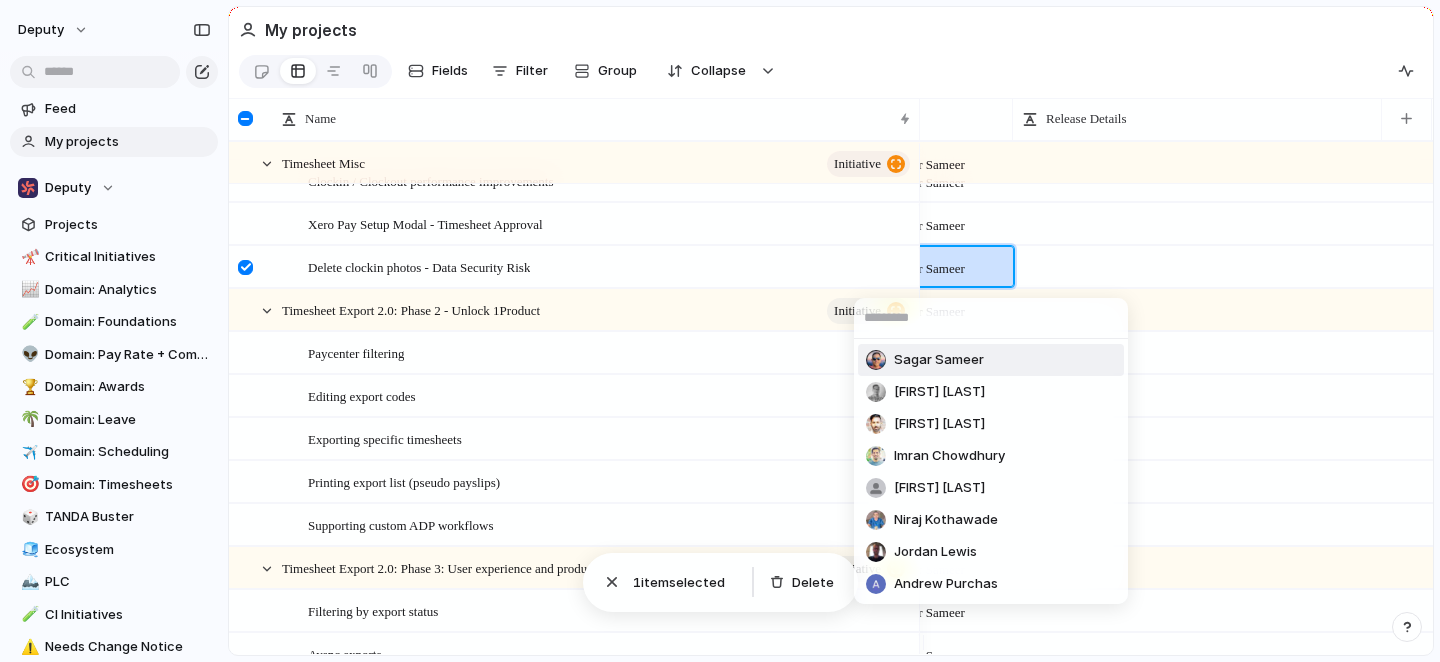 click on "[FIRST] [LAST]   [FIRST] [LAST]   [FIRST] [LAST]   [FIRST] [LAST]   [FIRST] [LAST]   [FIRST] [LAST]   [FIRST] [LAST]   [FIRST] [LAST]   [FIRST] [LAST]   [FIRST] [LAST]   [FIRST] [LAST]   [FIRST] [LAST]   [FIRST] [LAST]   [FIRST] [LAST]   [FIRST] [LAST]   [FIRST] [LAST]   [FIRST] [LAST]   [FIRST] [LAST]   [FIRST] [LAST]   [FIRST] [LAST]   [FIRST] [LAST]   [FIRST] [LAST]   [FIRST] [LAST]   [FIRST] [LAST]   [FIRST] [LAST]   [FIRST] [LAST]   [FIRST] [LAST]   [FIRST] [LAST]   [FIRST] [LAST]   [FIRST] [LAST]   [FIRST] [LAST]   [FIRST] [LAST]   [FIRST] [LAST]   [FIRST] [LAST]   [FIRST] [LAST]   [FIRST] [LAST]   [FIRST] [LAST]   [FIRST] [LAST]   [FIRST] [LAST]   [FIRST] [LAST]   [FIRST] [LAST]   [FIRST] [LAST]   [FIRST] [LAST]   [FIRST] [LAST]   [FIRST] [LAST]   [FIRST] [LAST]   [FIRST] [LAST]   [FIRST] [LAST]   [FIRST] [LAST]   [FIRST] [LAST]" at bounding box center (720, 331) 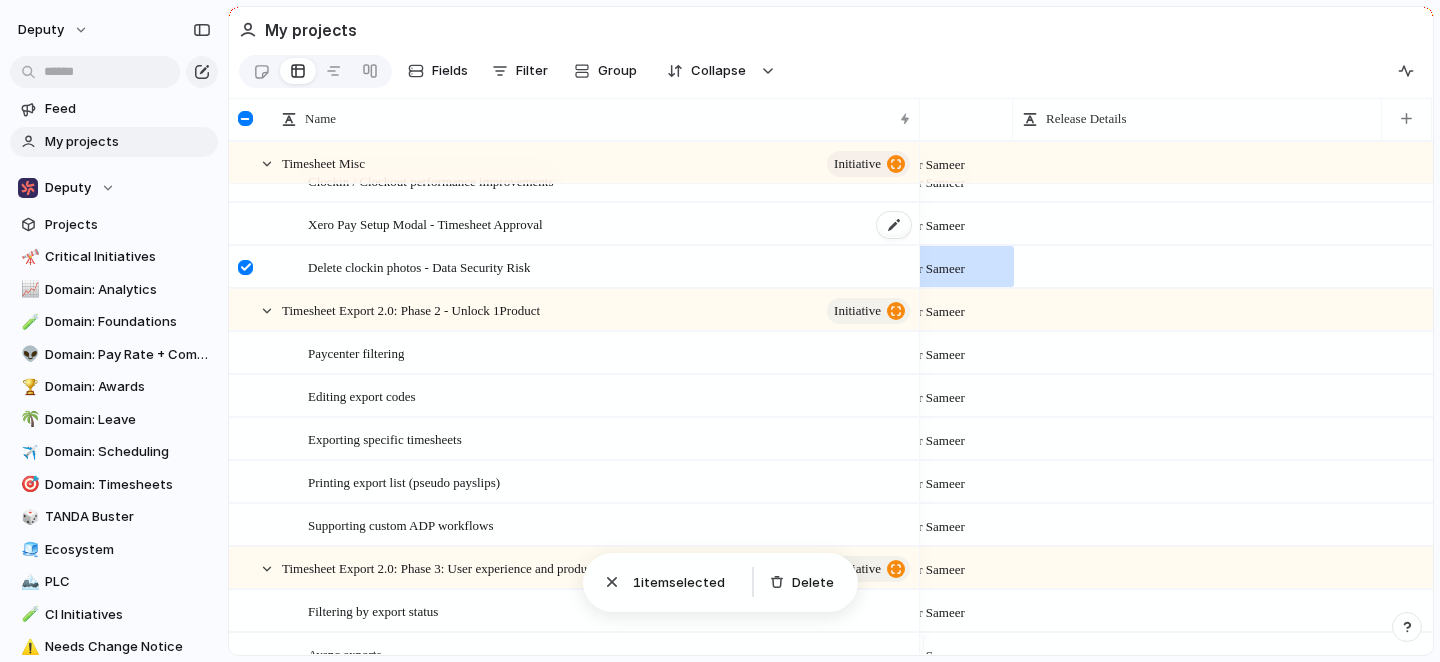 click on "Xero Pay Setup Modal - Timesheet Approval" at bounding box center [425, 223] 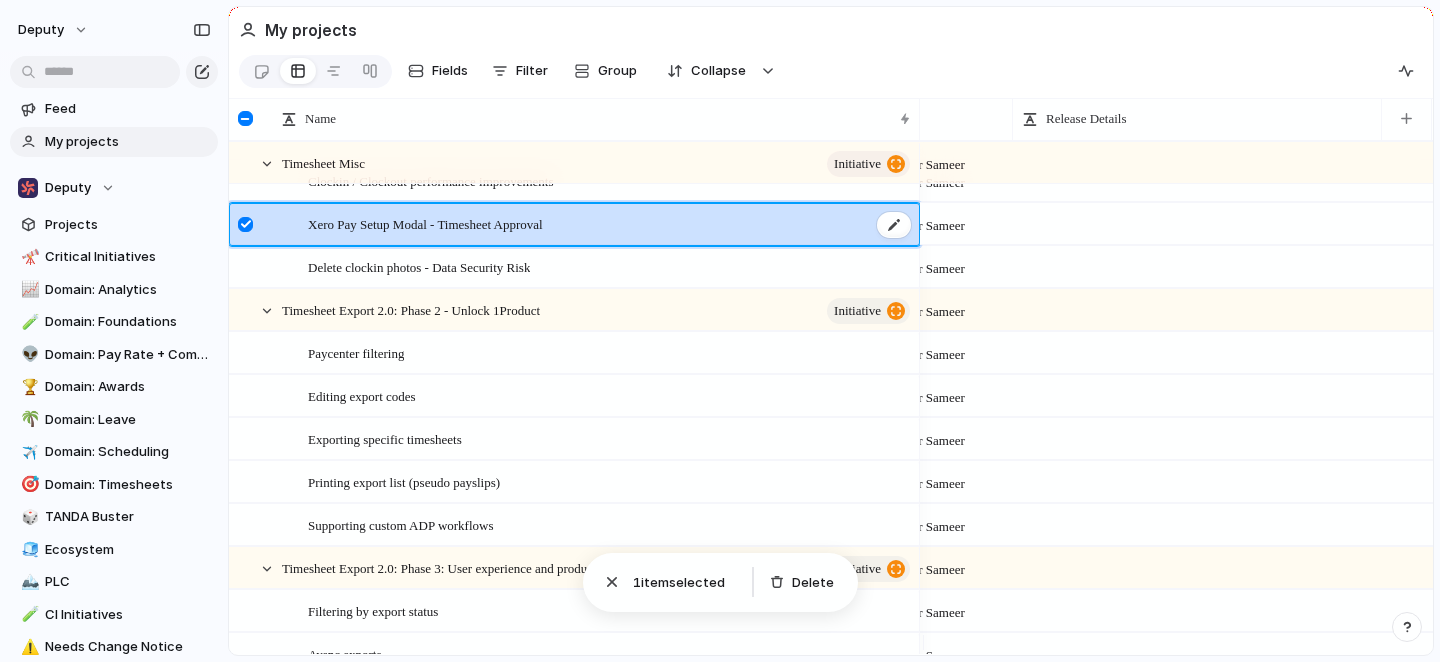 click on "Xero Pay Setup Modal - Timesheet Approval" at bounding box center (610, 224) 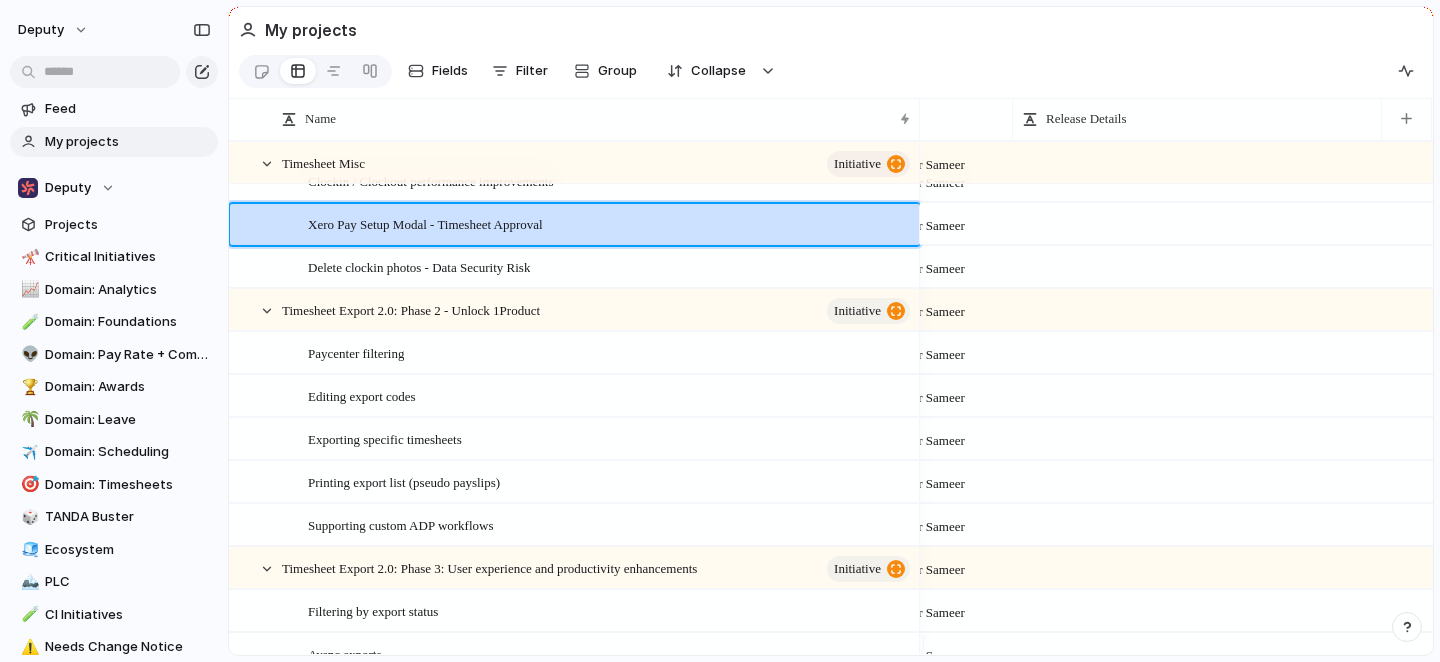 click at bounding box center [1198, 214] 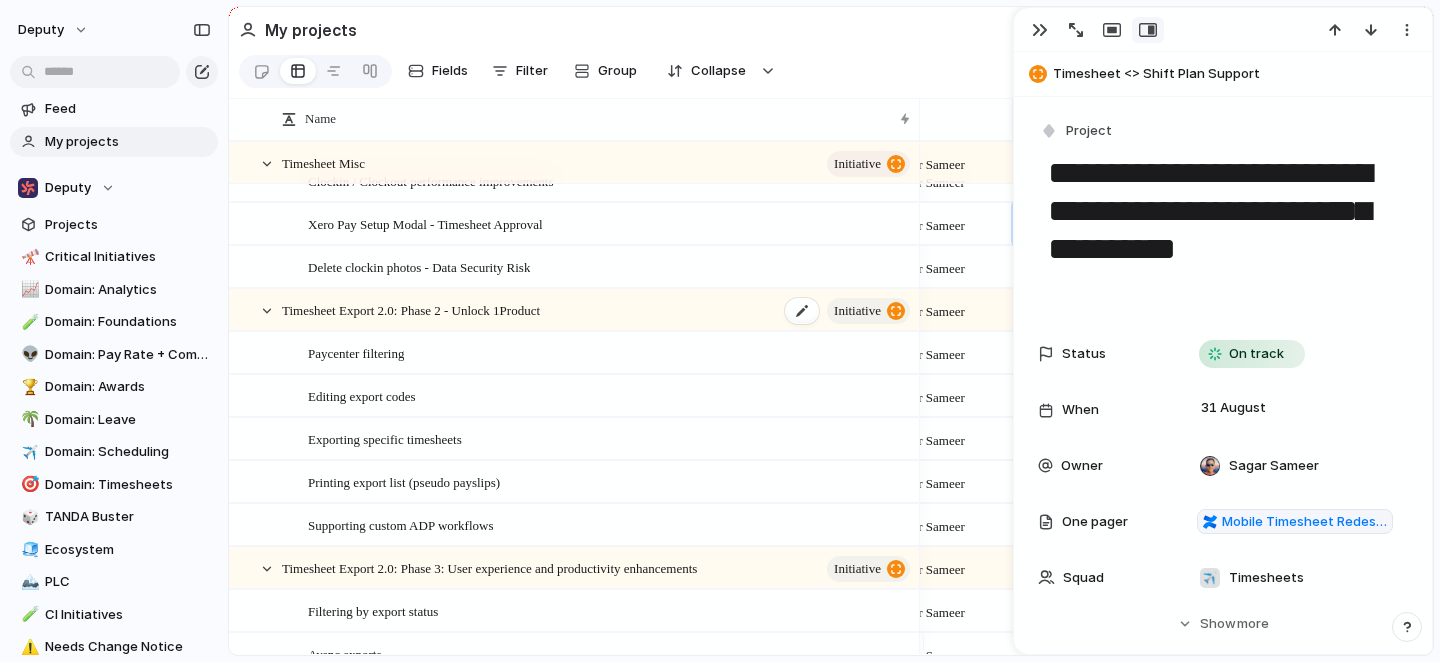 scroll, scrollTop: 638, scrollLeft: 0, axis: vertical 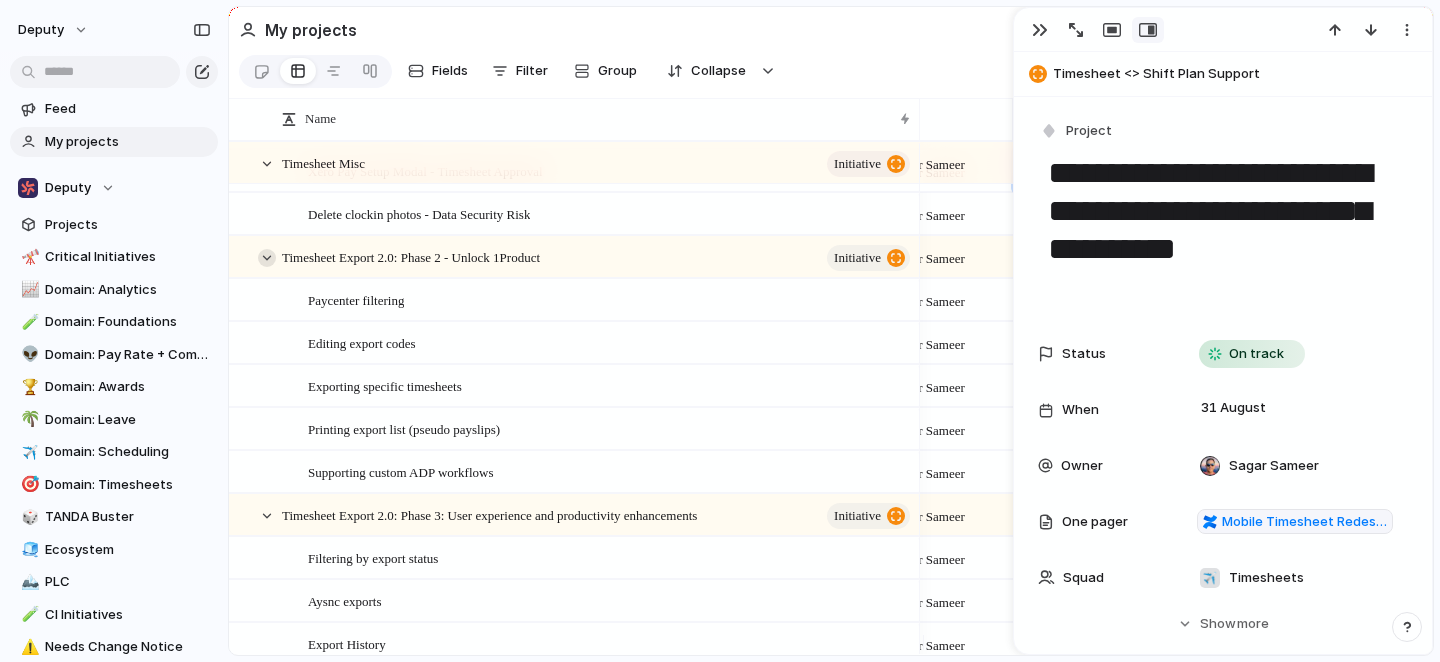 click at bounding box center (267, 258) 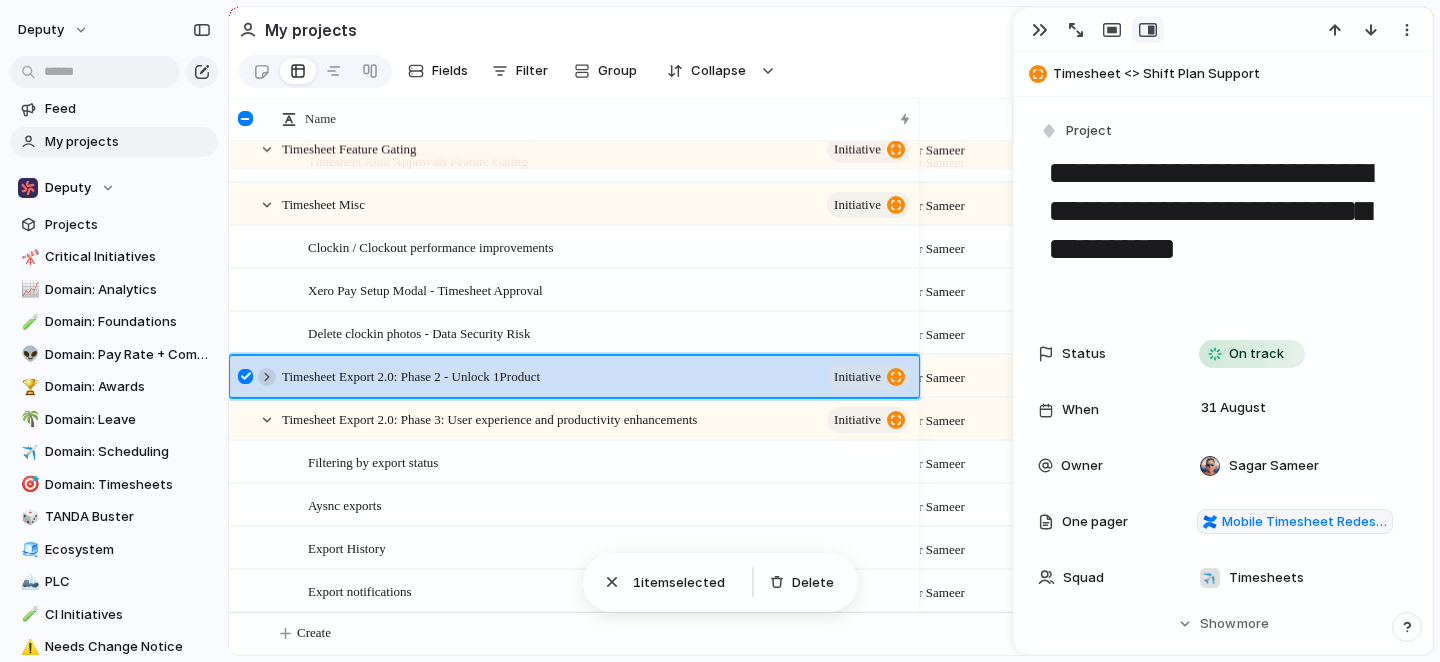 scroll, scrollTop: 530, scrollLeft: 0, axis: vertical 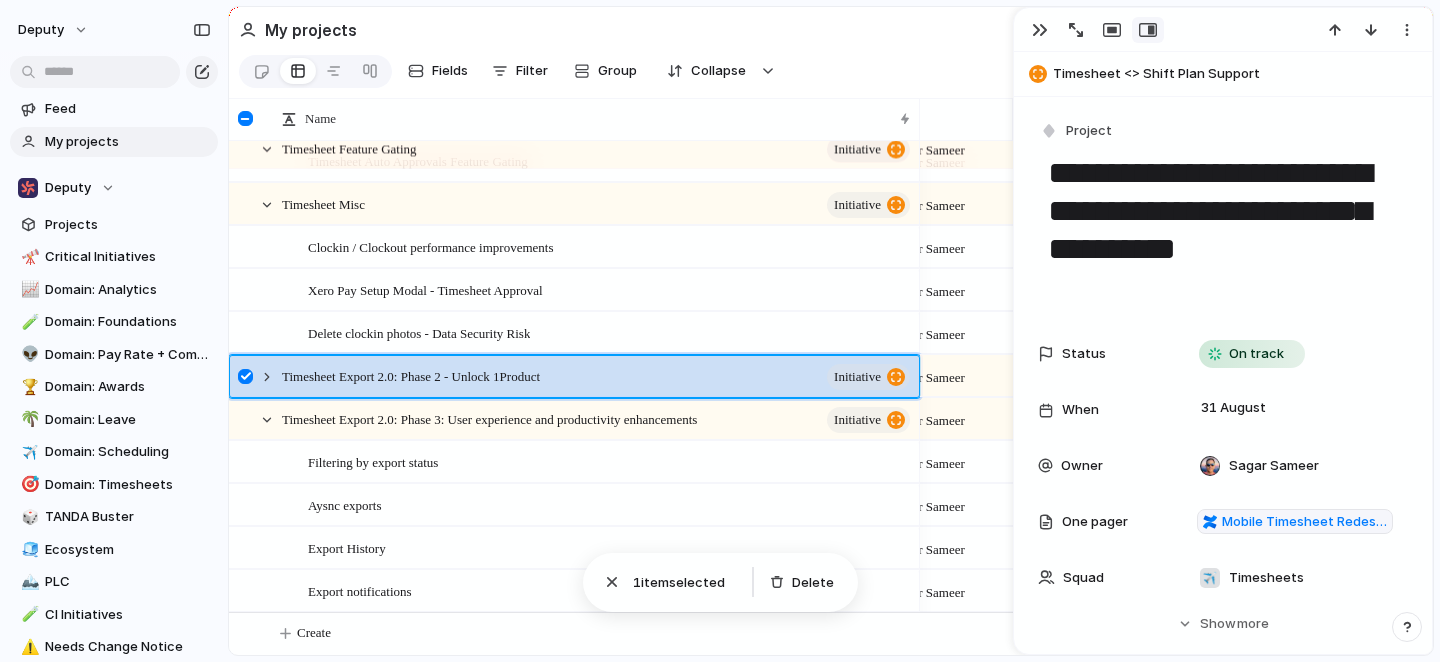 click at bounding box center [245, 376] 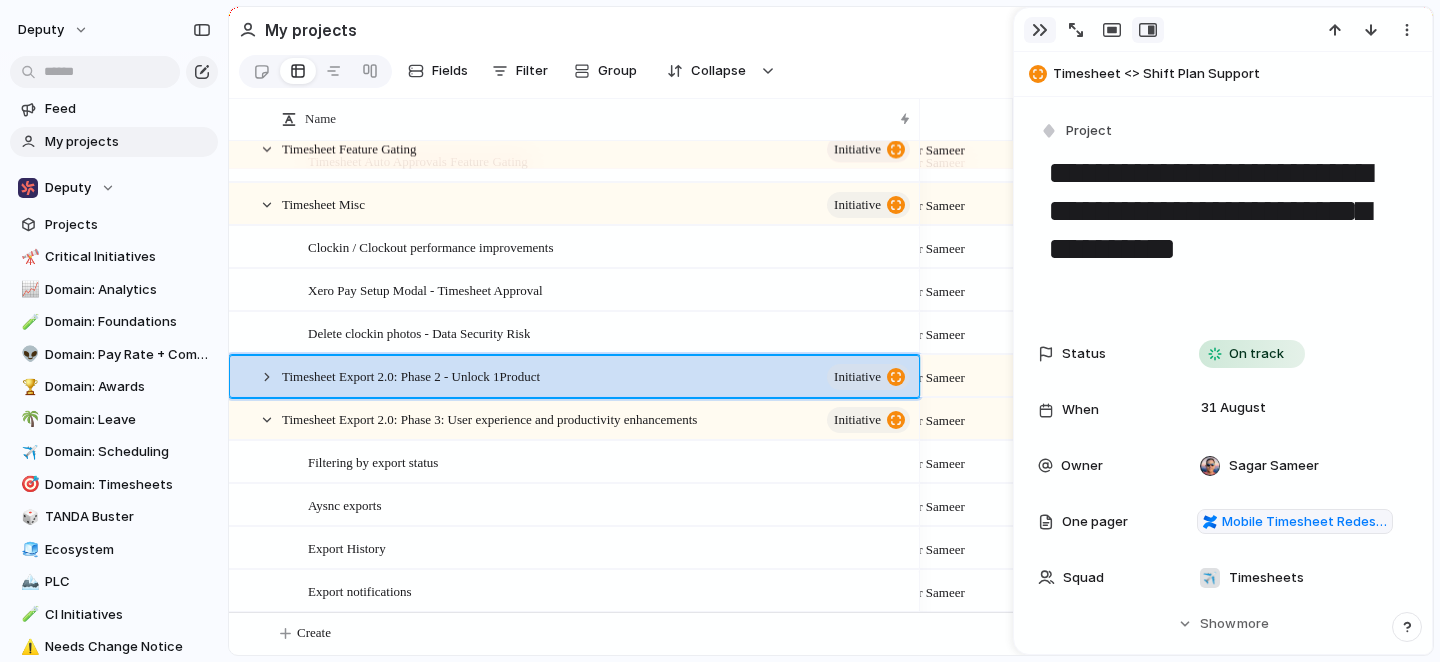 click at bounding box center (1040, 30) 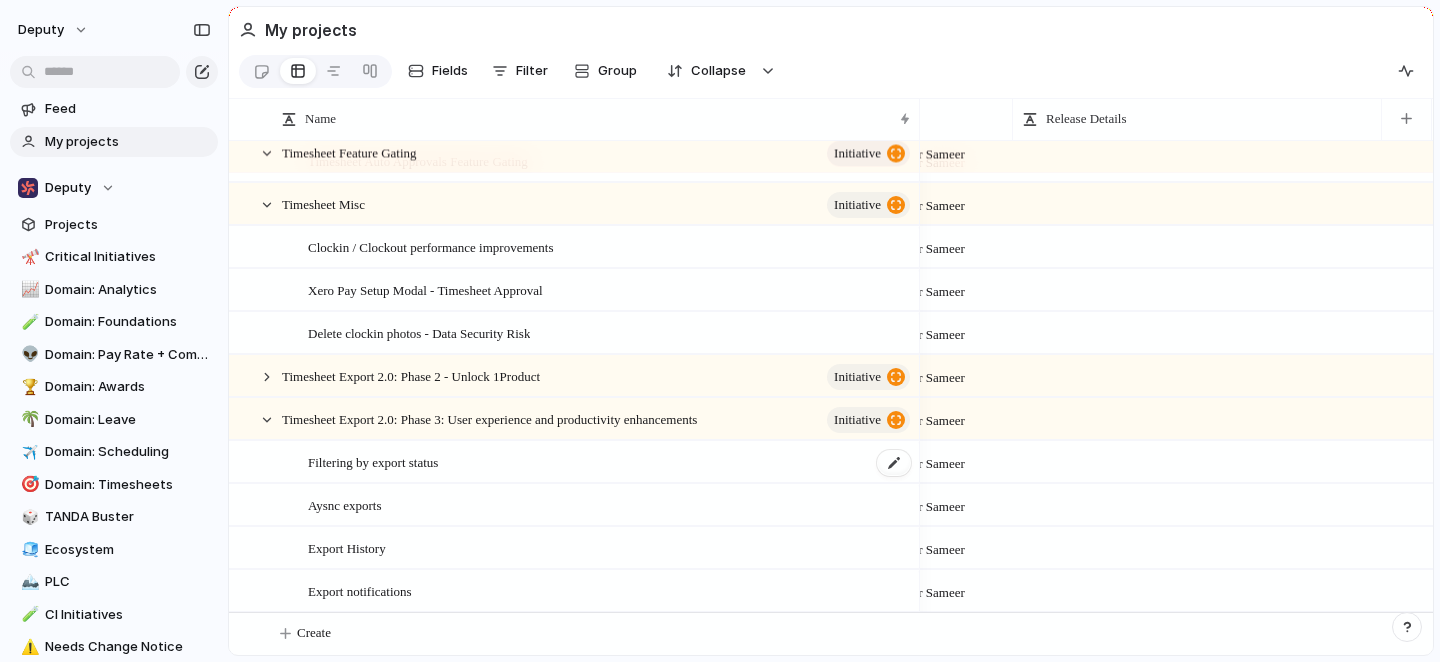 scroll, scrollTop: 460, scrollLeft: 0, axis: vertical 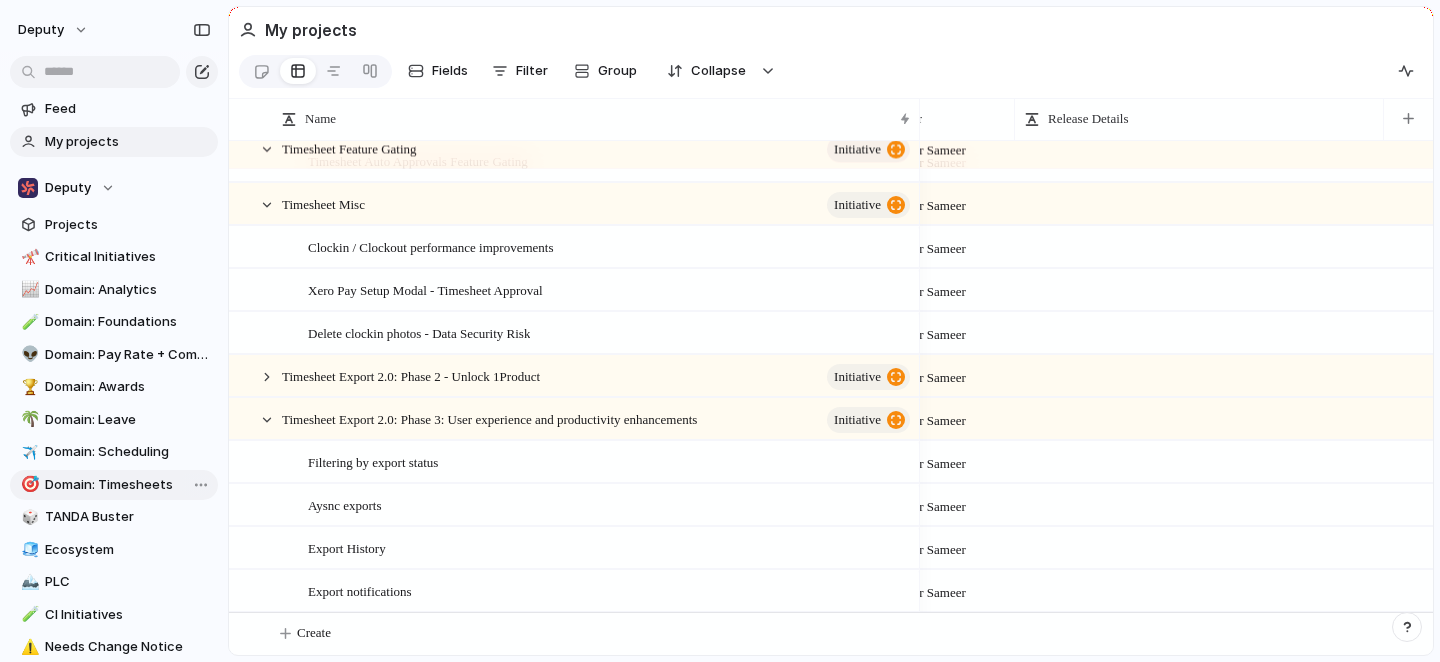 click on "Domain: Timesheets" at bounding box center (128, 485) 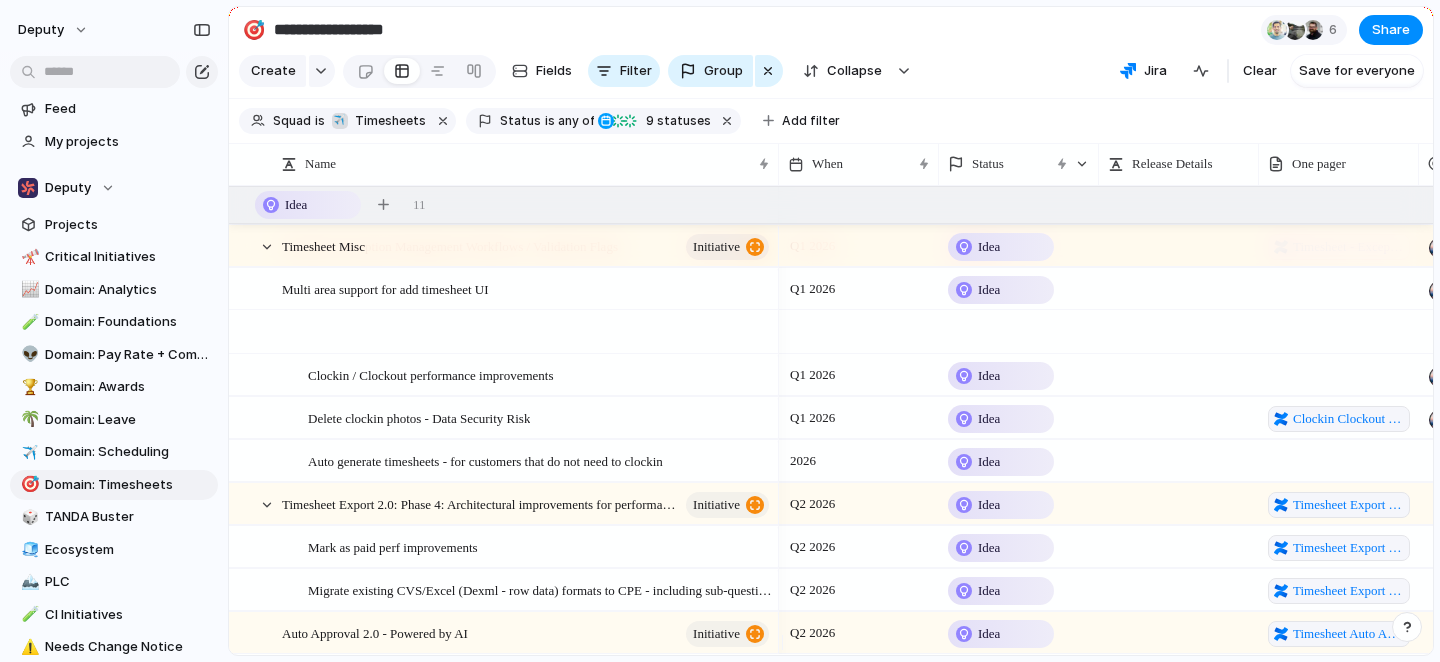 scroll, scrollTop: 373, scrollLeft: 0, axis: vertical 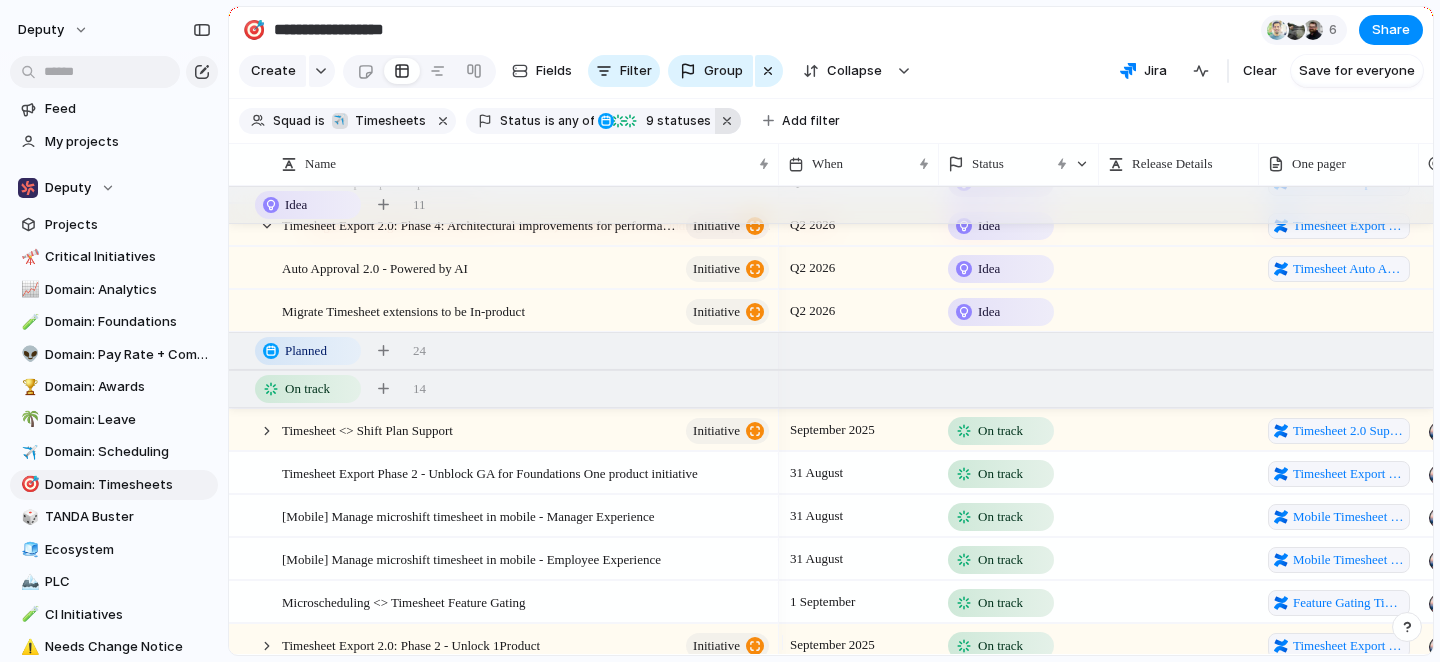 click at bounding box center [728, 121] 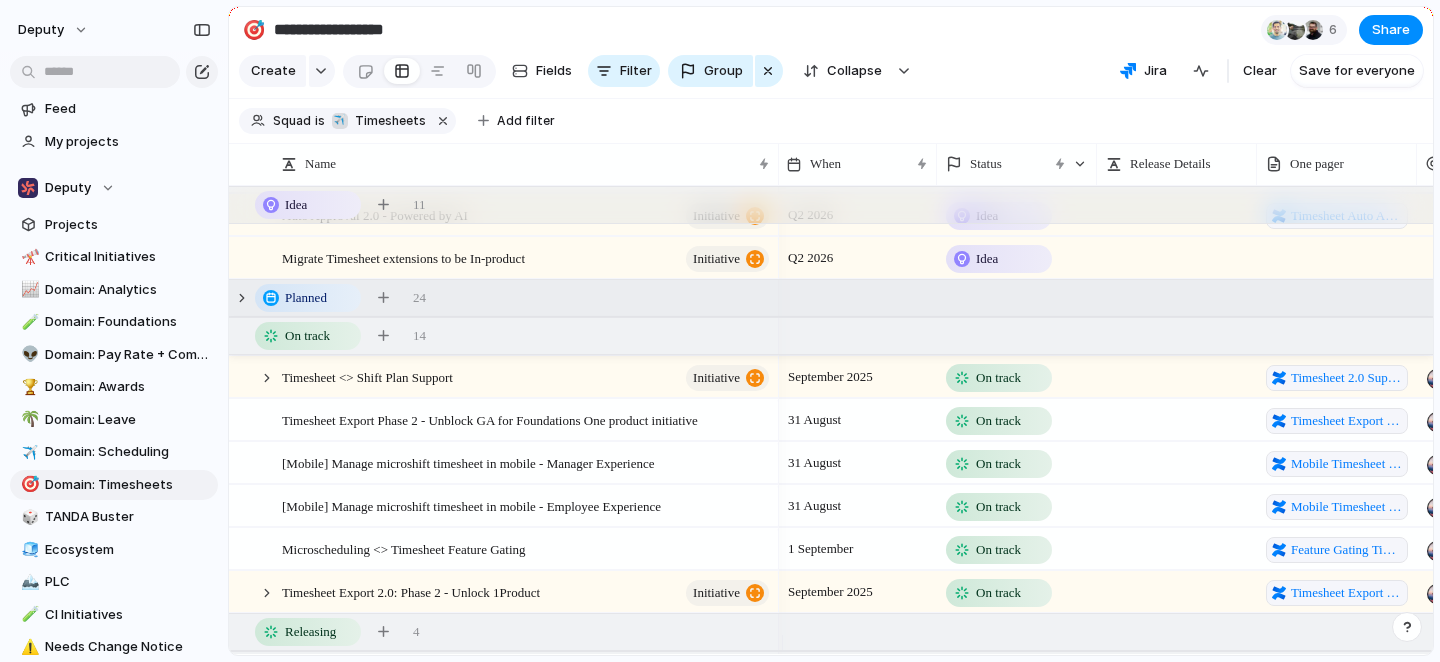 click on "Planned 24" at bounding box center (833, 298) 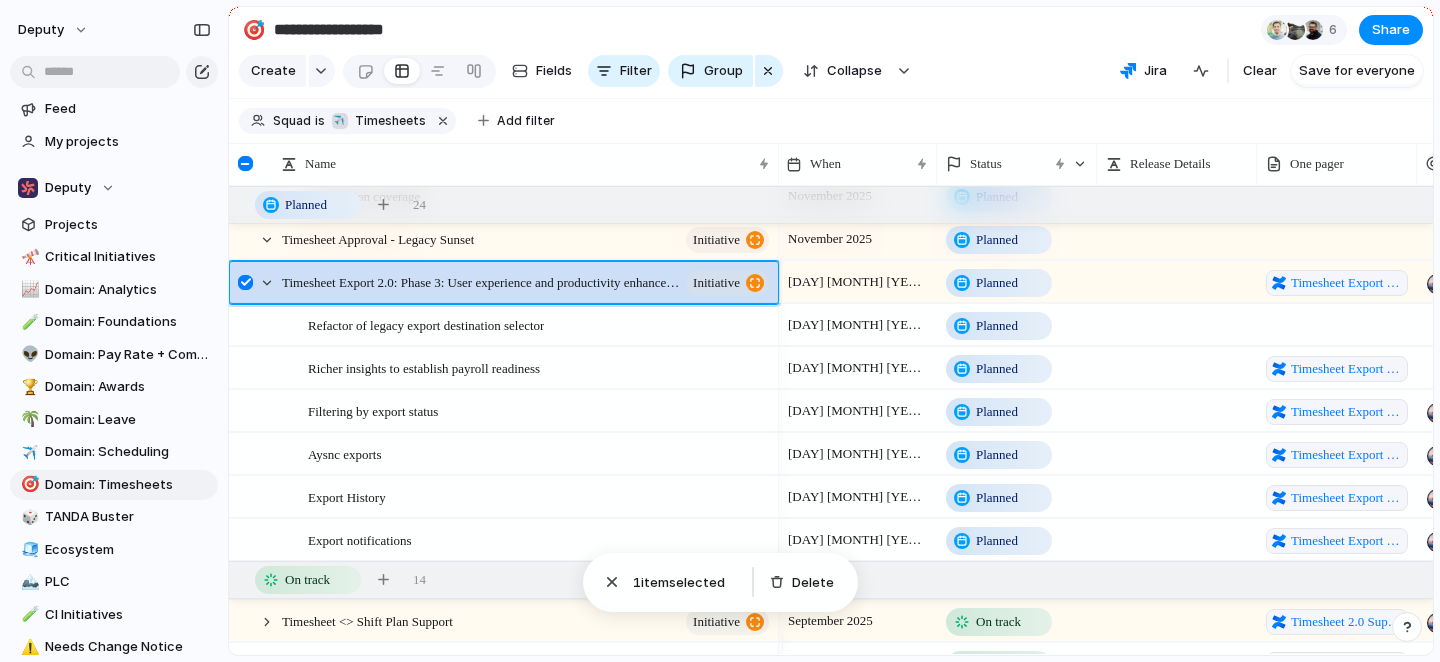click at bounding box center (257, 282) 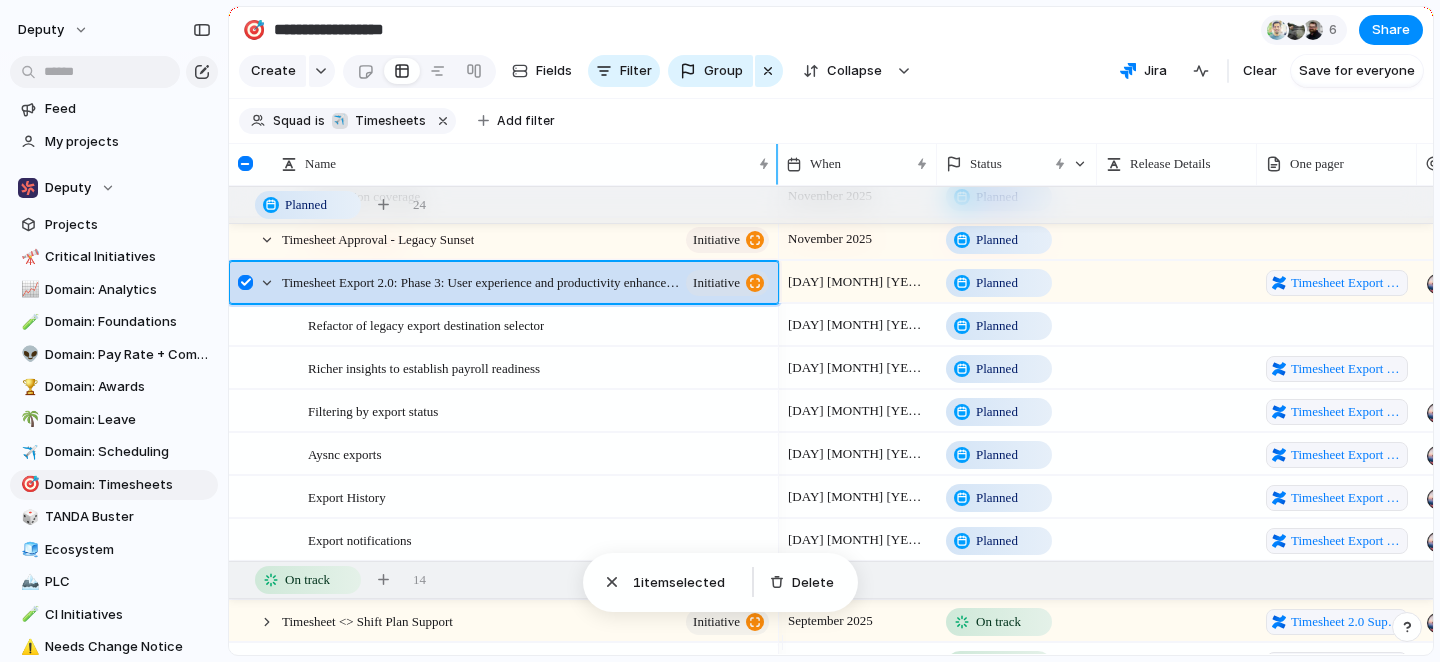 click at bounding box center [245, 163] 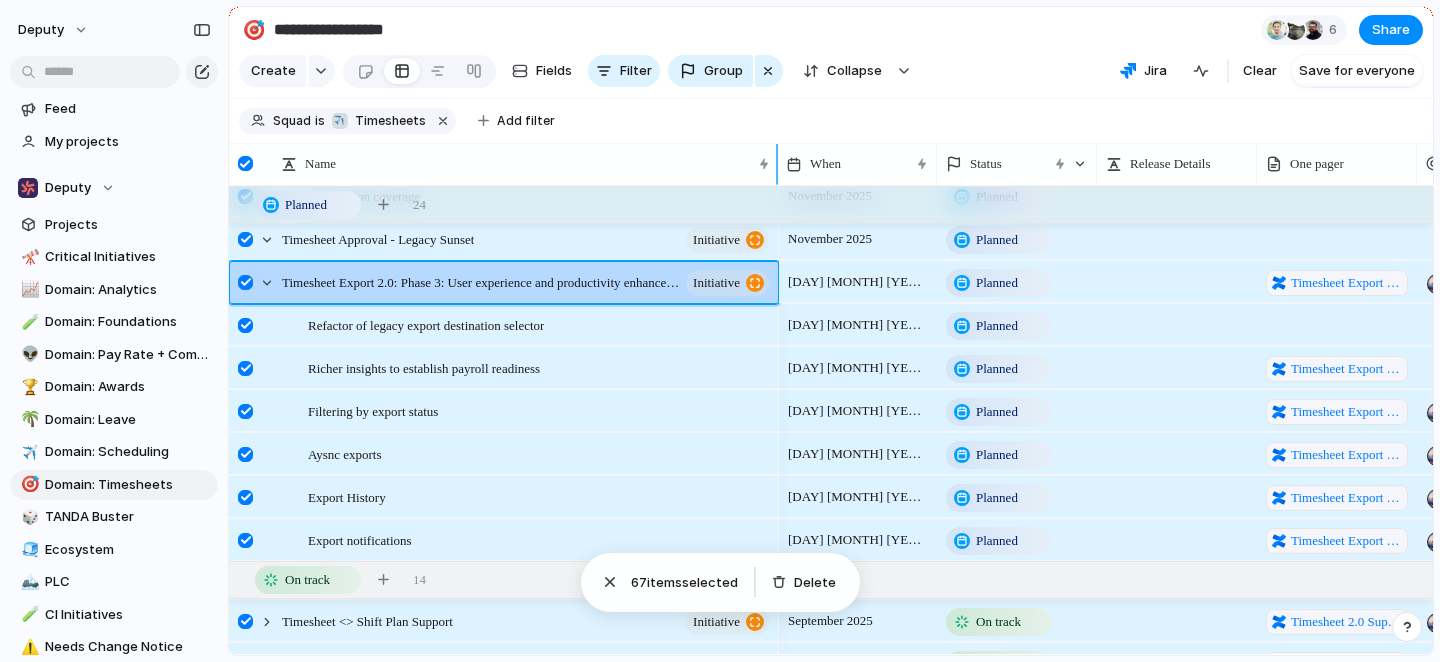 click at bounding box center (247, 164) 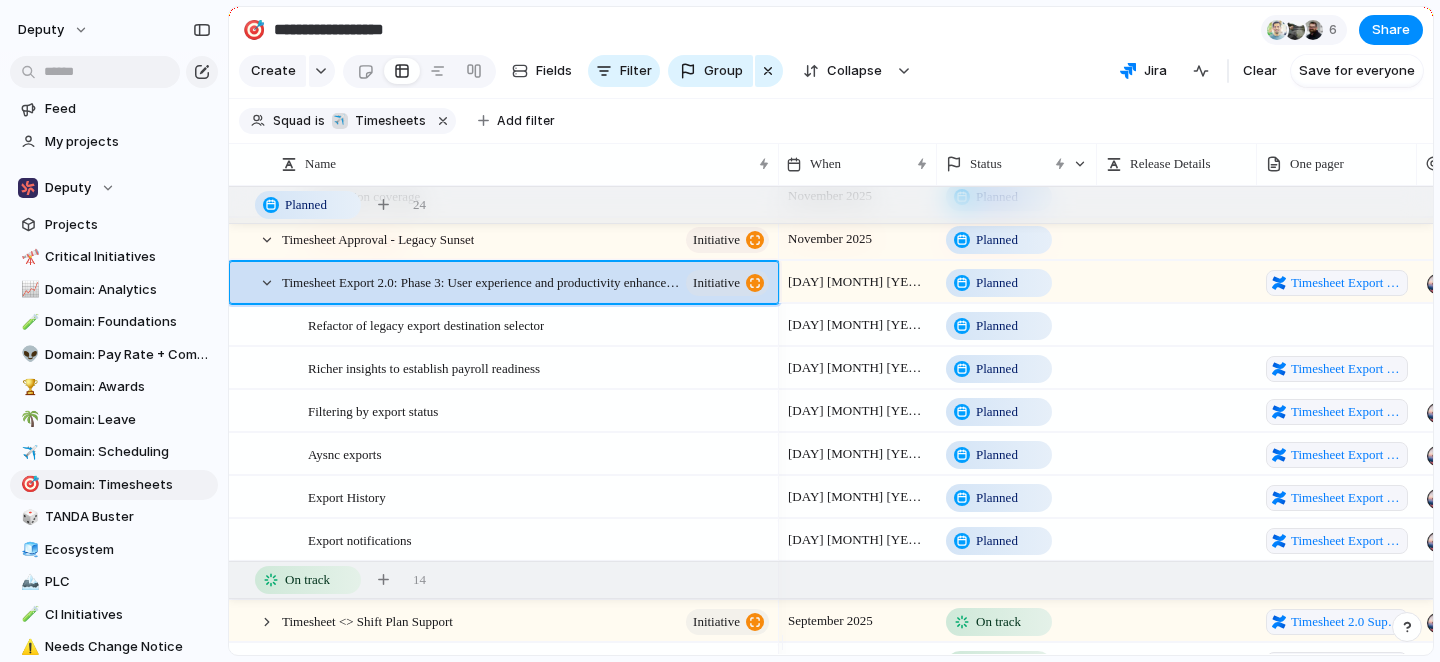 click on "Squad is ✈️ Timesheets Add filter" at bounding box center [831, 121] 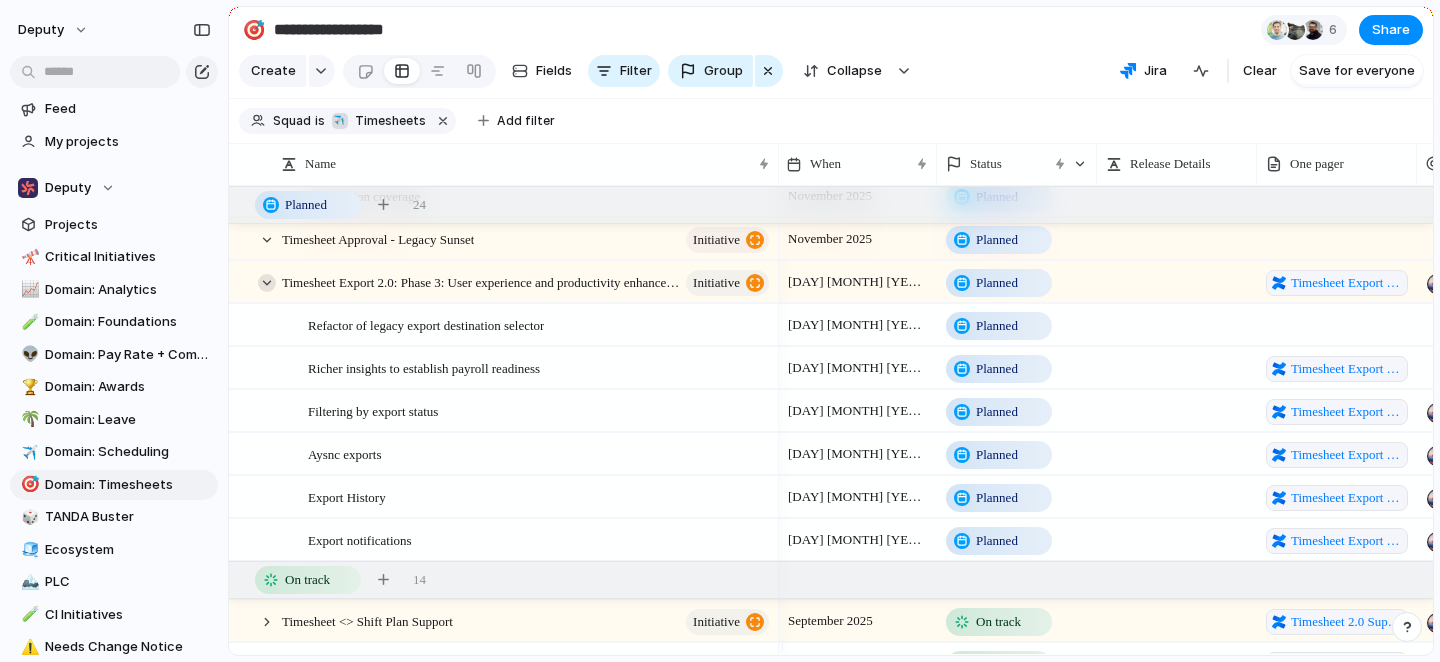 click at bounding box center [267, 283] 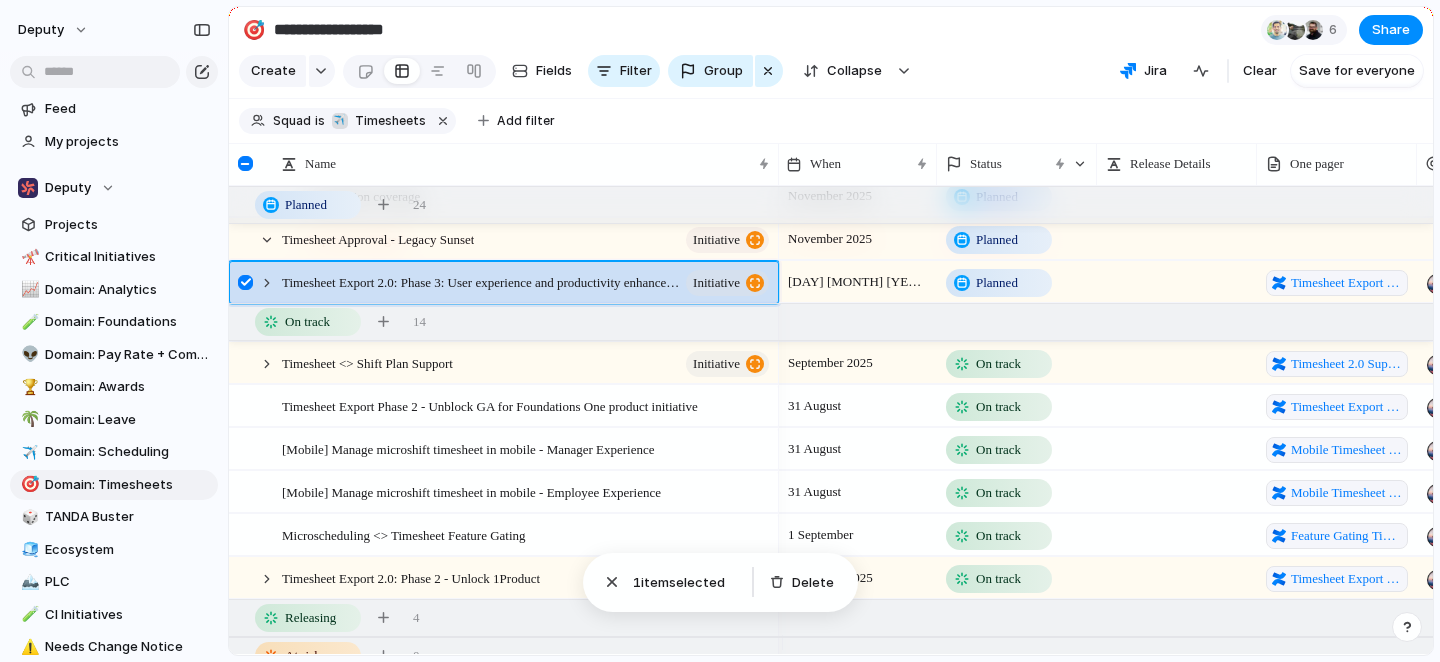 click at bounding box center [245, 282] 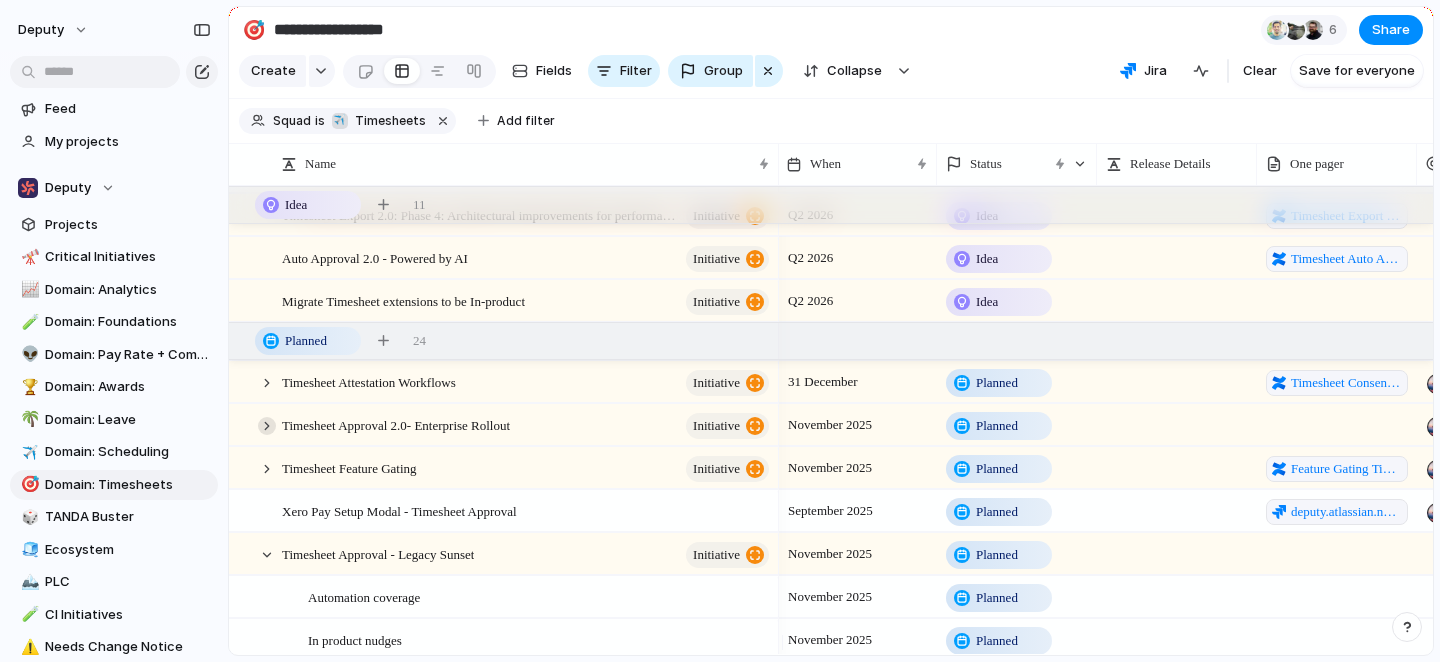 click at bounding box center [267, 426] 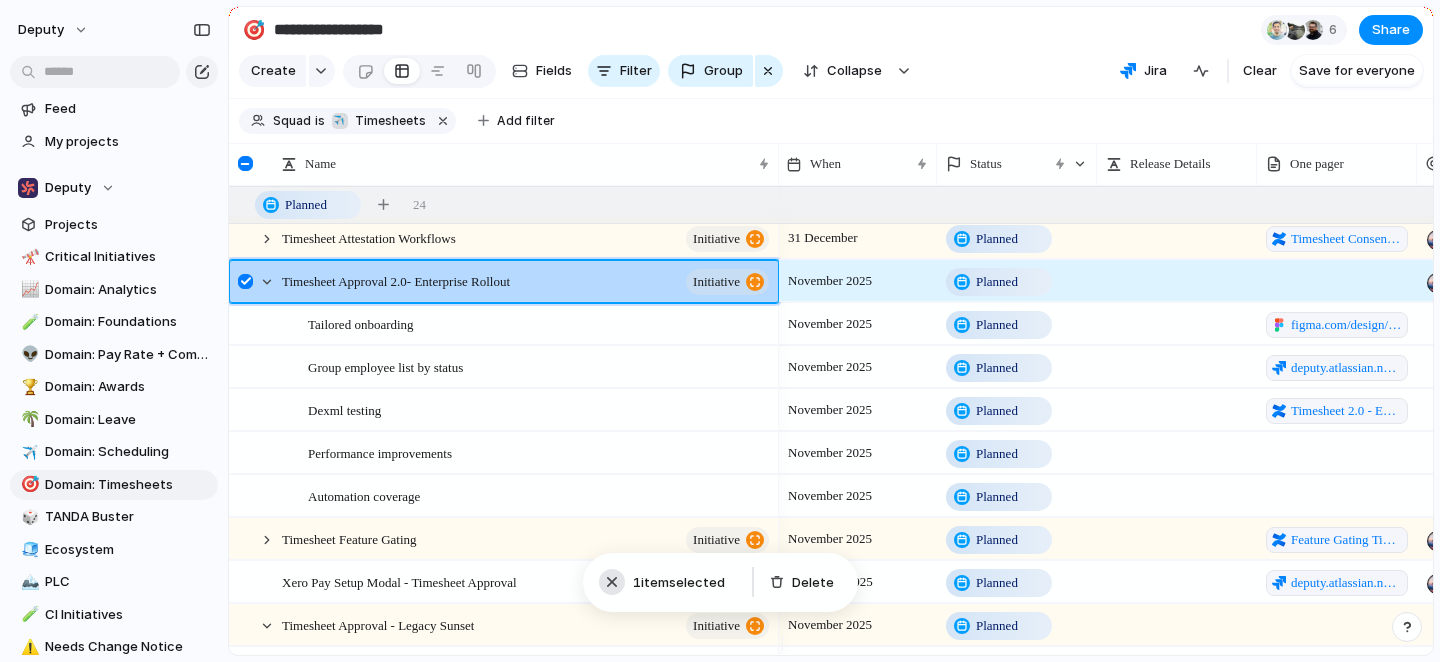 click at bounding box center (612, 582) 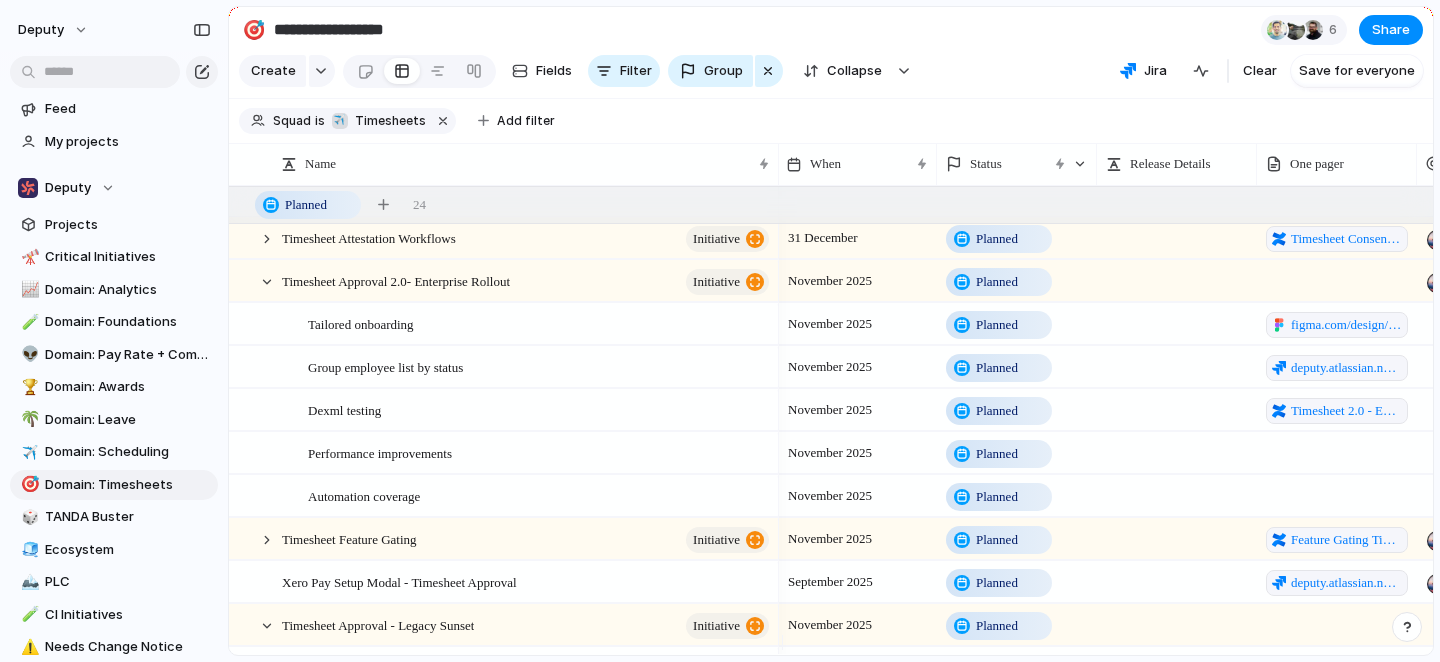 click on "Create Fields Filter Group Zoom Collapse Jira Clear Save for everyone" at bounding box center [831, 75] 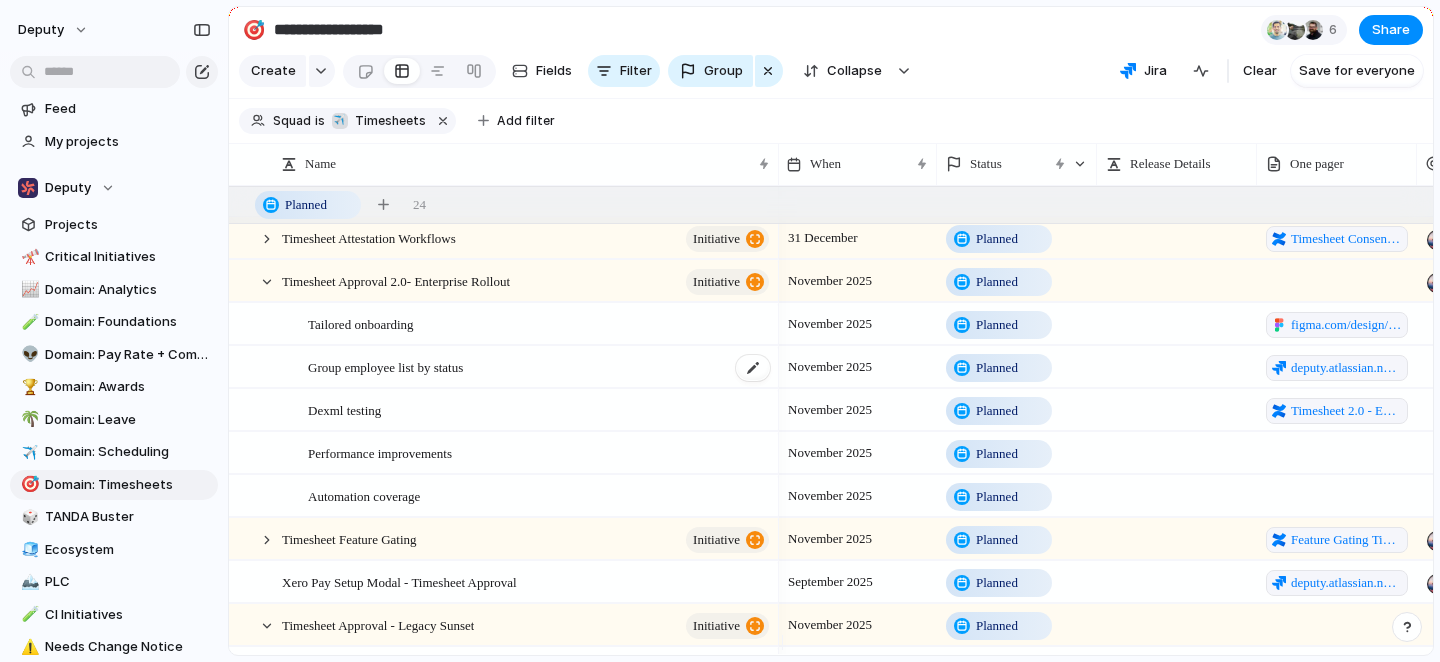 scroll, scrollTop: 555, scrollLeft: 0, axis: vertical 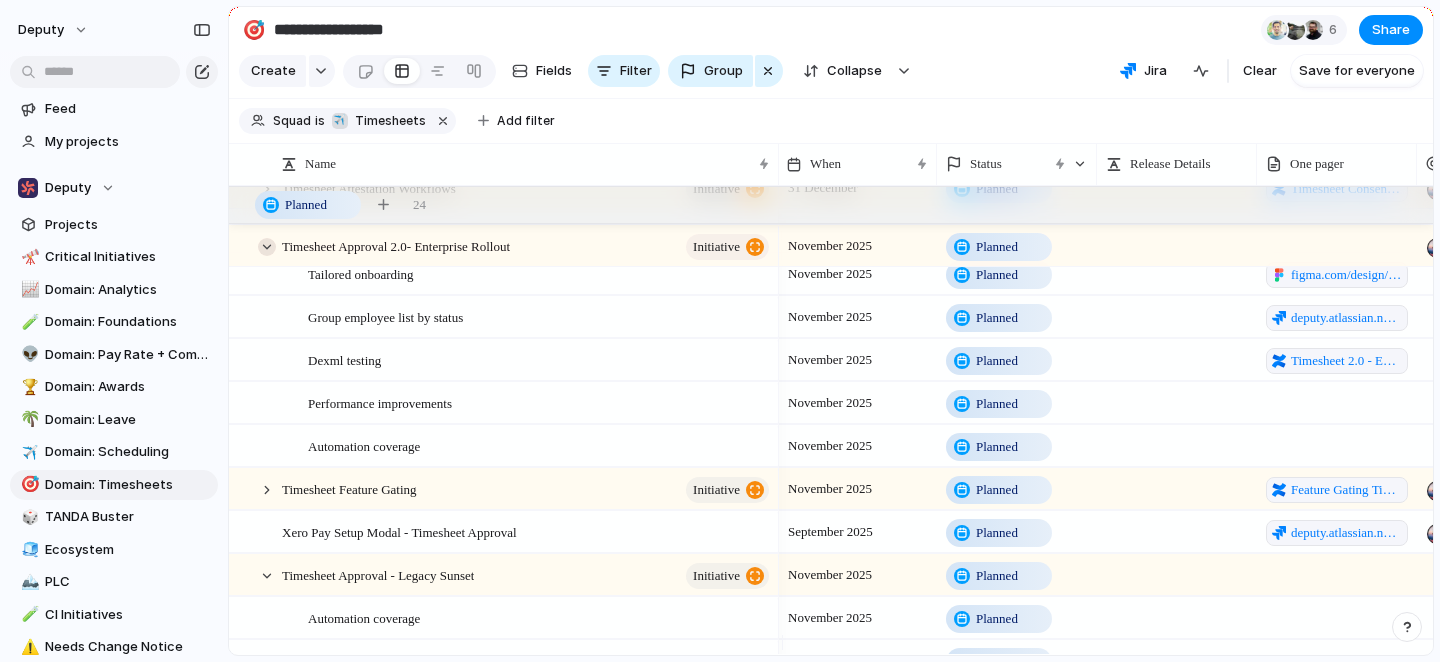 click at bounding box center (267, 247) 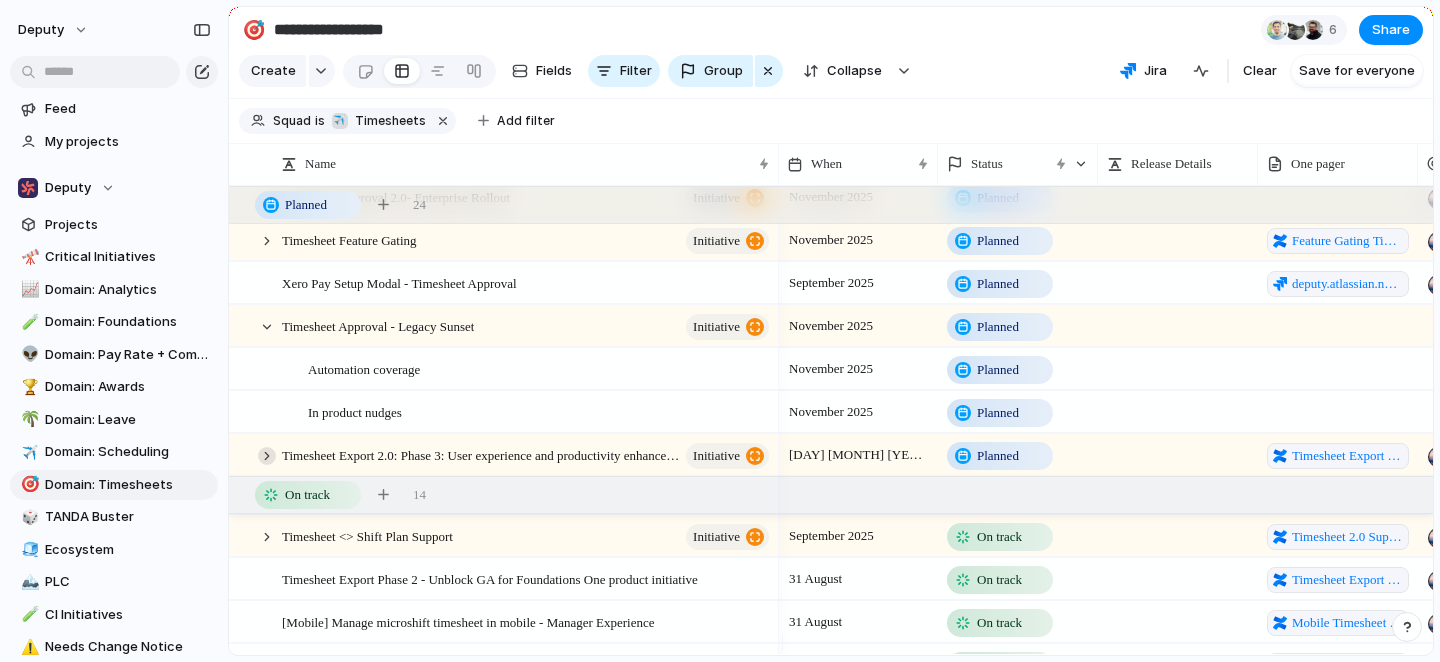click at bounding box center (267, 456) 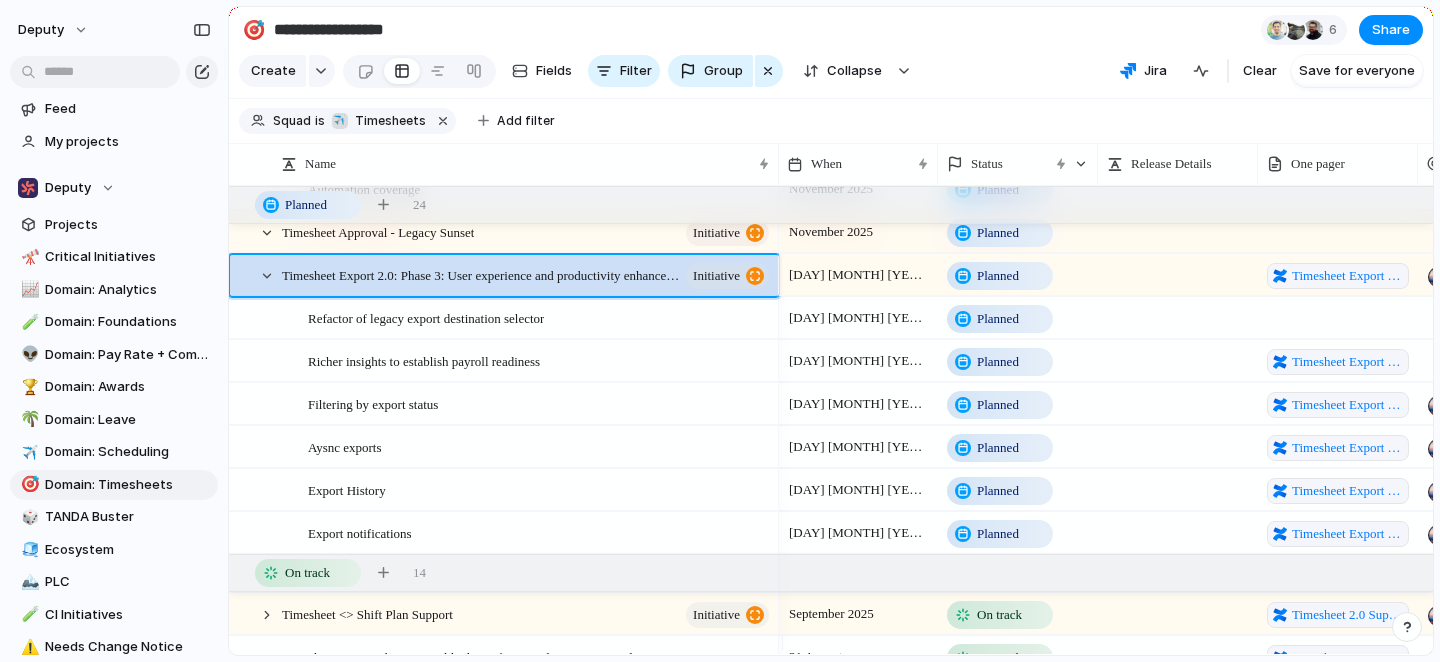click on "Squad is ✈️ Timesheets Add filter" at bounding box center (831, 121) 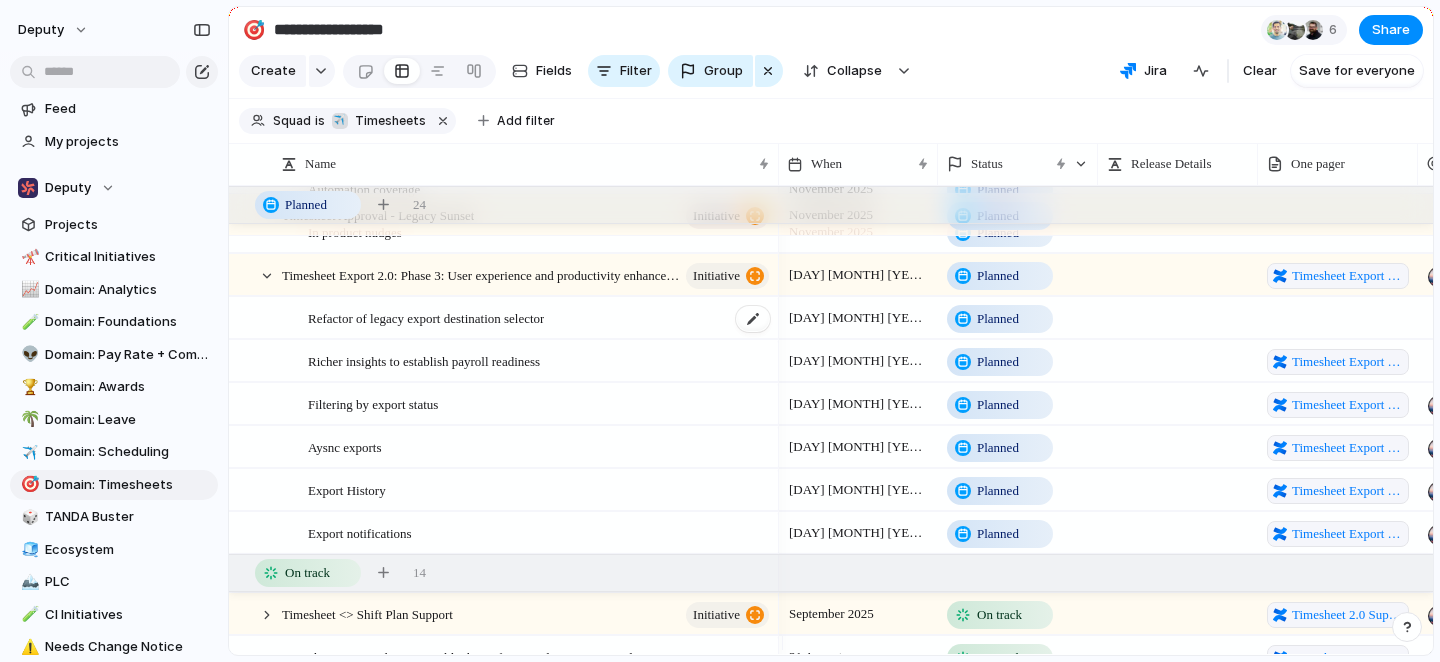 scroll, scrollTop: 830, scrollLeft: 0, axis: vertical 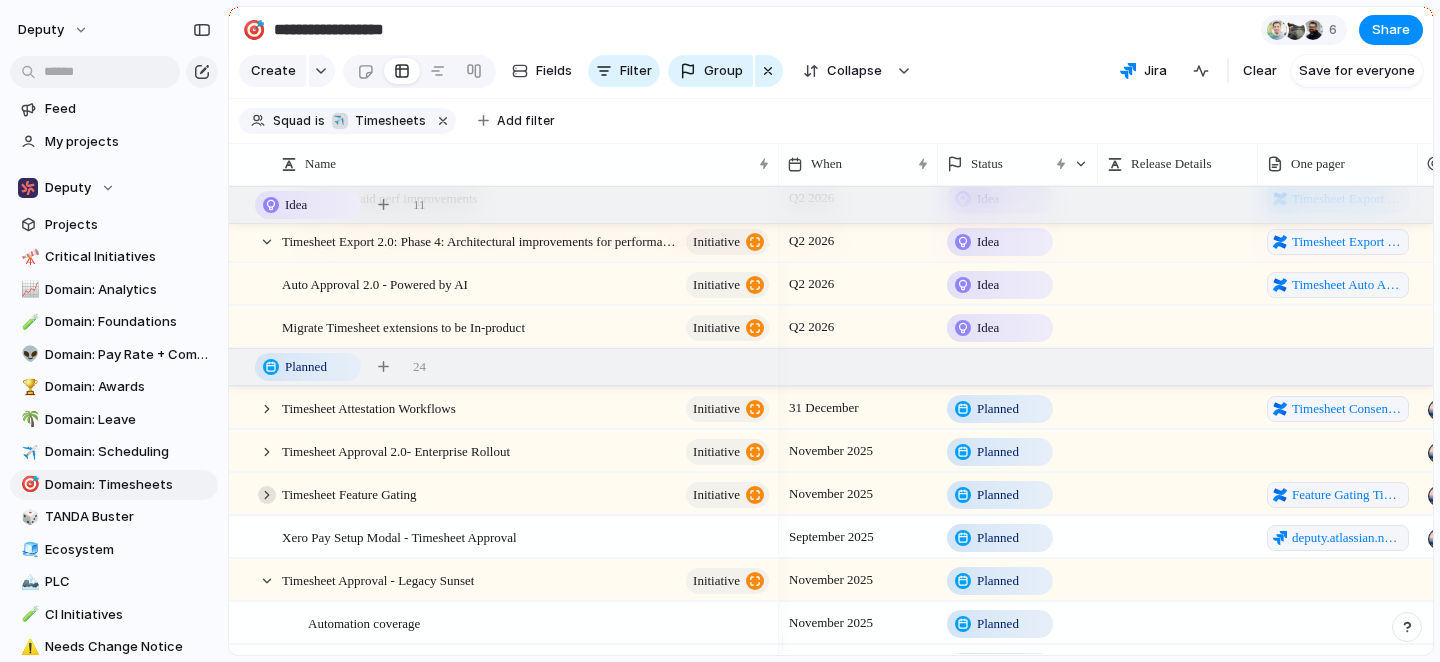 click at bounding box center [267, 495] 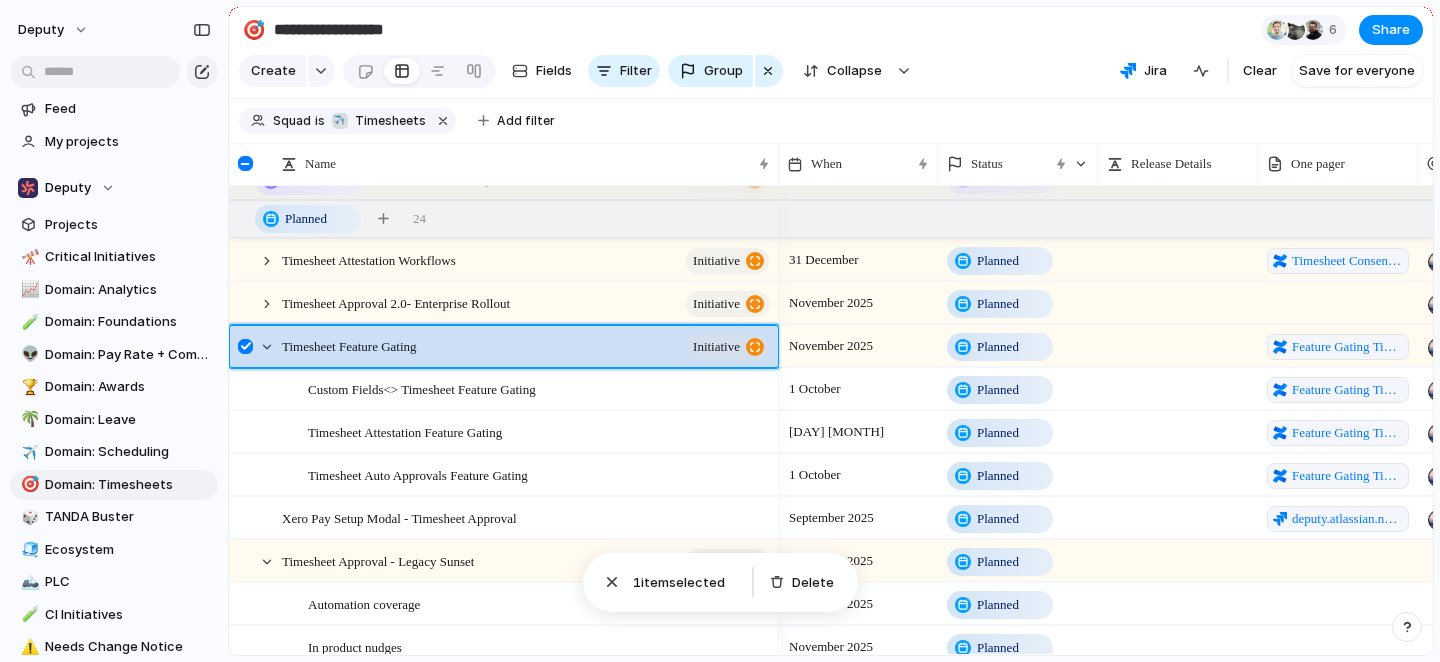 click on "Create Fields Filter Group Zoom Collapse Jira Clear Save for everyone" at bounding box center (831, 75) 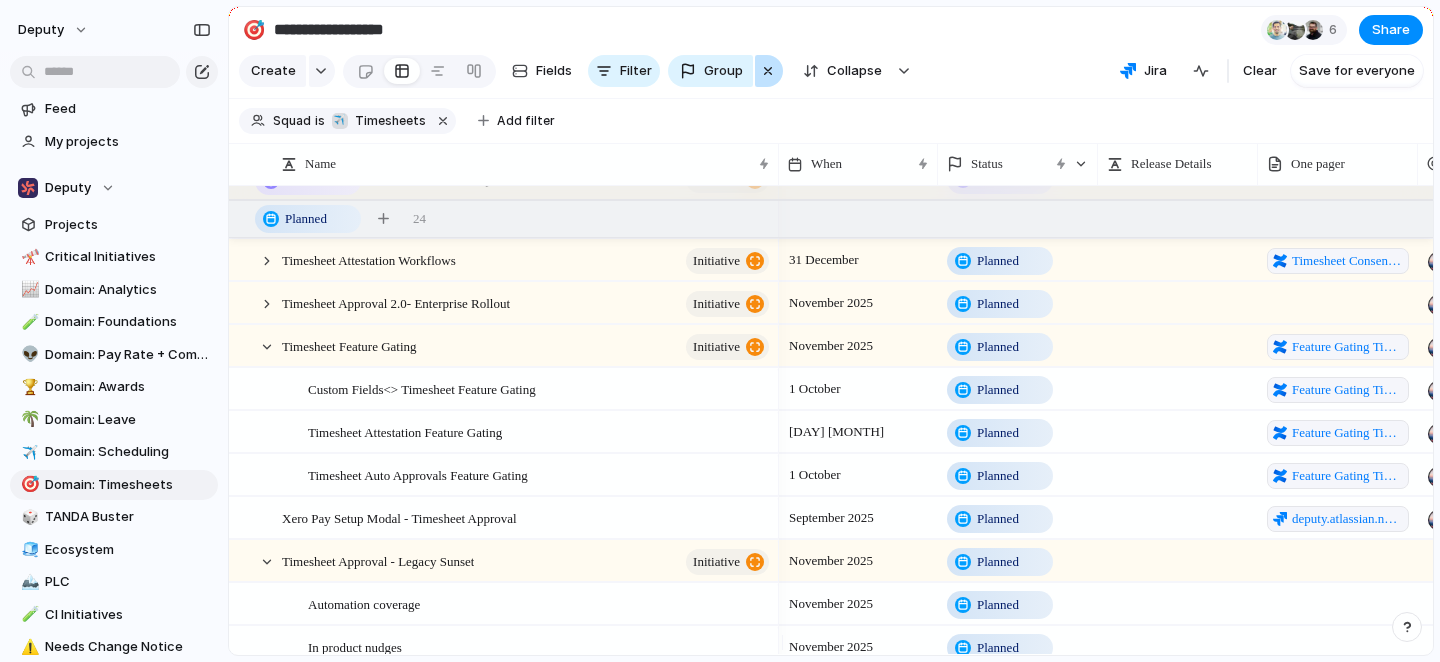 click at bounding box center [768, 71] 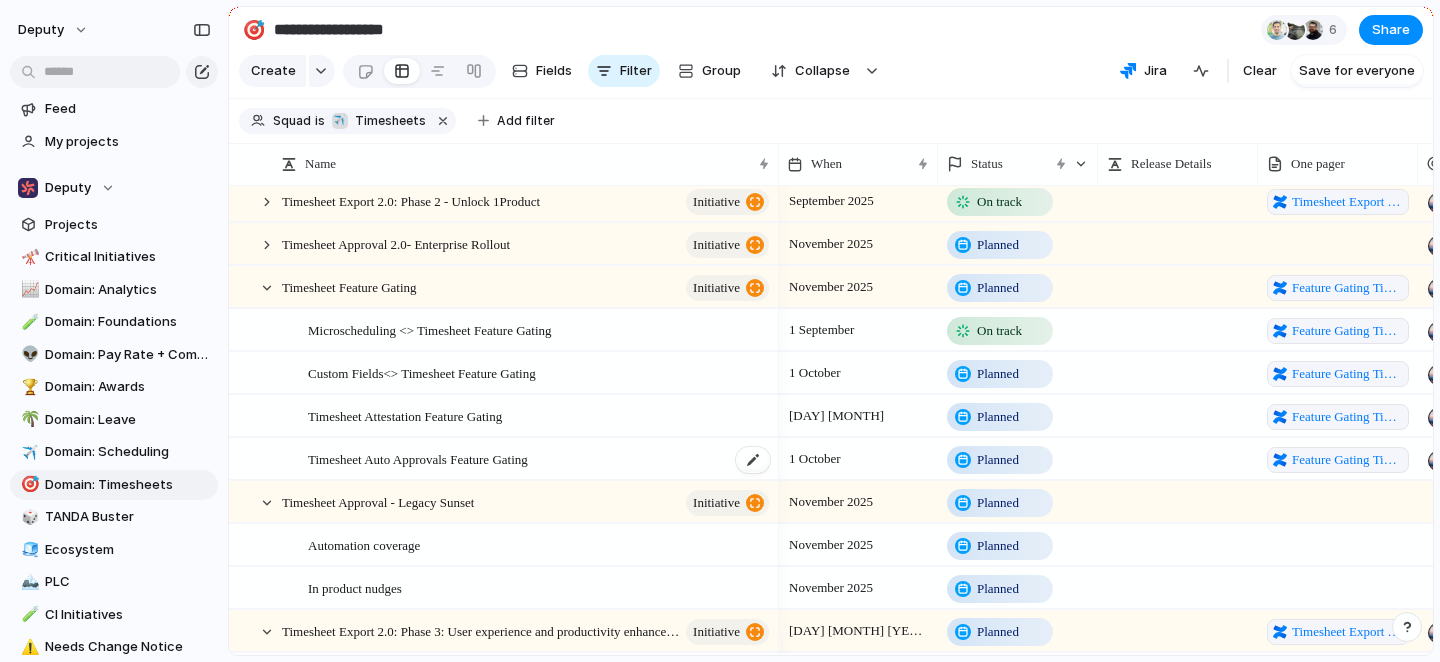 scroll, scrollTop: 336, scrollLeft: 0, axis: vertical 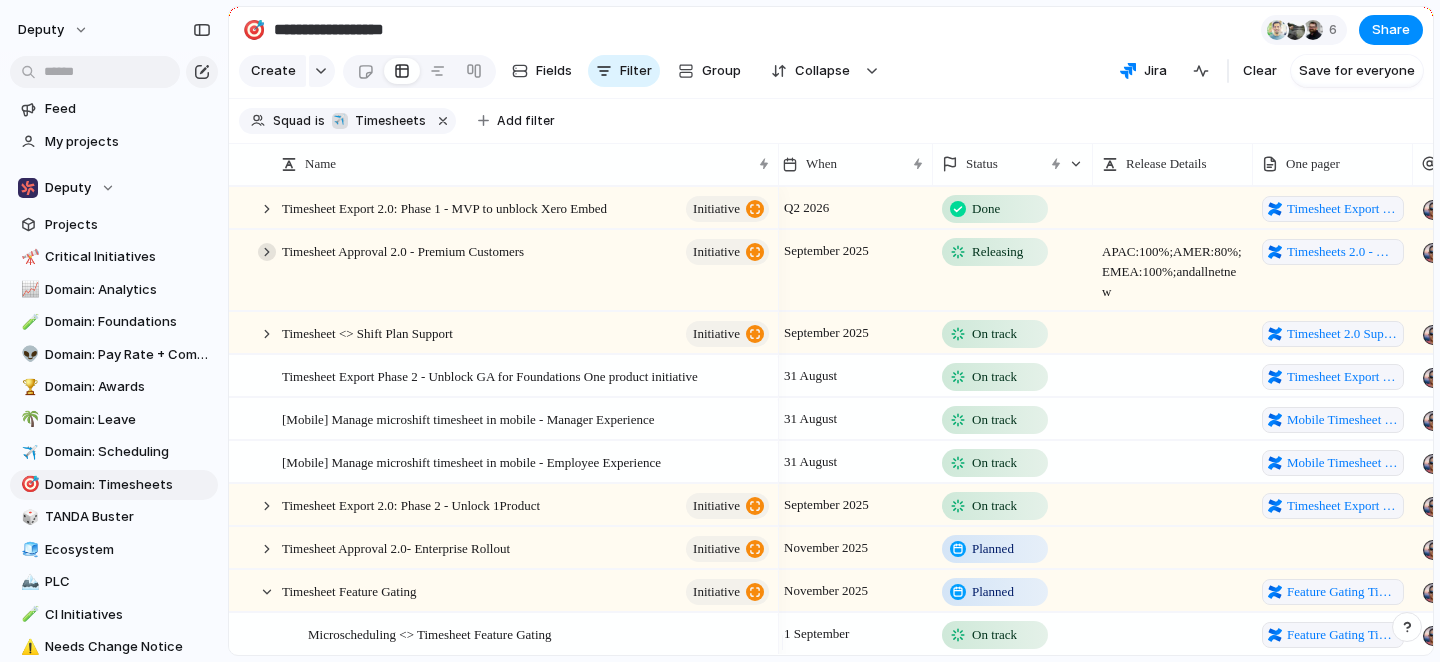 click at bounding box center (267, 252) 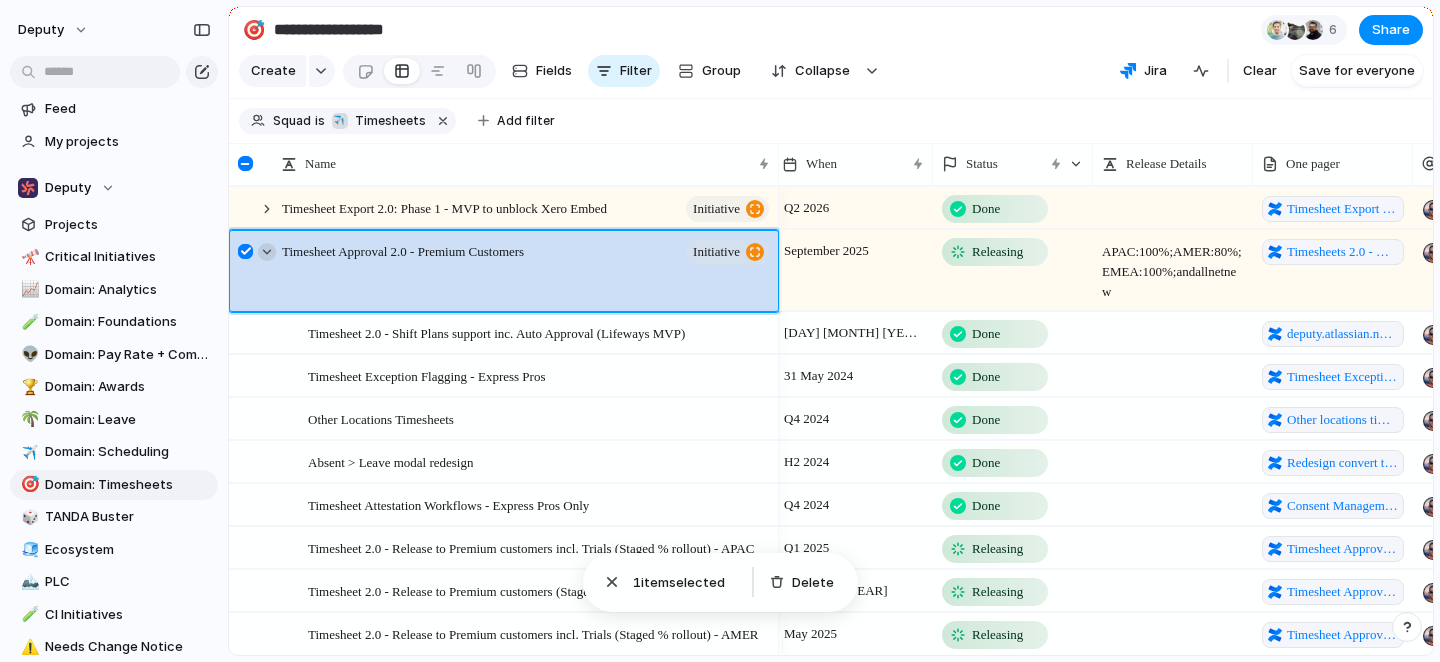 click at bounding box center (267, 252) 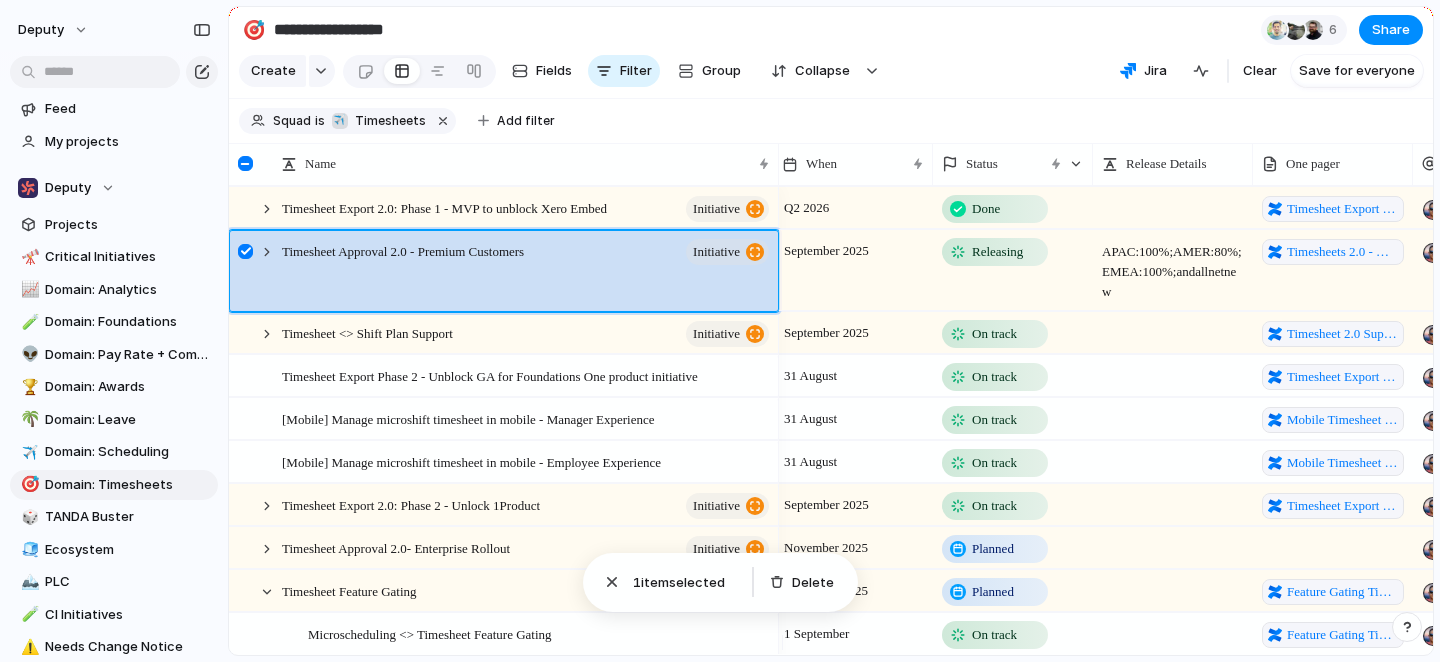 click at bounding box center [245, 251] 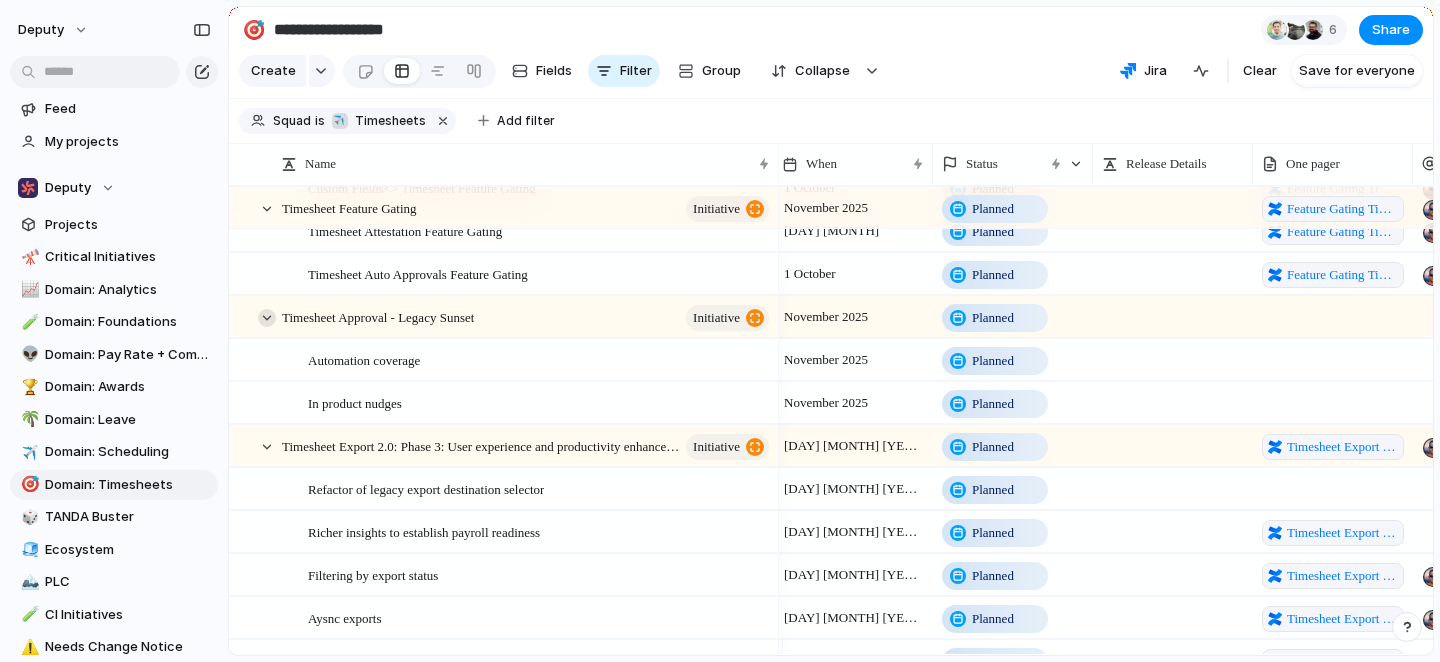 click at bounding box center [267, 318] 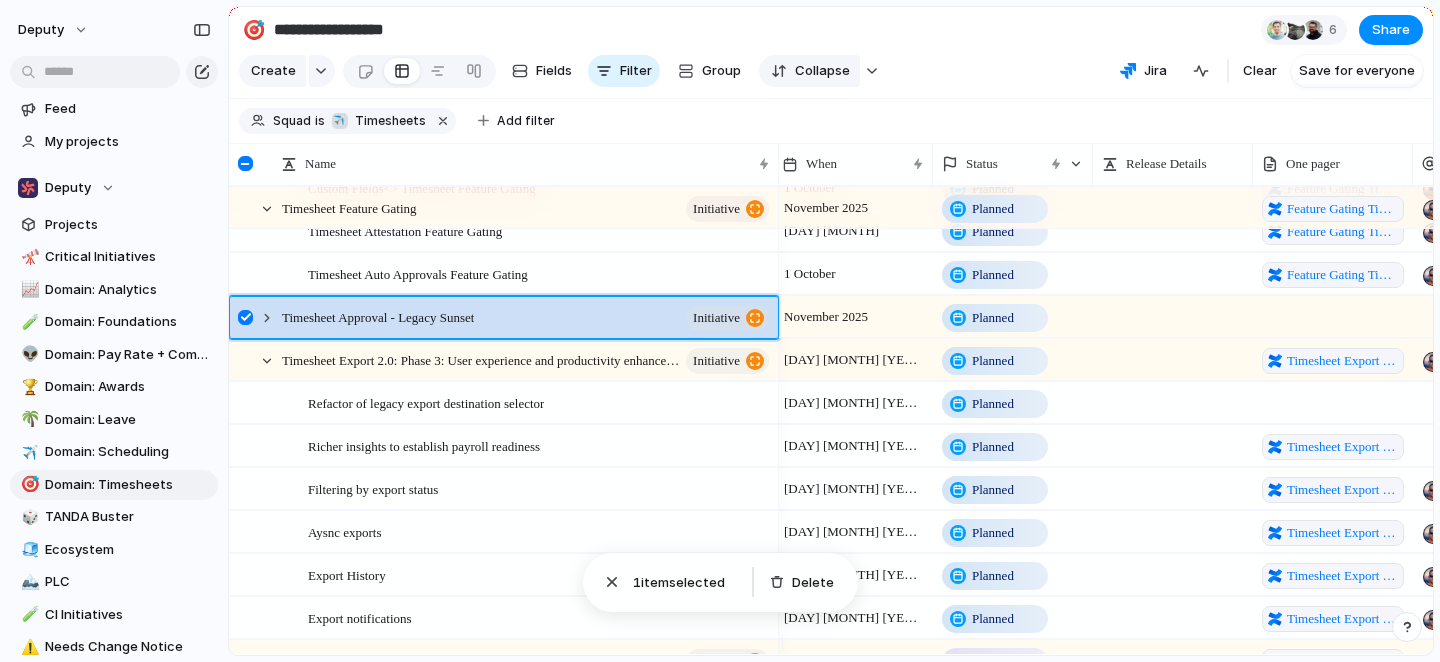 click on "Collapse" at bounding box center [822, 71] 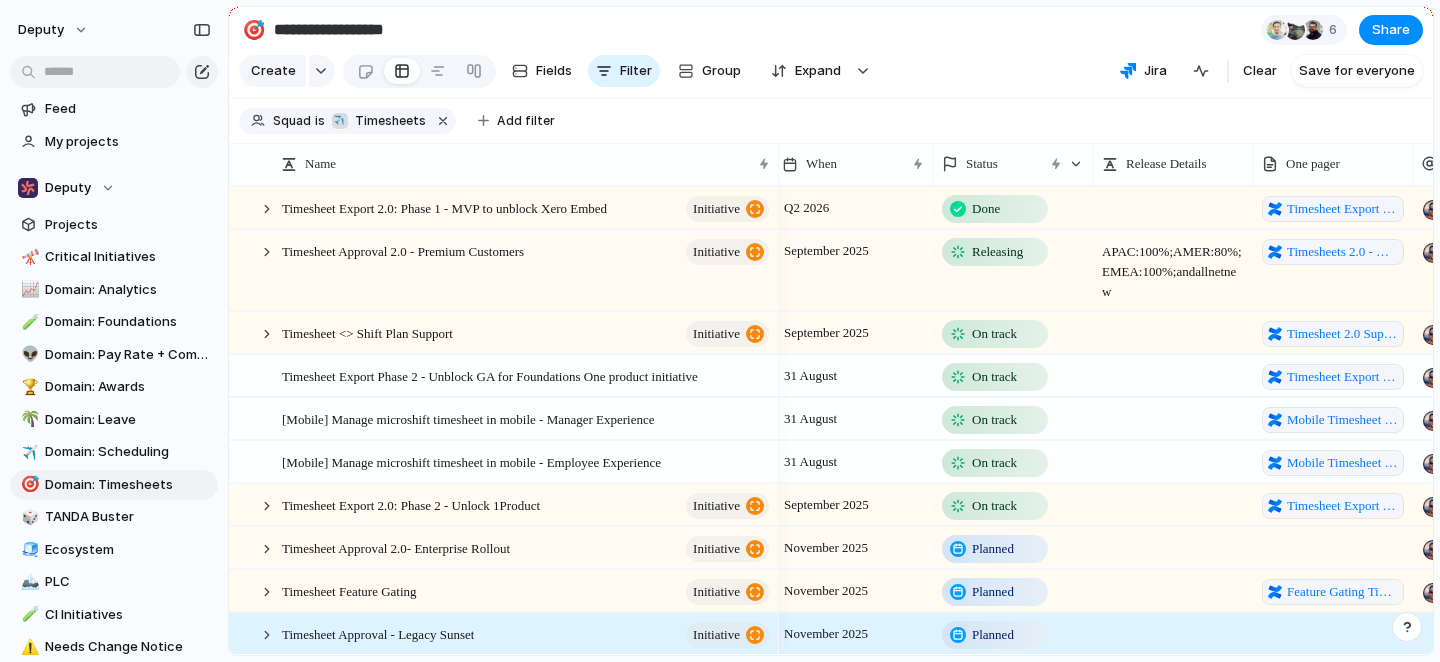 click on "Squad is ✈️ Timesheets Add filter" at bounding box center [831, 121] 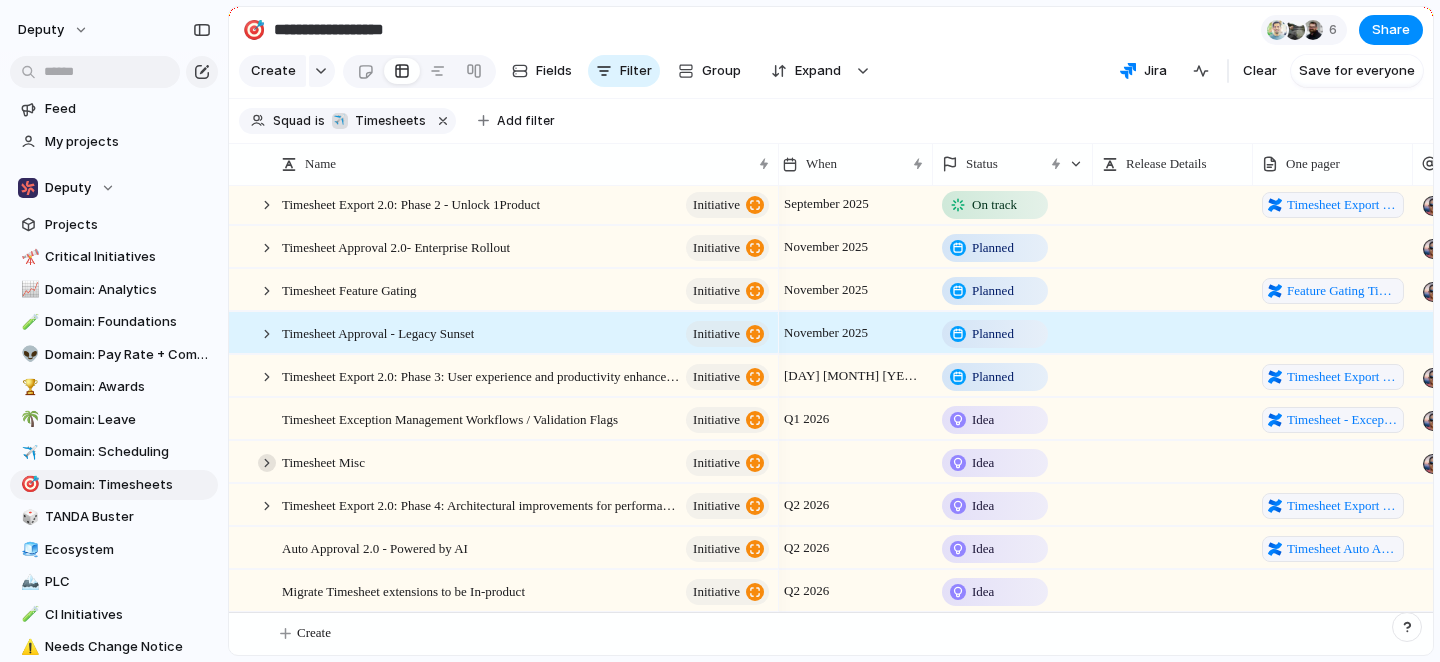click at bounding box center (267, 463) 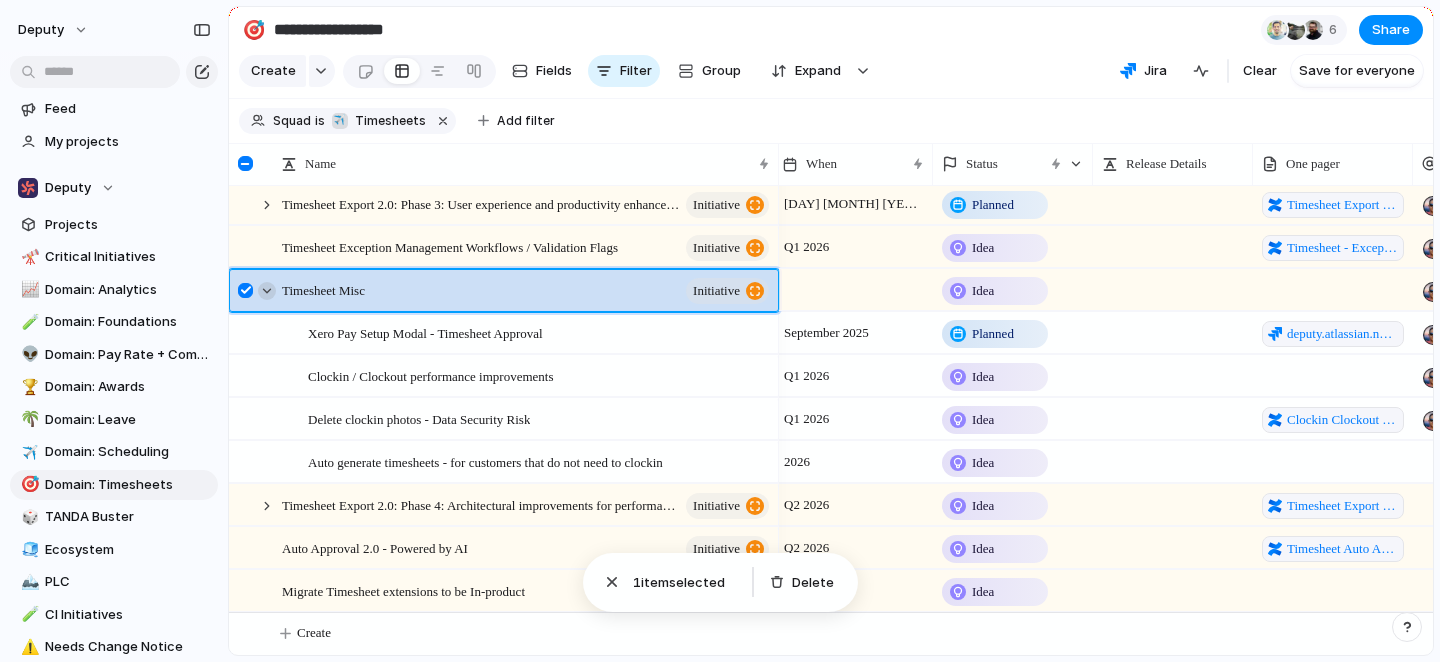 click at bounding box center (267, 291) 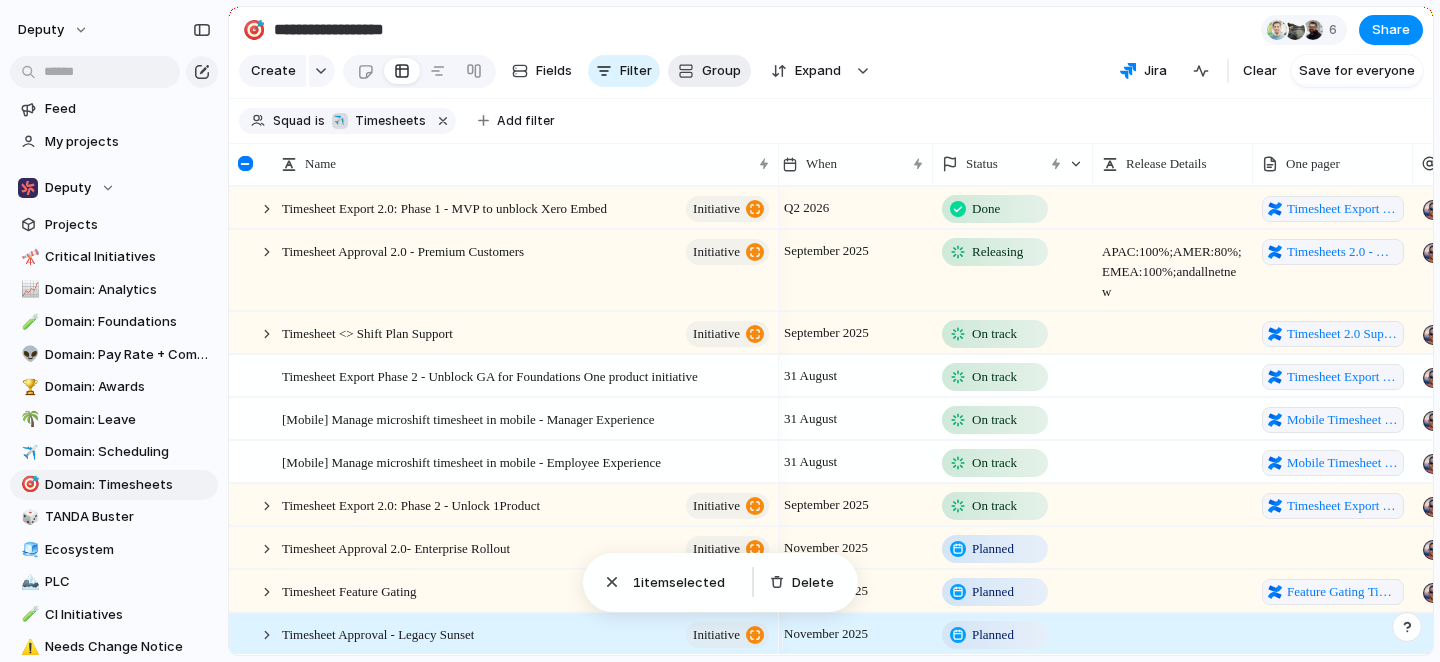 click on "Group" at bounding box center (721, 71) 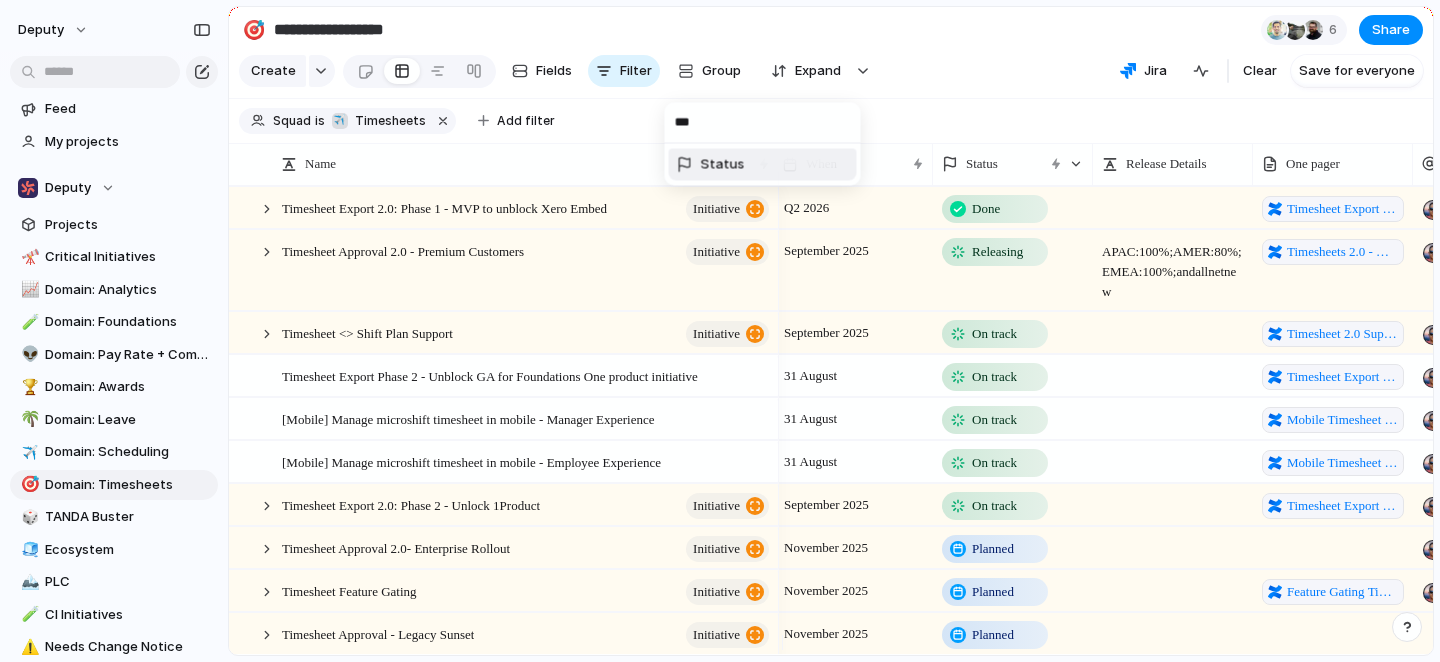 type on "****" 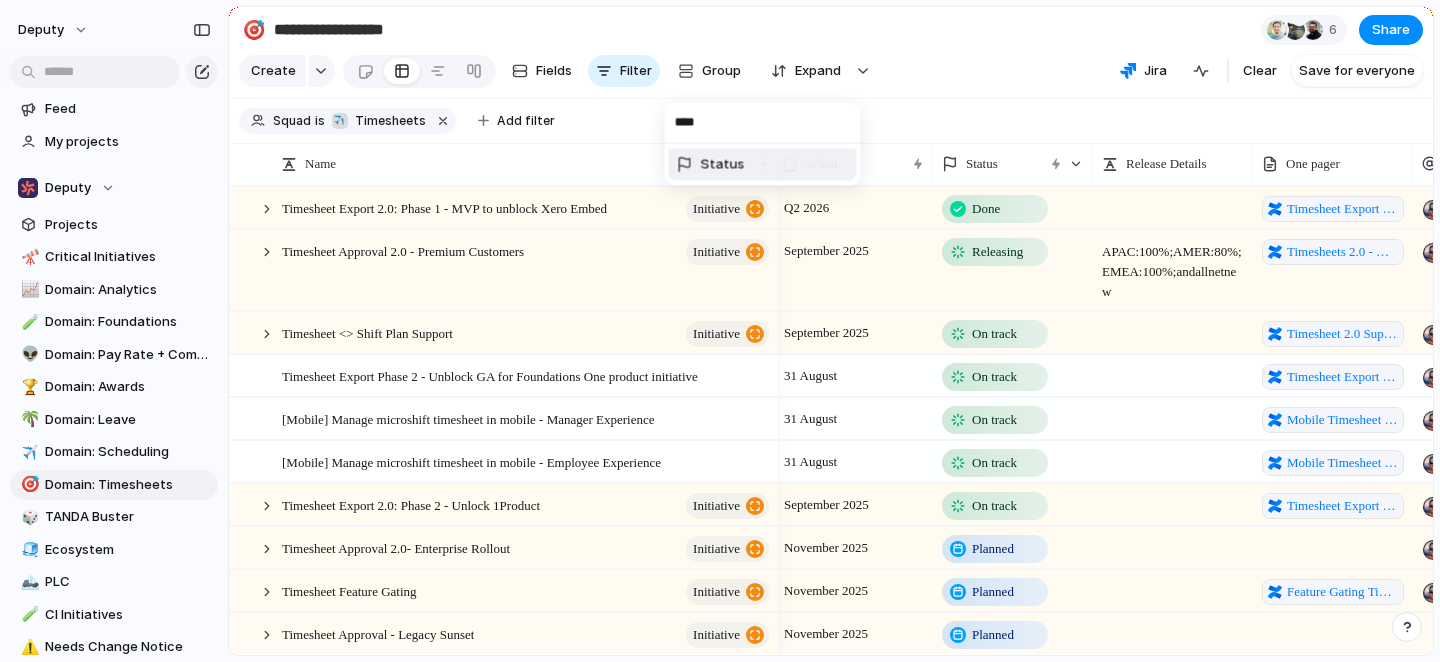 click on "Status" at bounding box center (763, 165) 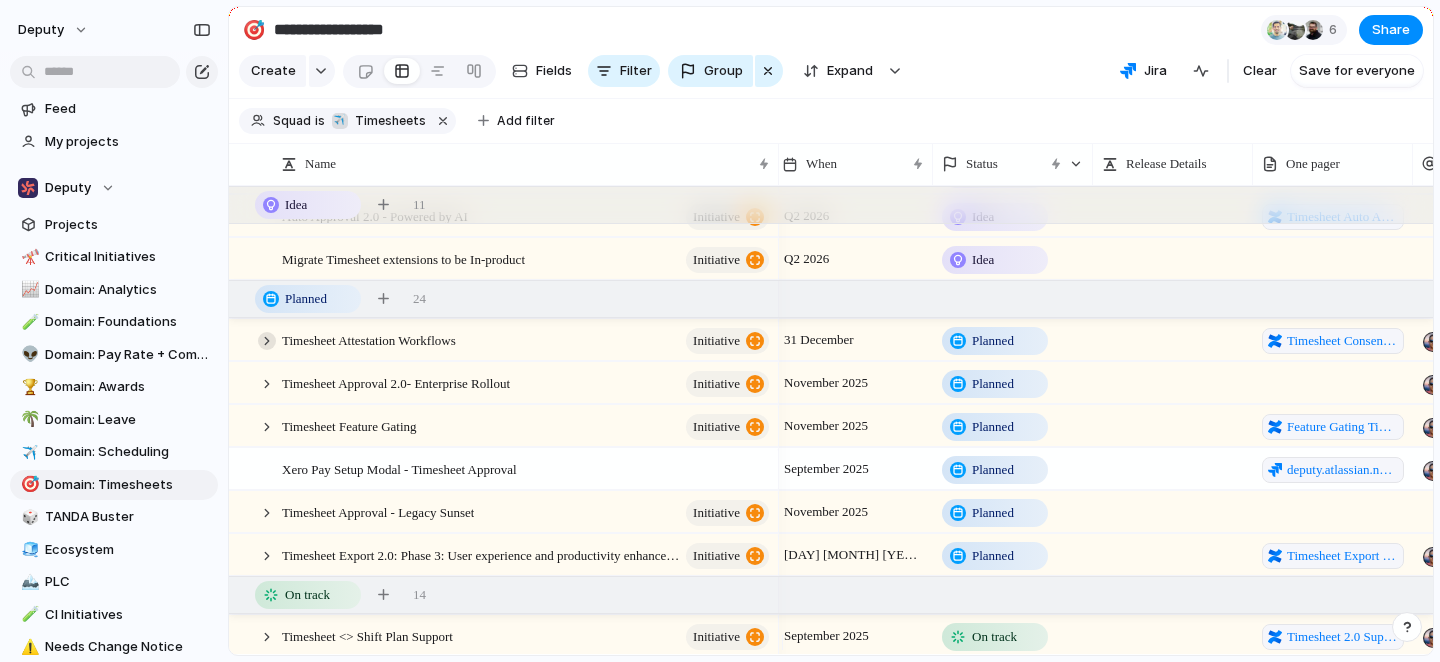 click at bounding box center (267, 341) 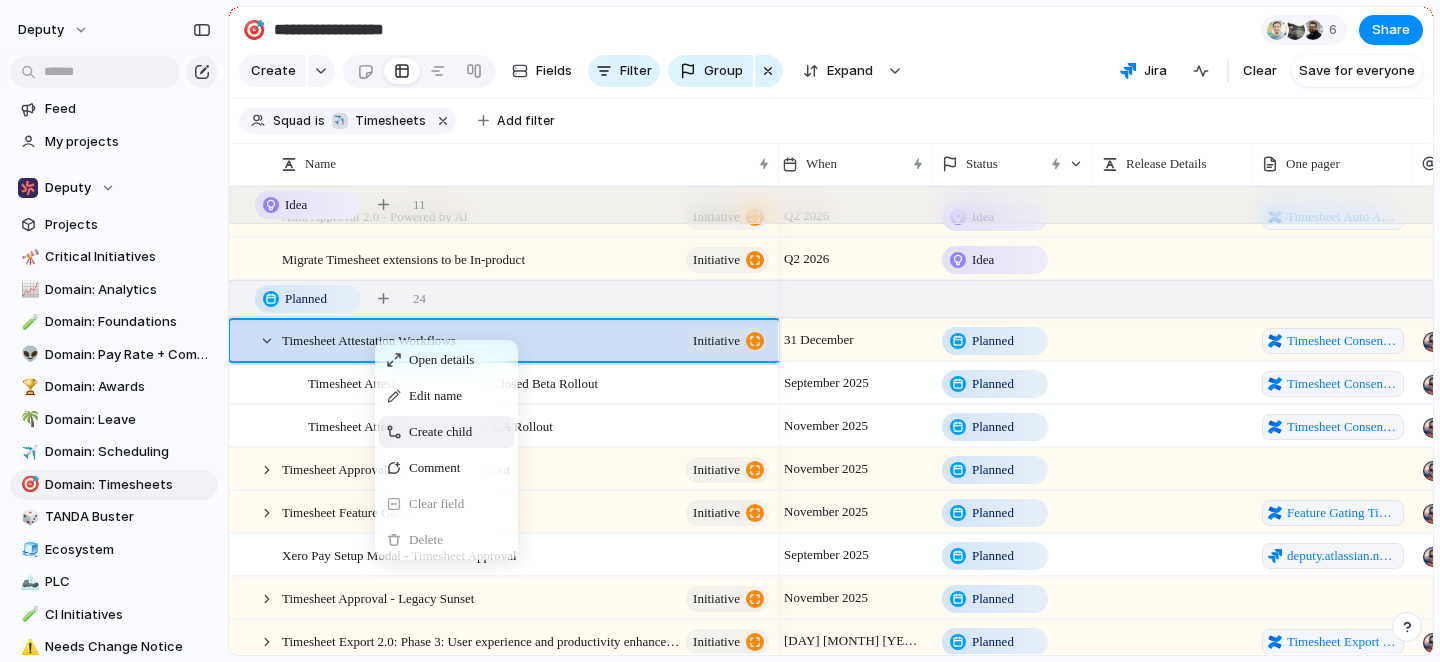 click on "Create child" at bounding box center [440, 432] 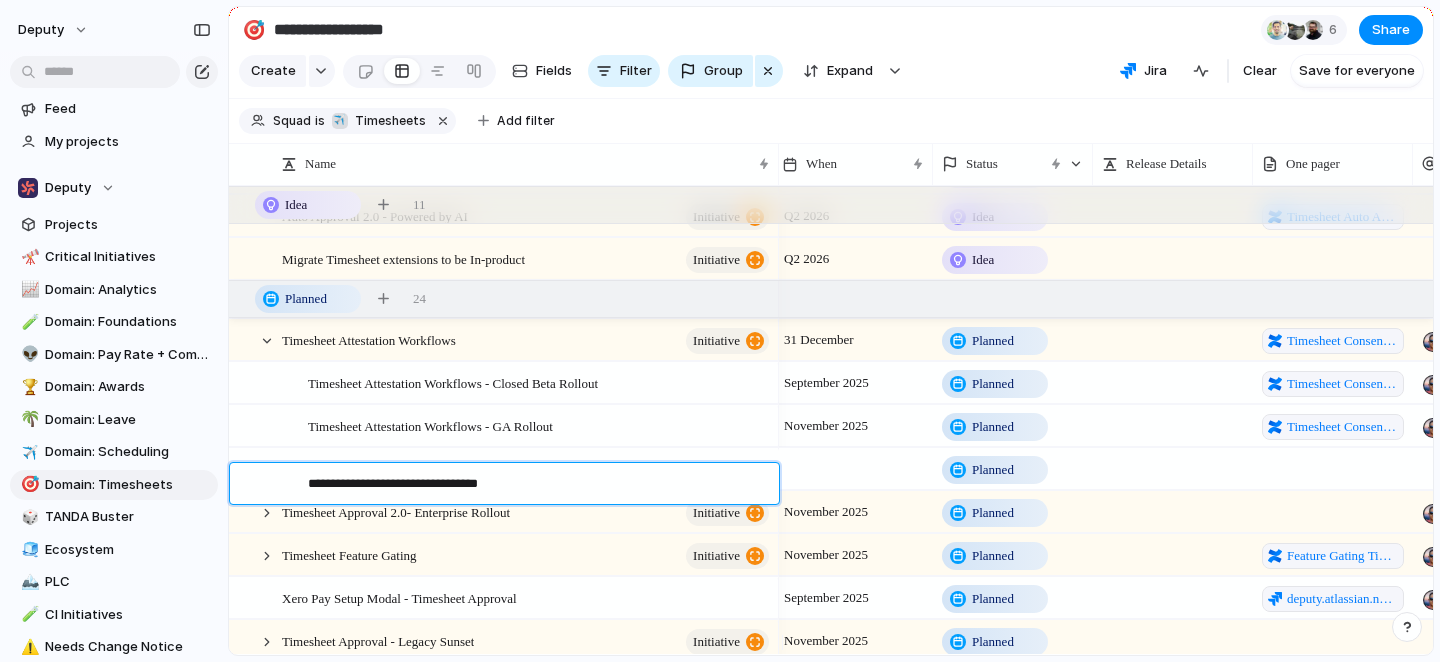 type on "**********" 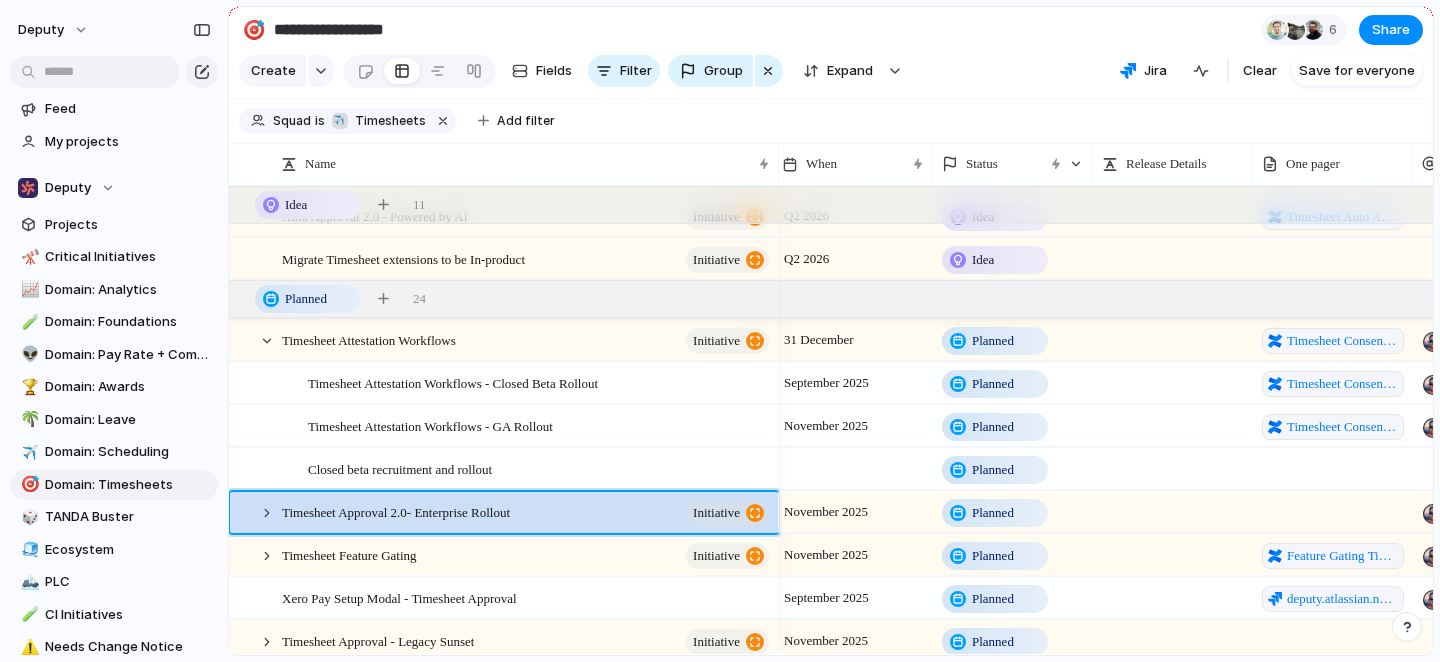 click at bounding box center [853, 468] 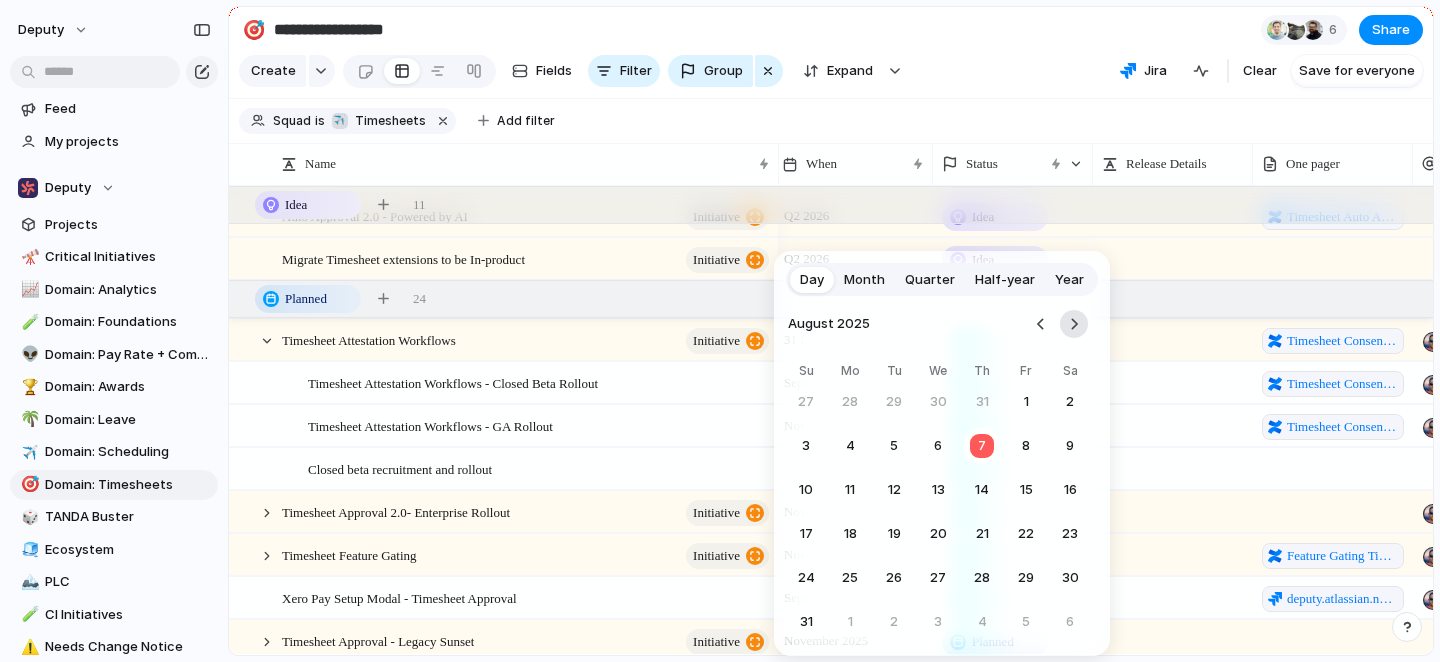 click at bounding box center (1074, 324) 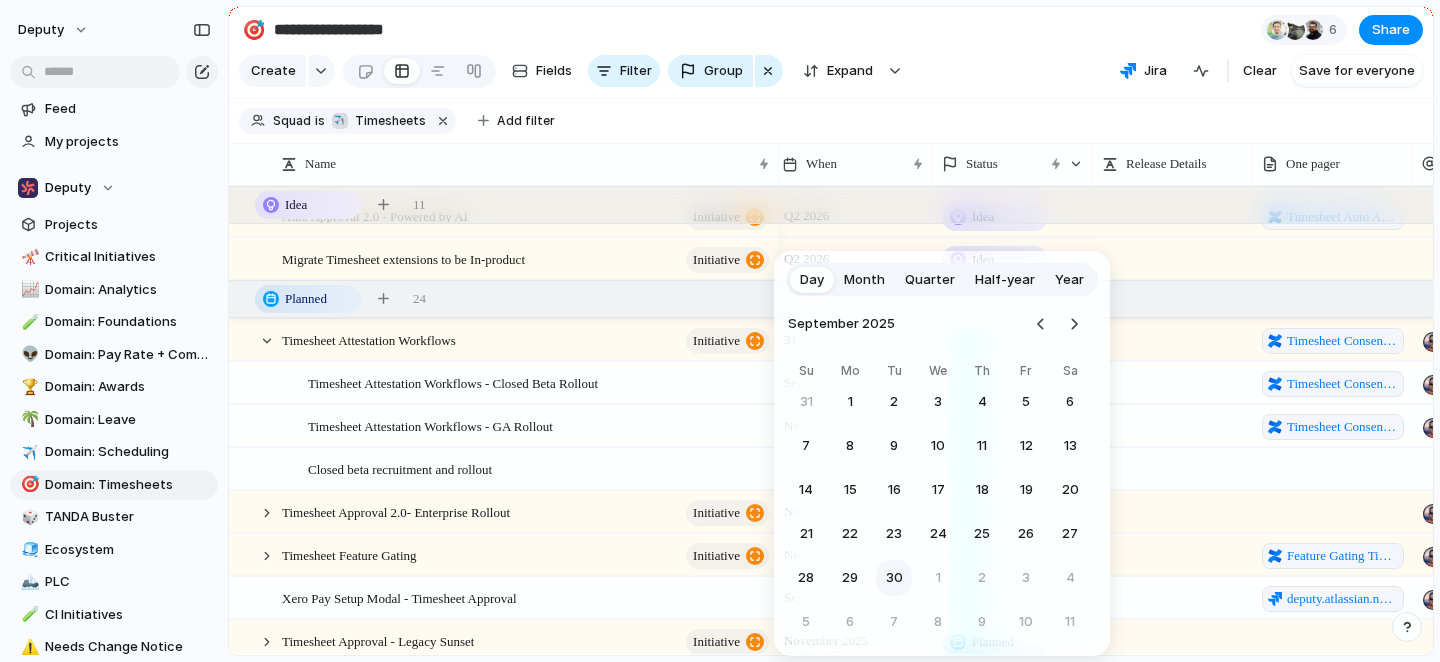 click on "30" at bounding box center (894, 578) 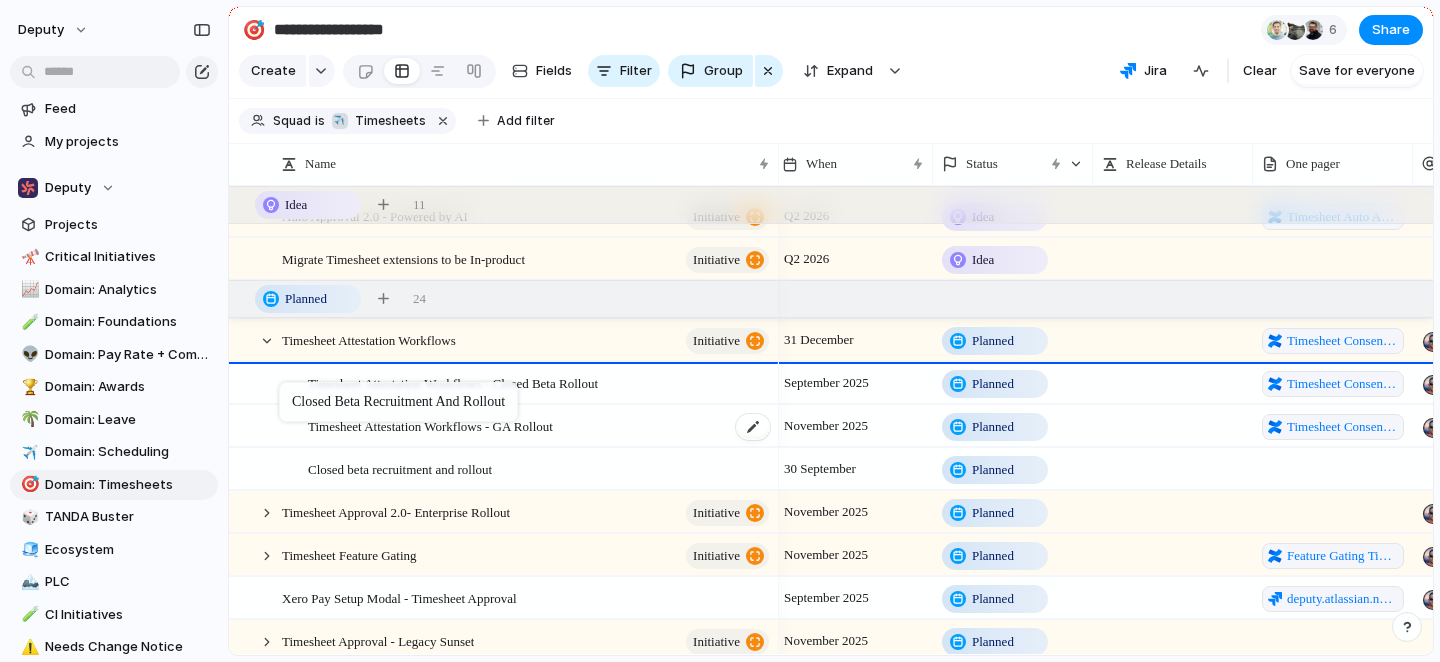 drag, startPoint x: 288, startPoint y: 478, endPoint x: 498, endPoint y: 441, distance: 213.23462 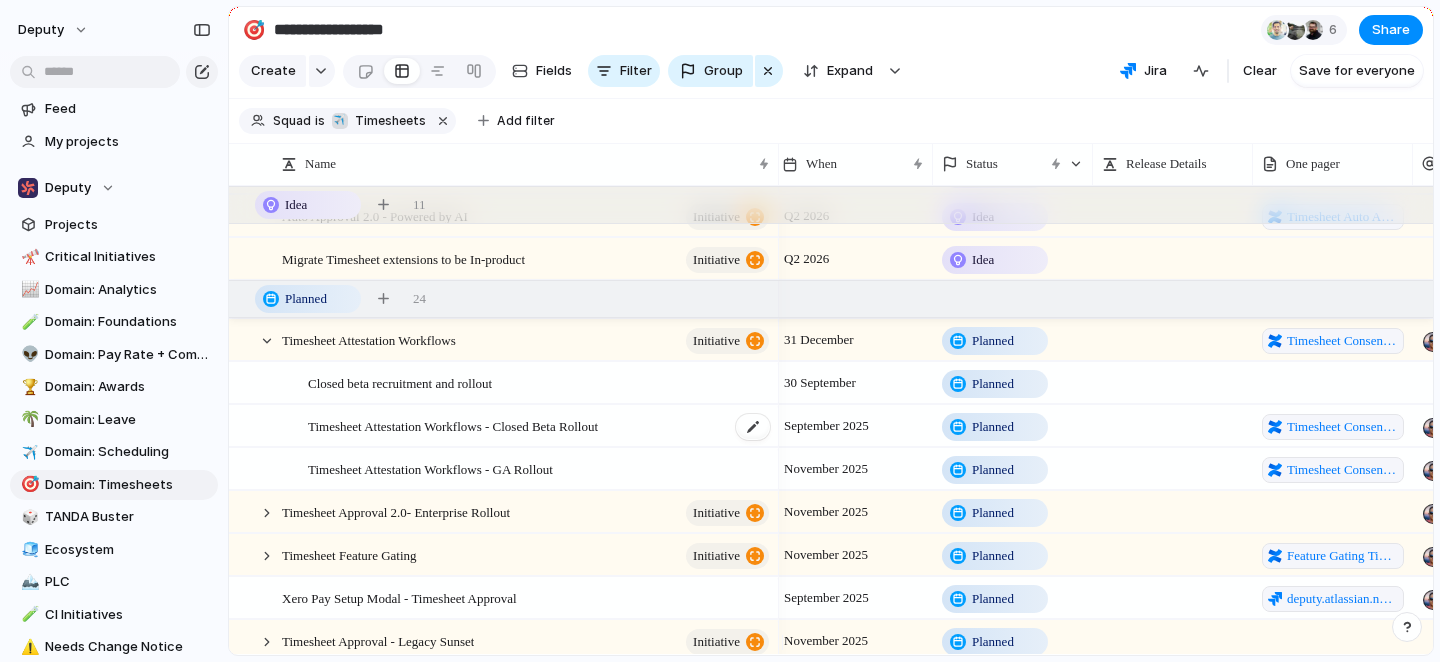 click on "Timesheet Attestation Workflows - Closed Beta Rollout" at bounding box center (453, 425) 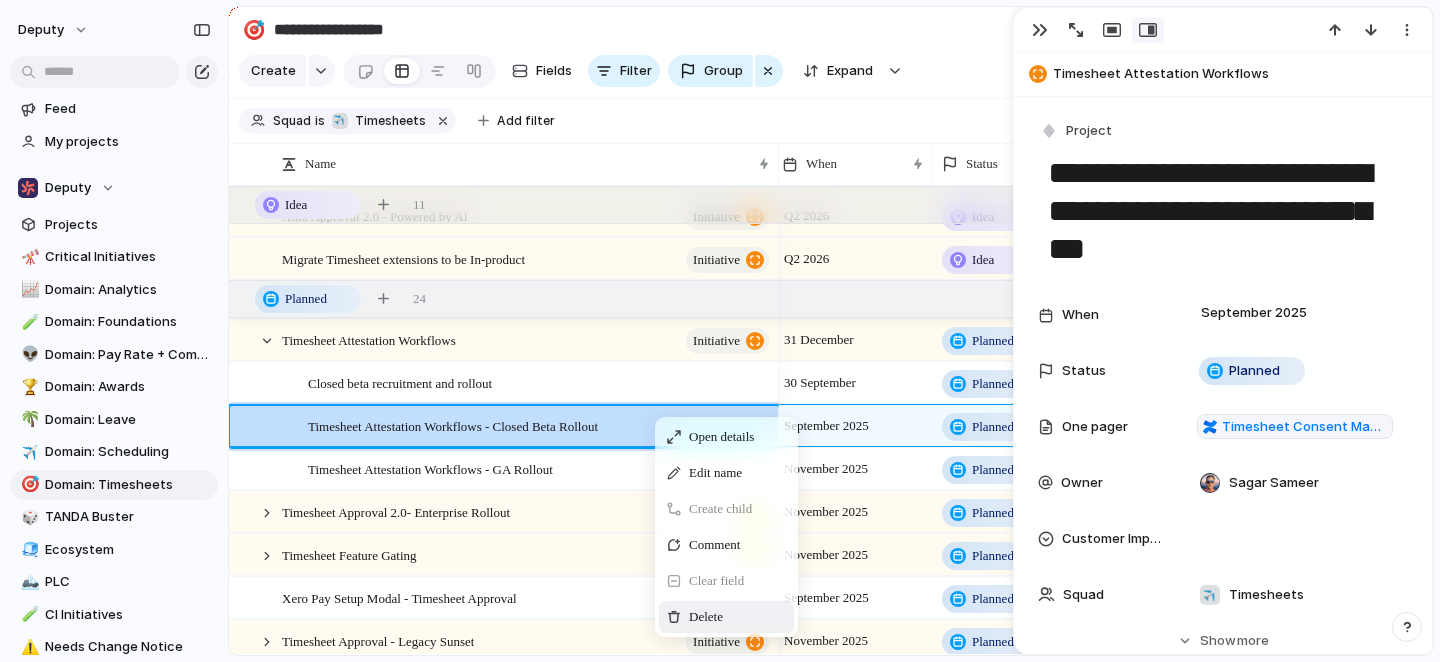 click on "Delete" at bounding box center (706, 617) 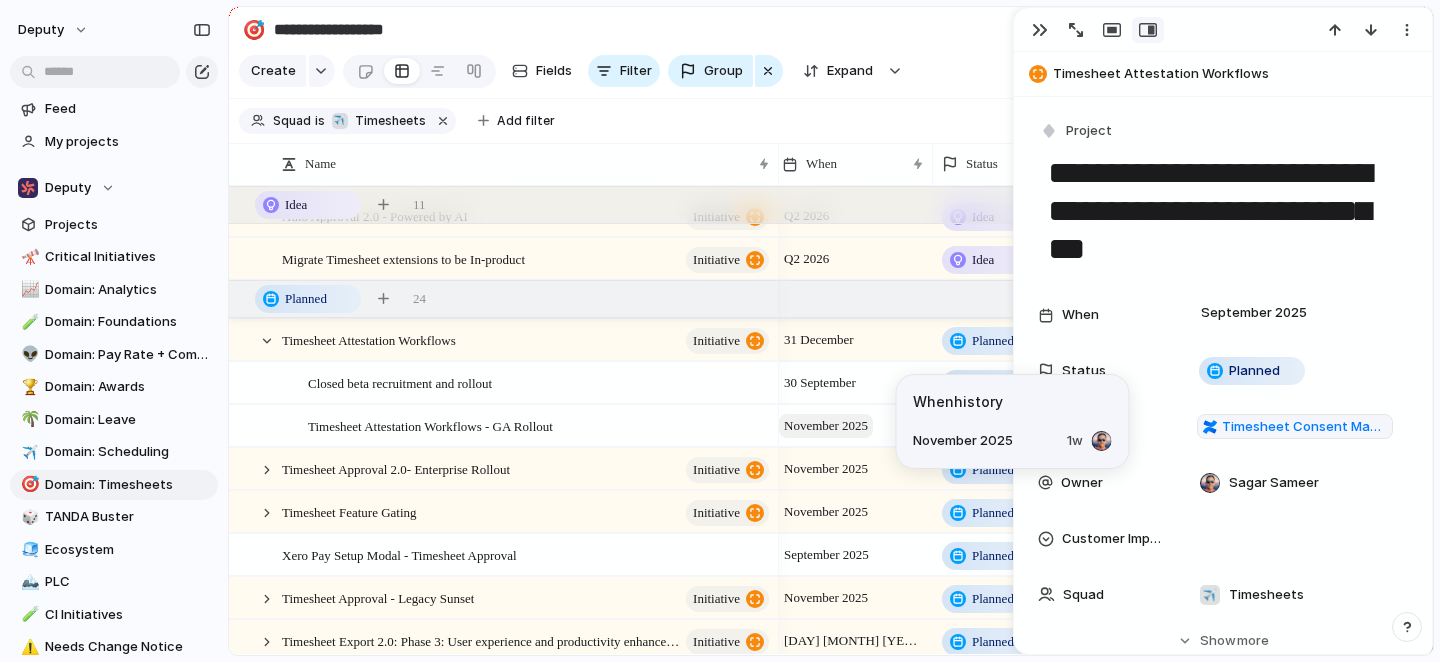 click on "November 2025" at bounding box center (826, 426) 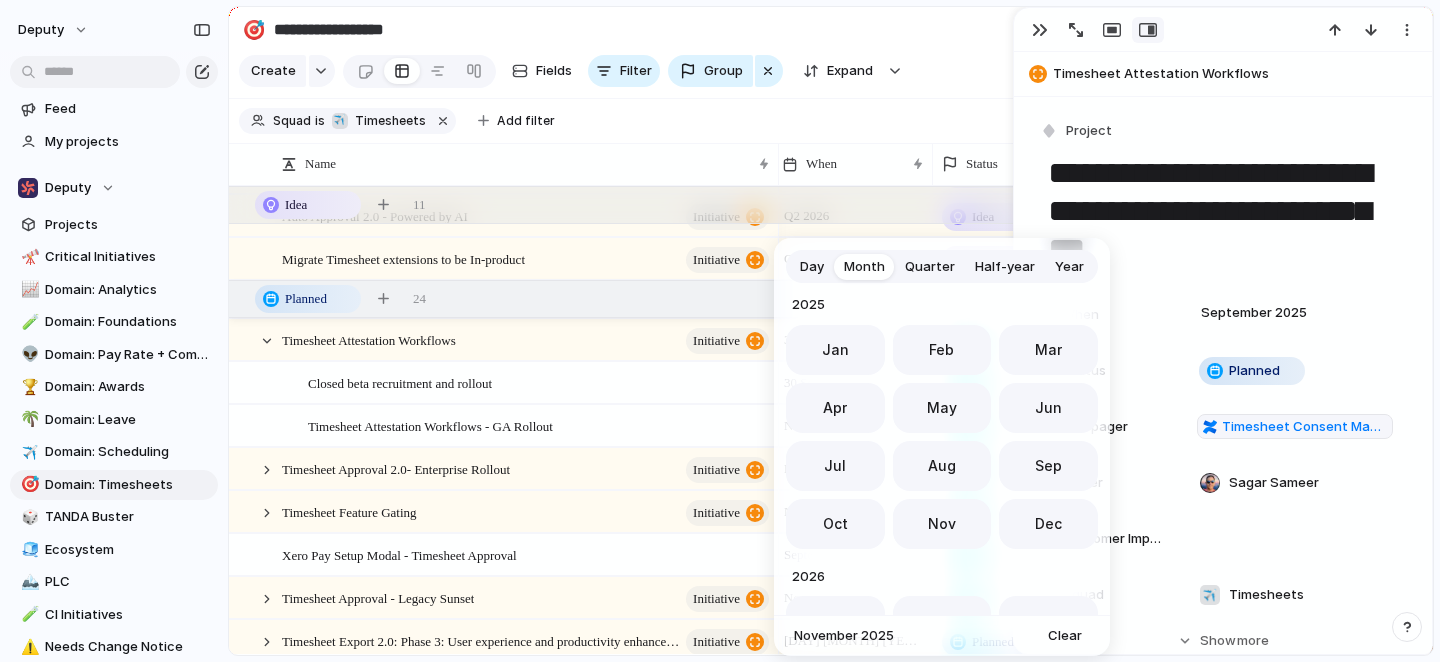 click on "Quarter" at bounding box center [930, 267] 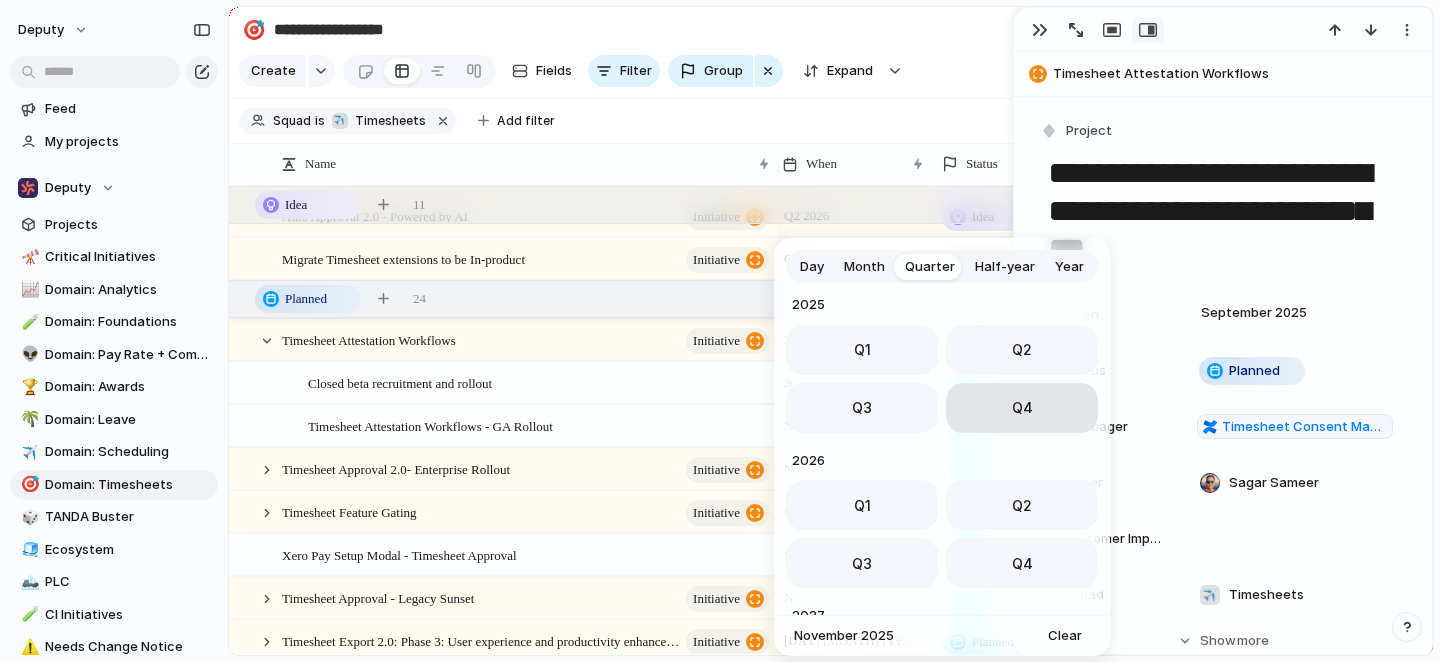 click on "Q4" at bounding box center [1022, 408] 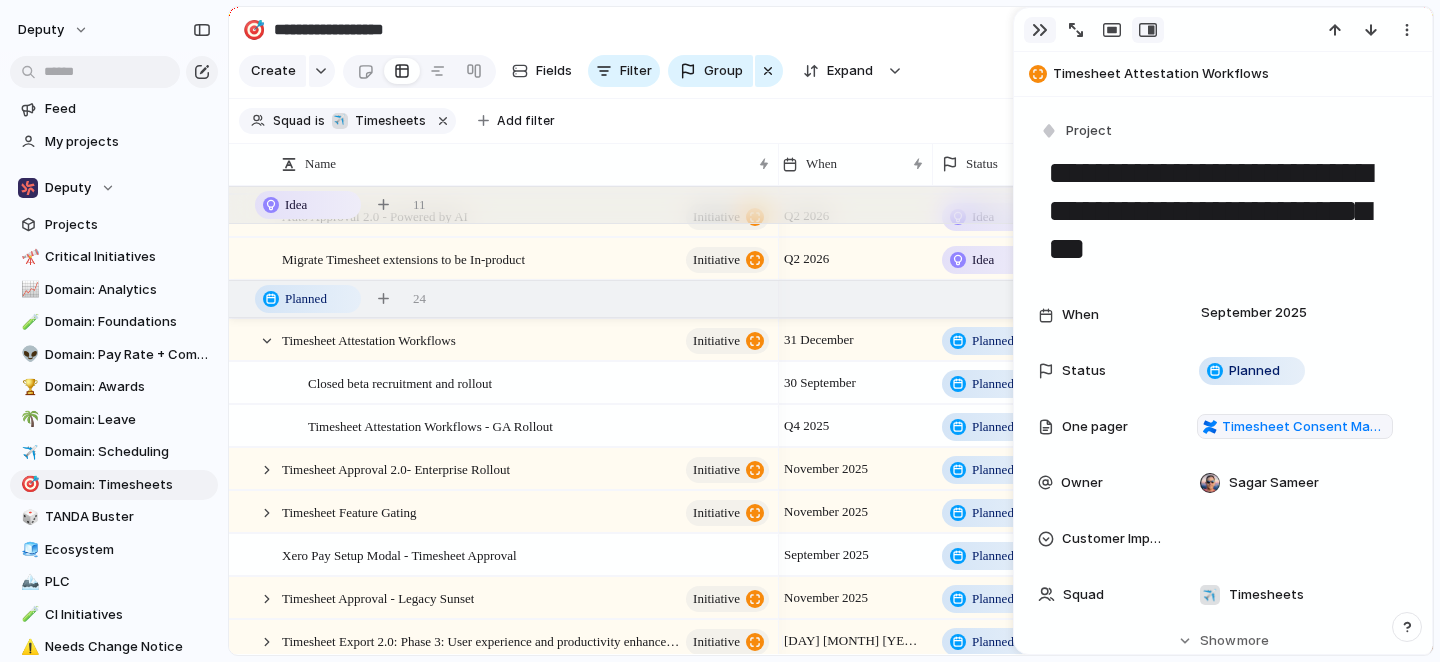 click at bounding box center (1040, 30) 